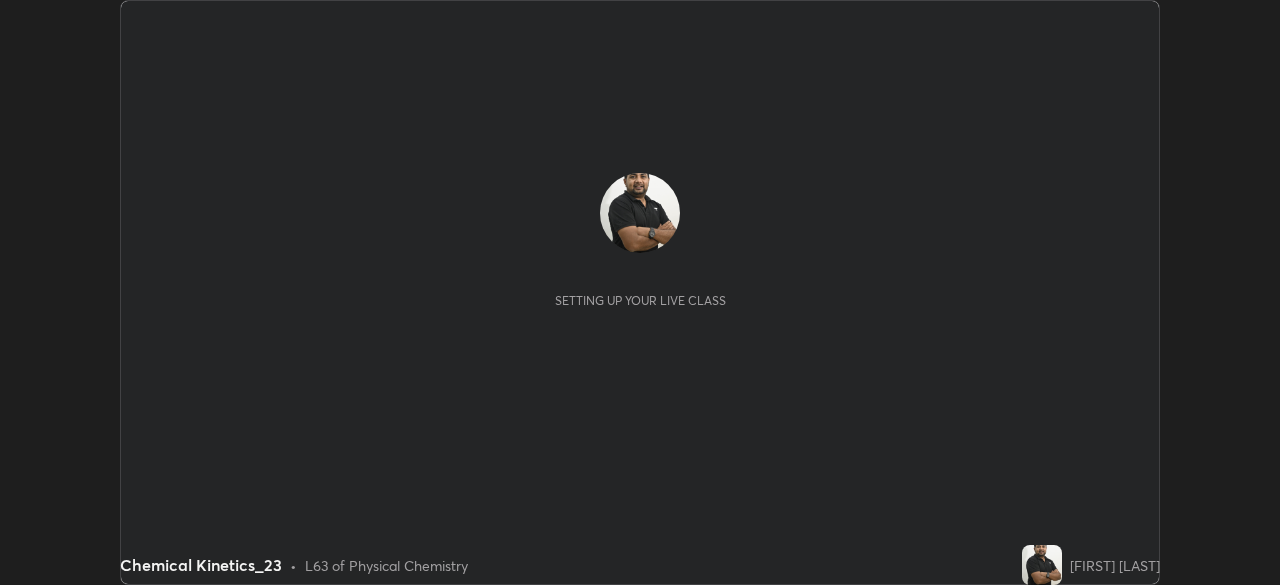scroll, scrollTop: 0, scrollLeft: 0, axis: both 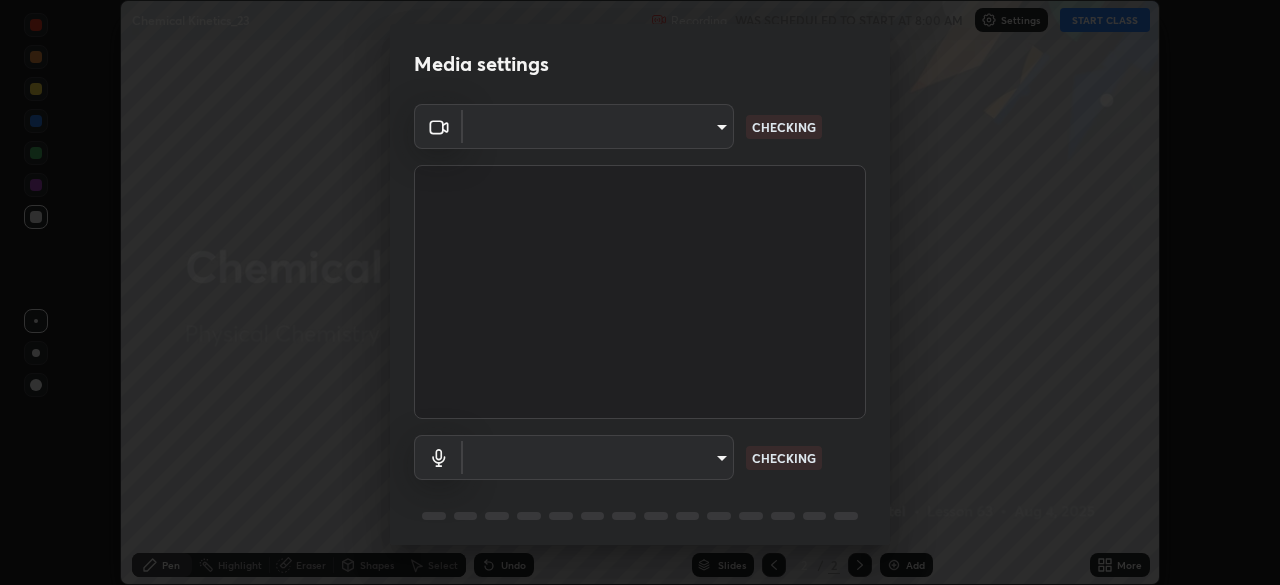 type on "f5ae6119dc4fab334a8cf66c369197aa9d1a3f6993b34b3aeb85a59339566d19" 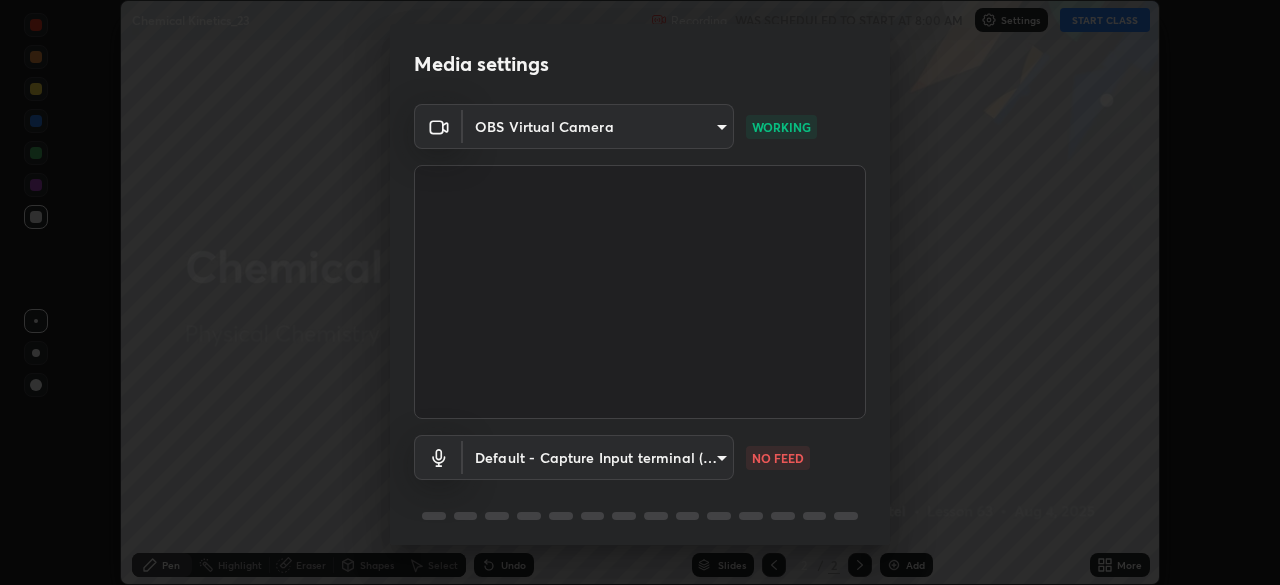 scroll, scrollTop: 71, scrollLeft: 0, axis: vertical 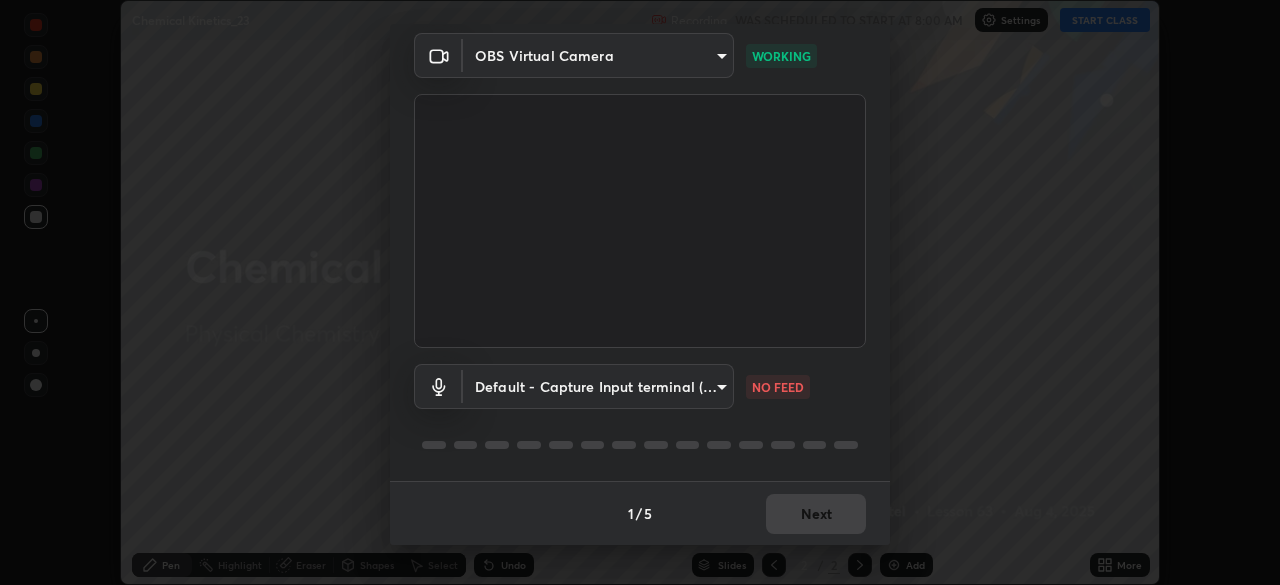 click on "Erase all Chemical Kinetics_23 Recording WAS SCHEDULED TO START AT  8:00 AM Settings START CLASS Setting up your live class Chemical Kinetics_23 • L63 of Physical Chemistry [FIRST] [LAST] Pen Highlight Eraser Shapes Select Undo Slides 2 / 2 Add More No doubts shared Encourage your learners to ask a doubt for better clarity Report an issue Reason for reporting Buffering Chat not working Audio - Video sync issue Educator video quality low ​ Attach an image Report Media settings OBS Virtual Camera [HASH] WORKING Default - Capture Input terminal (6- Digital Array MIC) default NO FEED 1 / 5 Next" at bounding box center [640, 292] 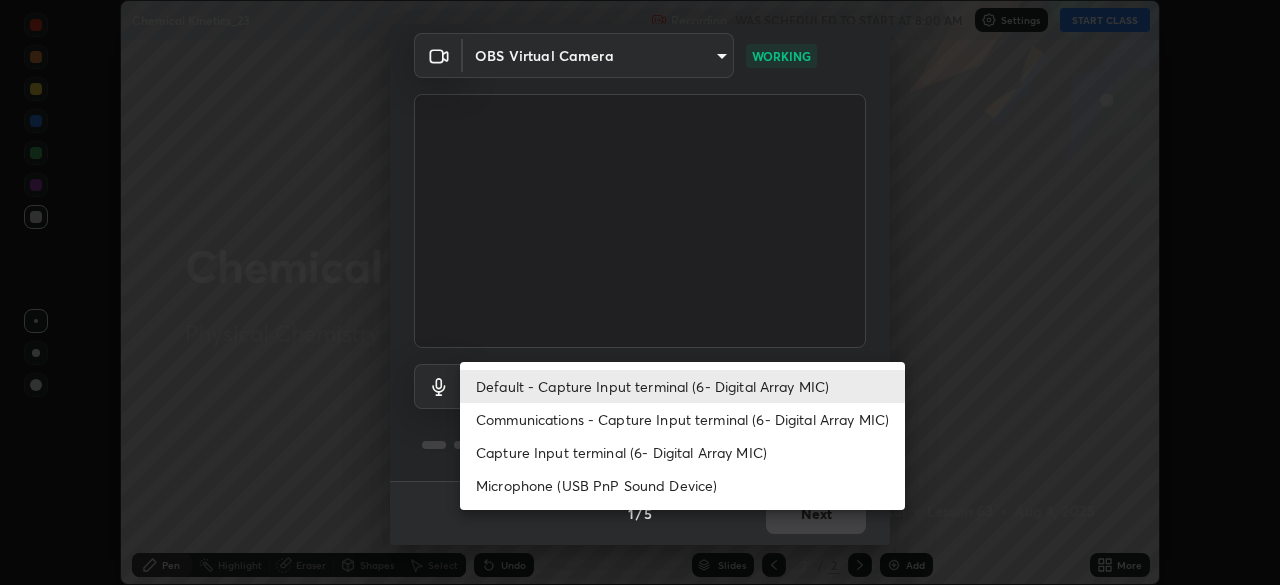 click on "Capture Input terminal (6- Digital Array MIC)" at bounding box center [682, 452] 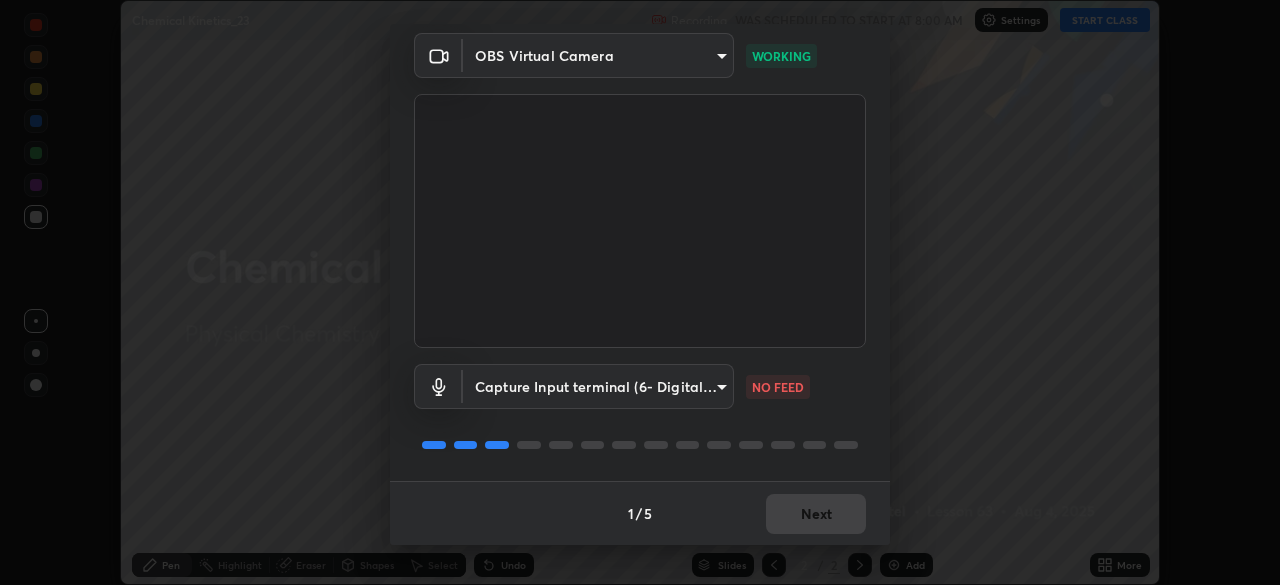 click on "Erase all Chemical Kinetics_23 Recording WAS SCHEDULED TO START AT  8:00 AM Settings START CLASS Setting up your live class Chemical Kinetics_23 • L63 of Physical Chemistry [FIRST] [LAST] Pen Highlight Eraser Shapes Select Undo Slides 2 / 2 Add More No doubts shared Encourage your learners to ask a doubt for better clarity Report an issue Reason for reporting Buffering Chat not working Audio - Video sync issue Educator video quality low ​ Attach an image Report Media settings OBS Virtual Camera [HASH] WORKING Capture Input terminal (6- Digital Array MIC) [HASH] NO FEED 1 / 5 Next" at bounding box center [640, 292] 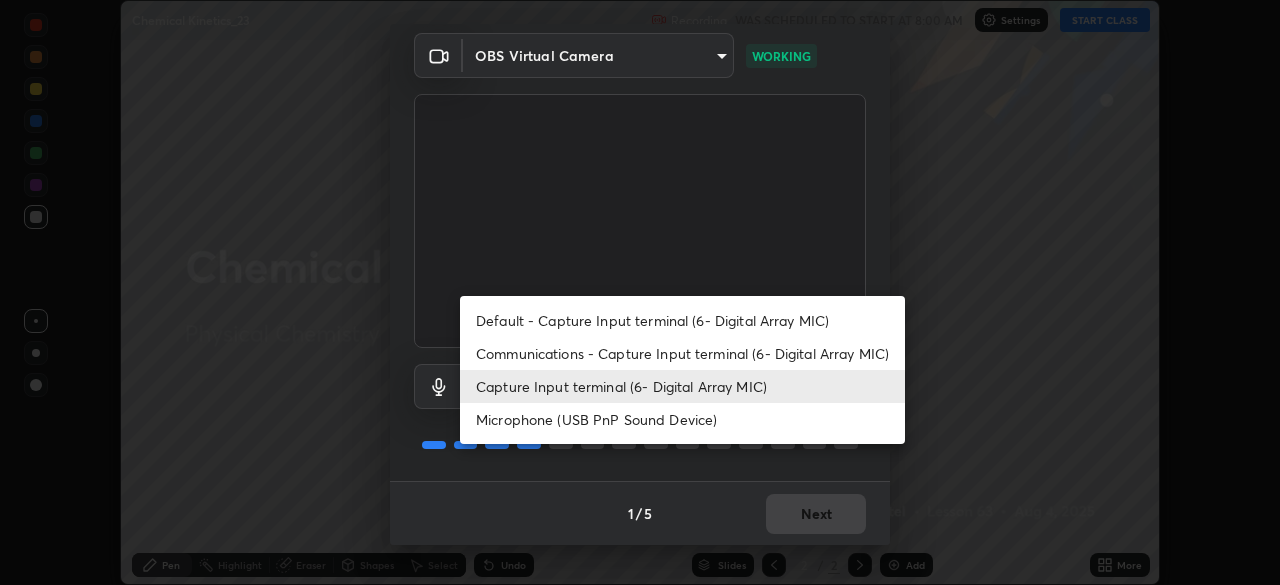 click on "Microphone (USB PnP Sound Device)" at bounding box center (682, 419) 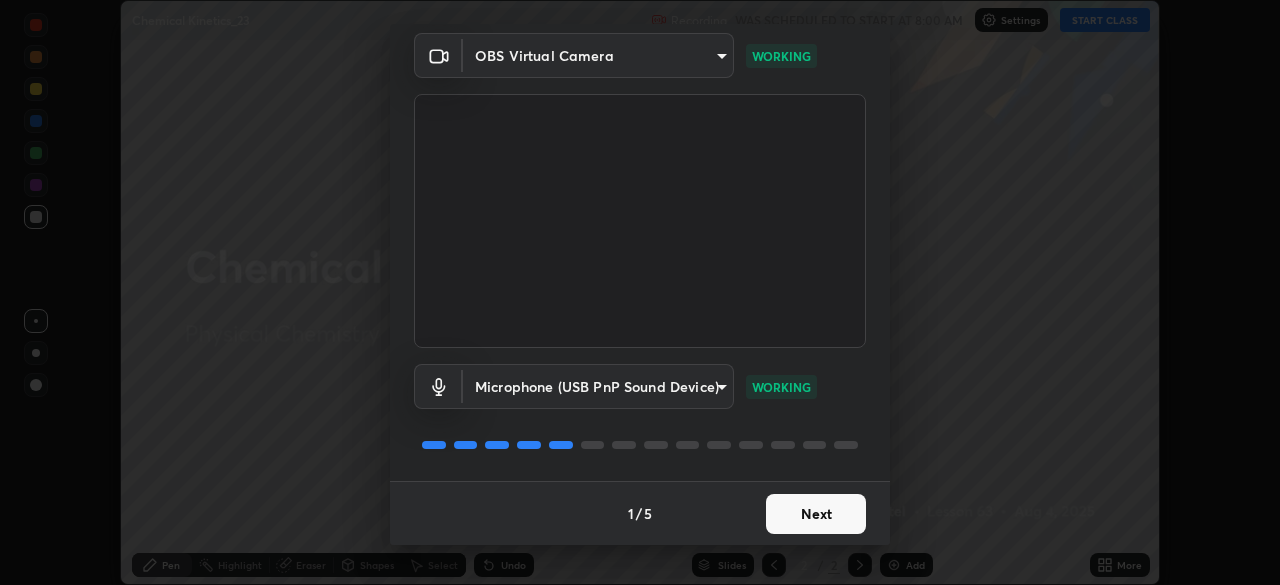 click on "Next" at bounding box center [816, 514] 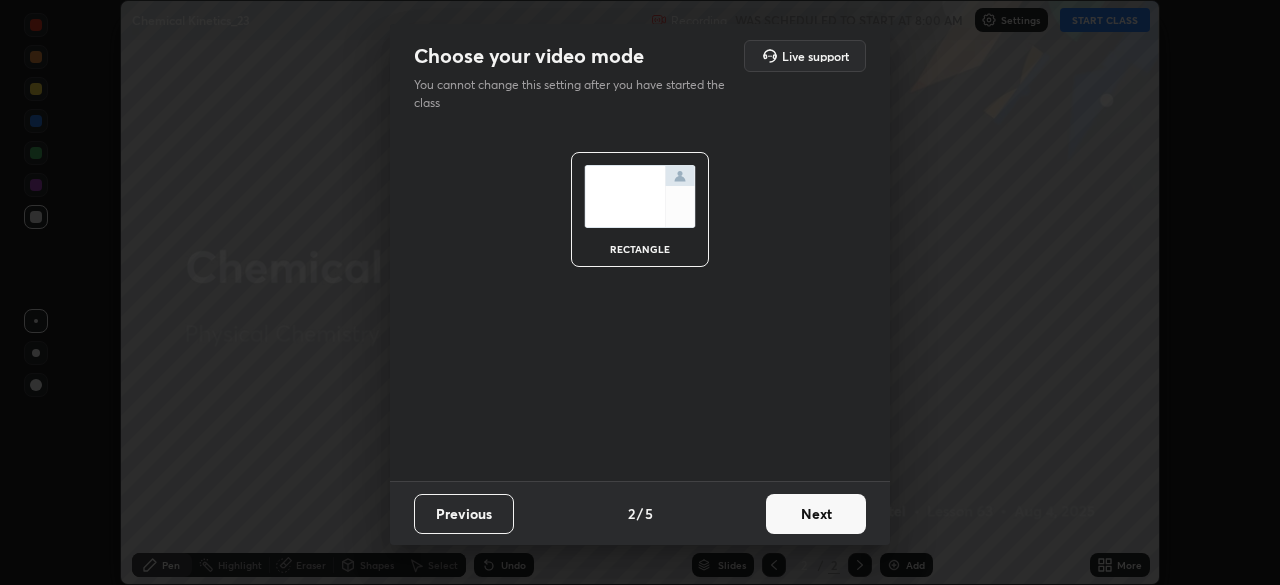 scroll, scrollTop: 0, scrollLeft: 0, axis: both 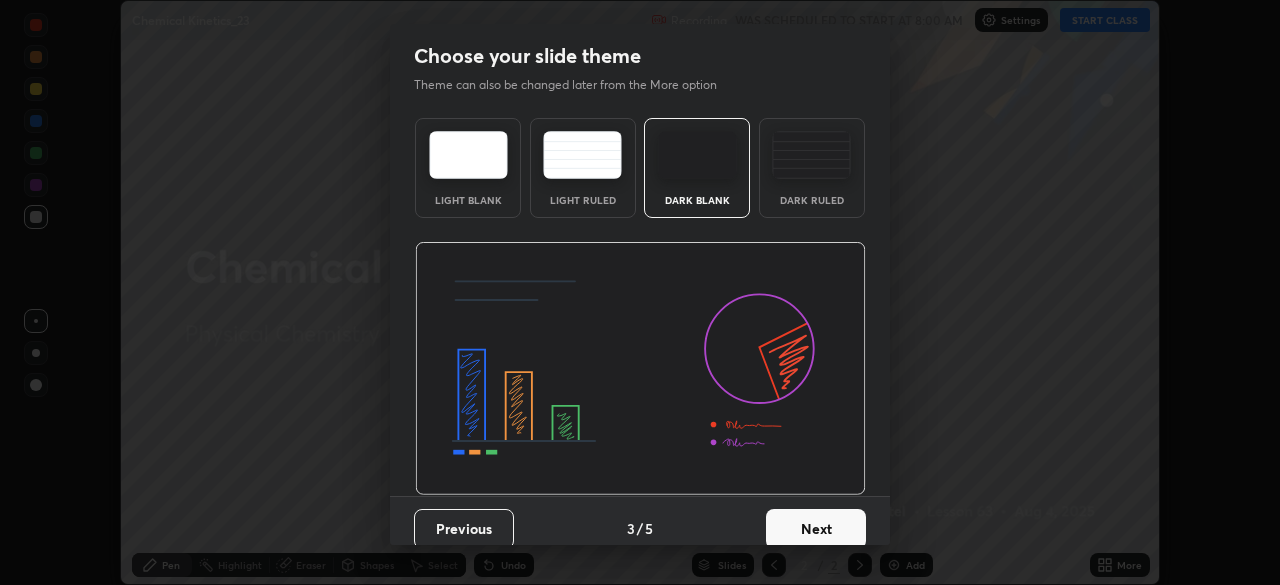 click on "Next" at bounding box center (816, 529) 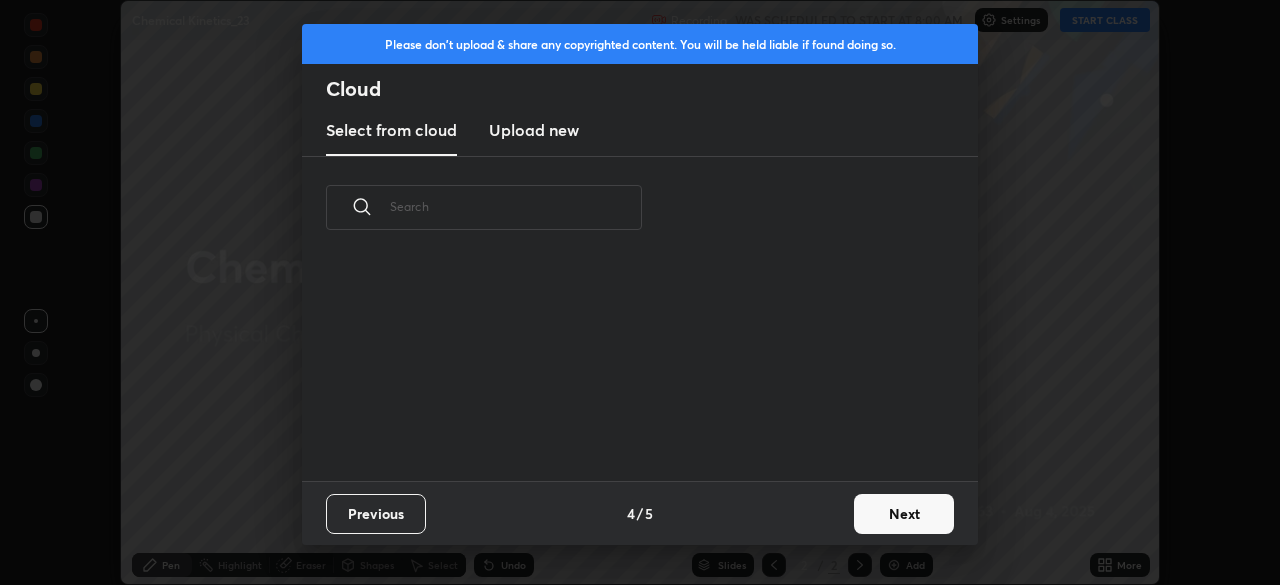 click on "Next" at bounding box center [904, 514] 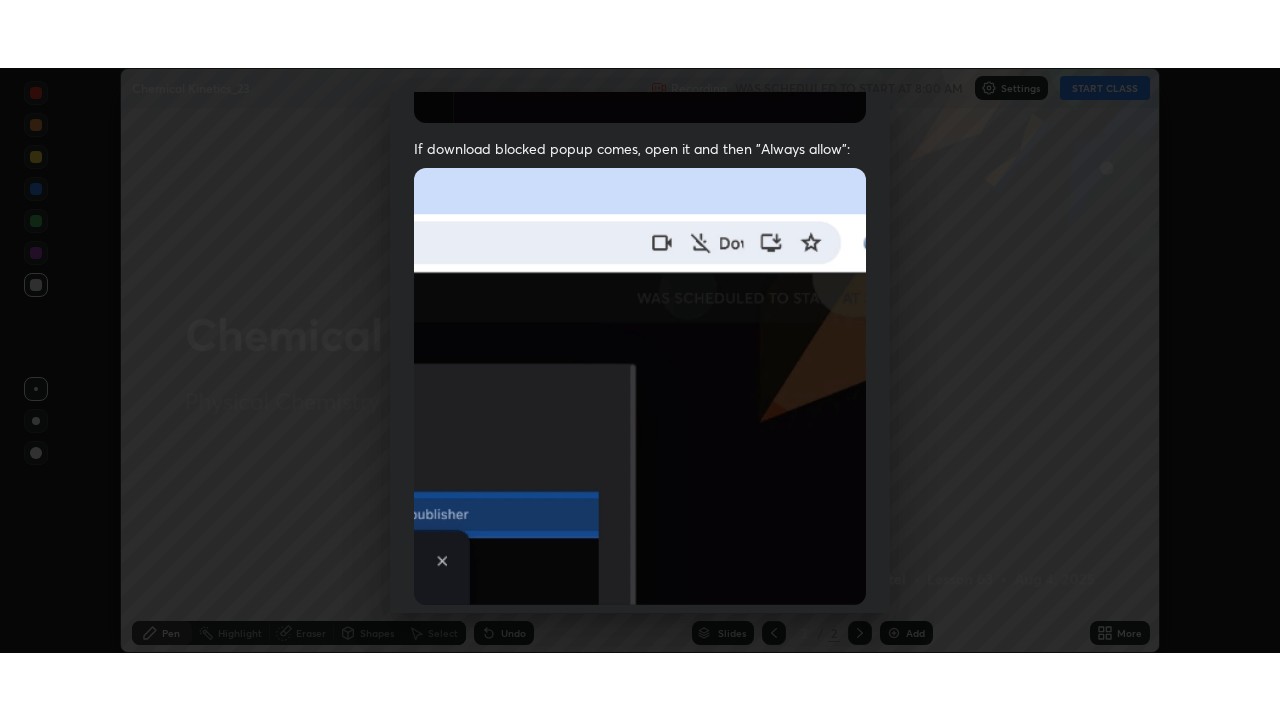 scroll, scrollTop: 479, scrollLeft: 0, axis: vertical 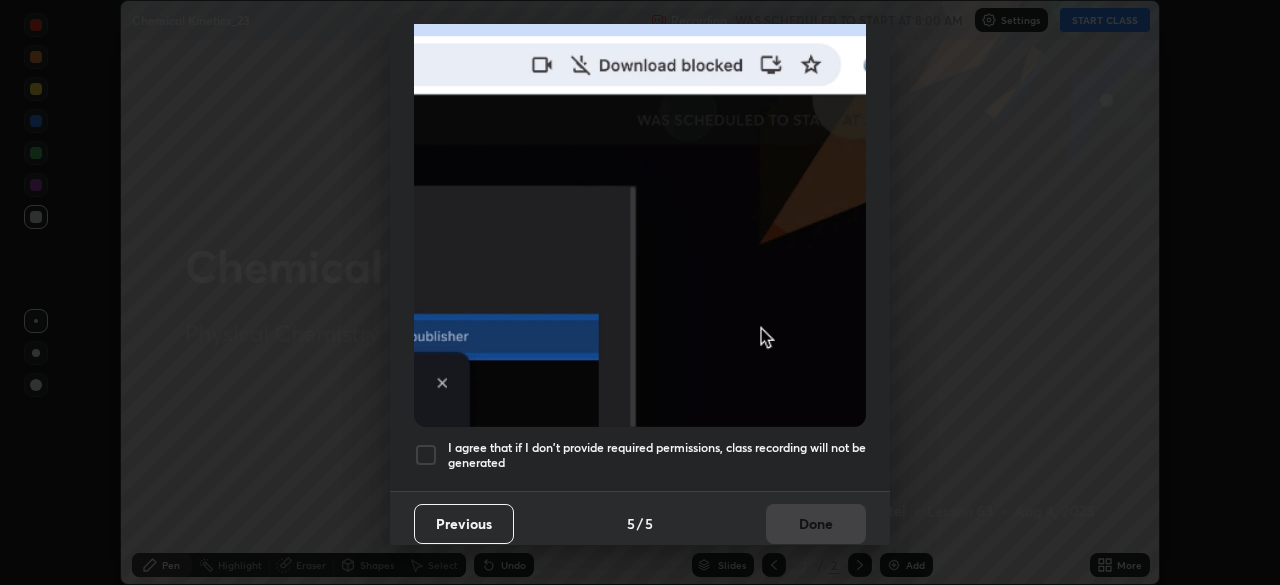 click on "I agree that if I don't provide required permissions, class recording will not be generated" at bounding box center [657, 455] 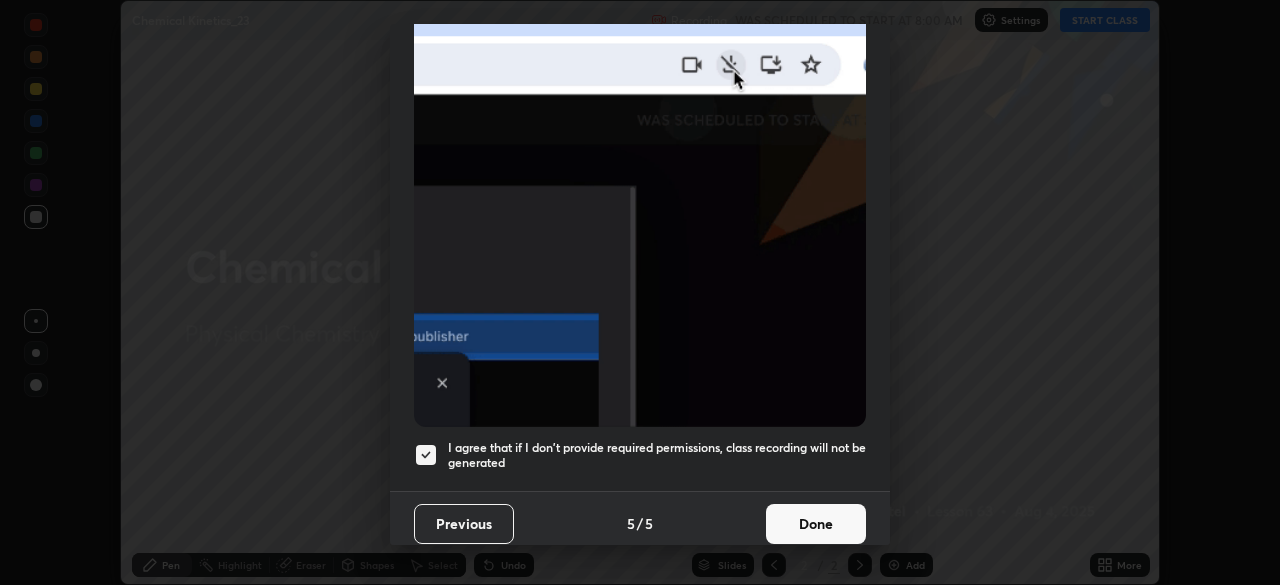 click on "Done" at bounding box center (816, 524) 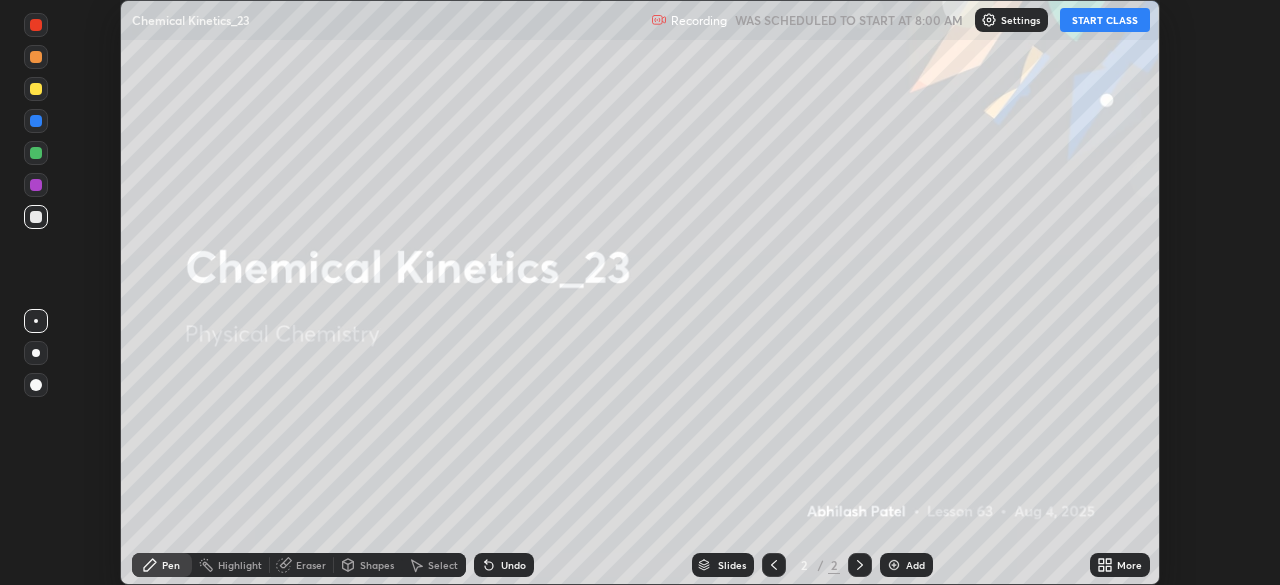 click on "START CLASS" at bounding box center (1105, 20) 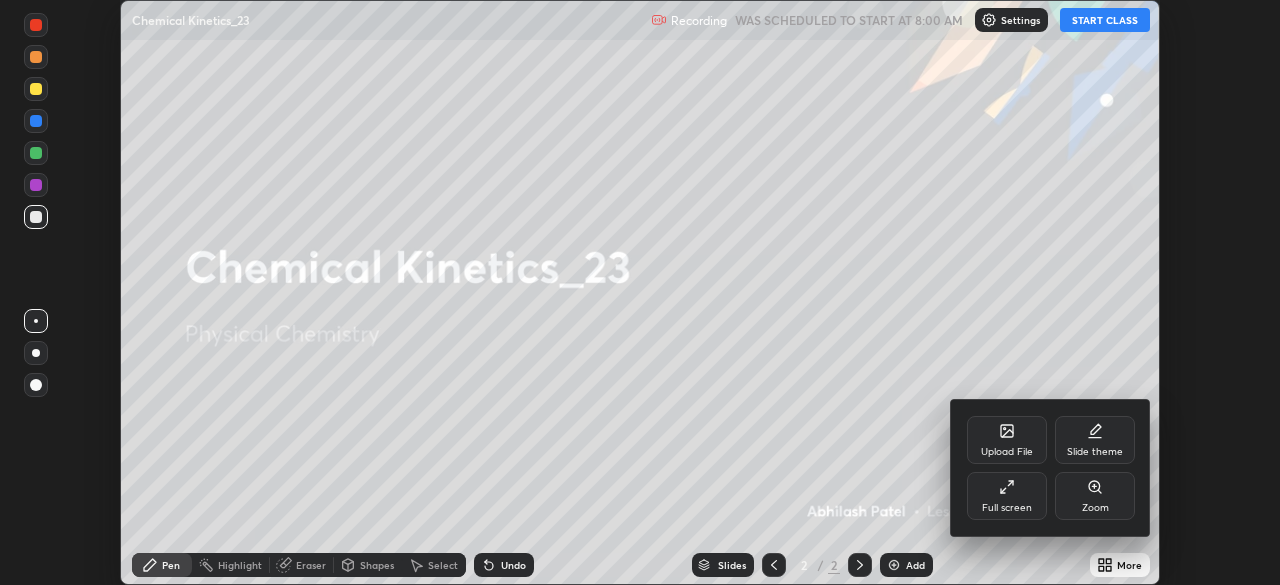 click on "Full screen" at bounding box center [1007, 496] 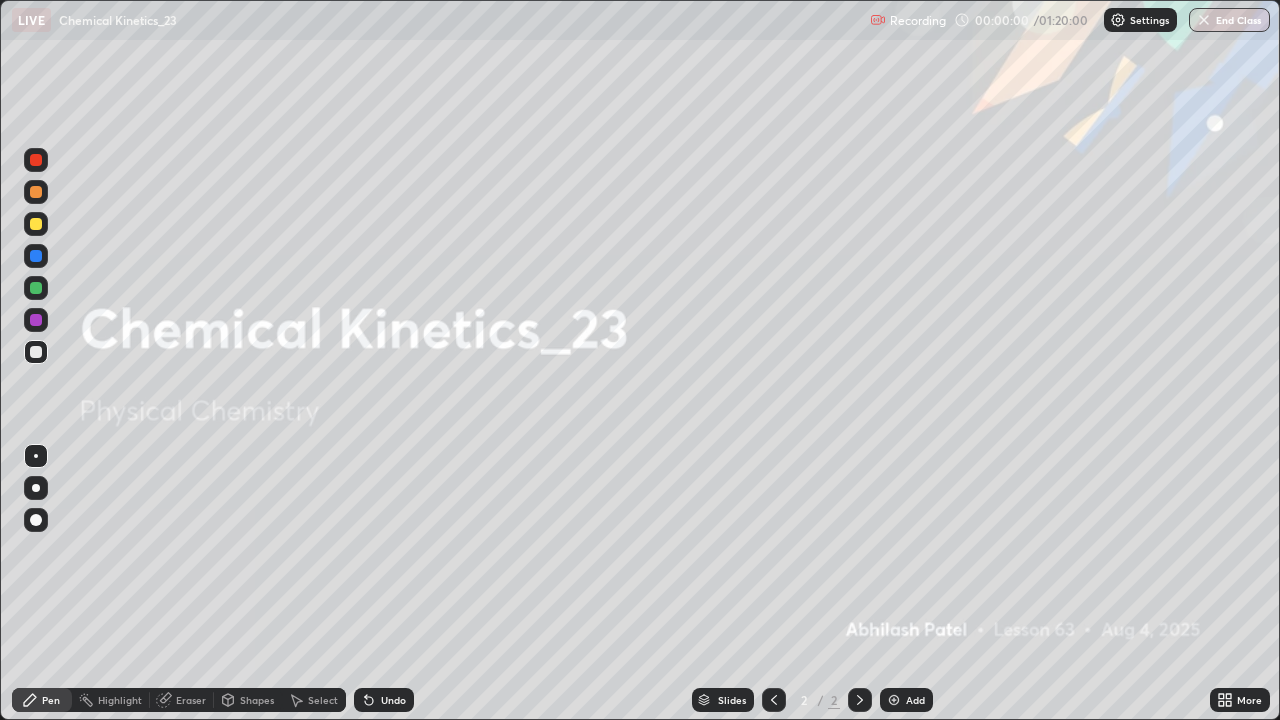 scroll, scrollTop: 99280, scrollLeft: 98720, axis: both 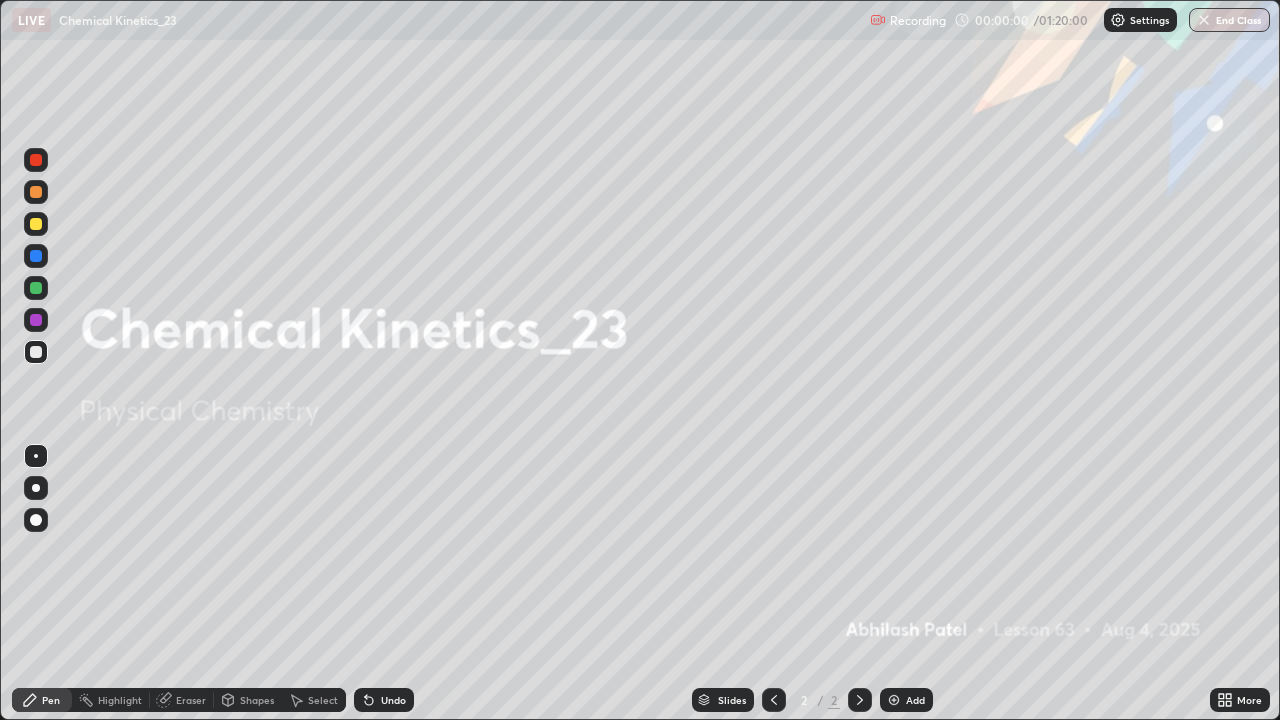 click on "Add" at bounding box center [906, 700] 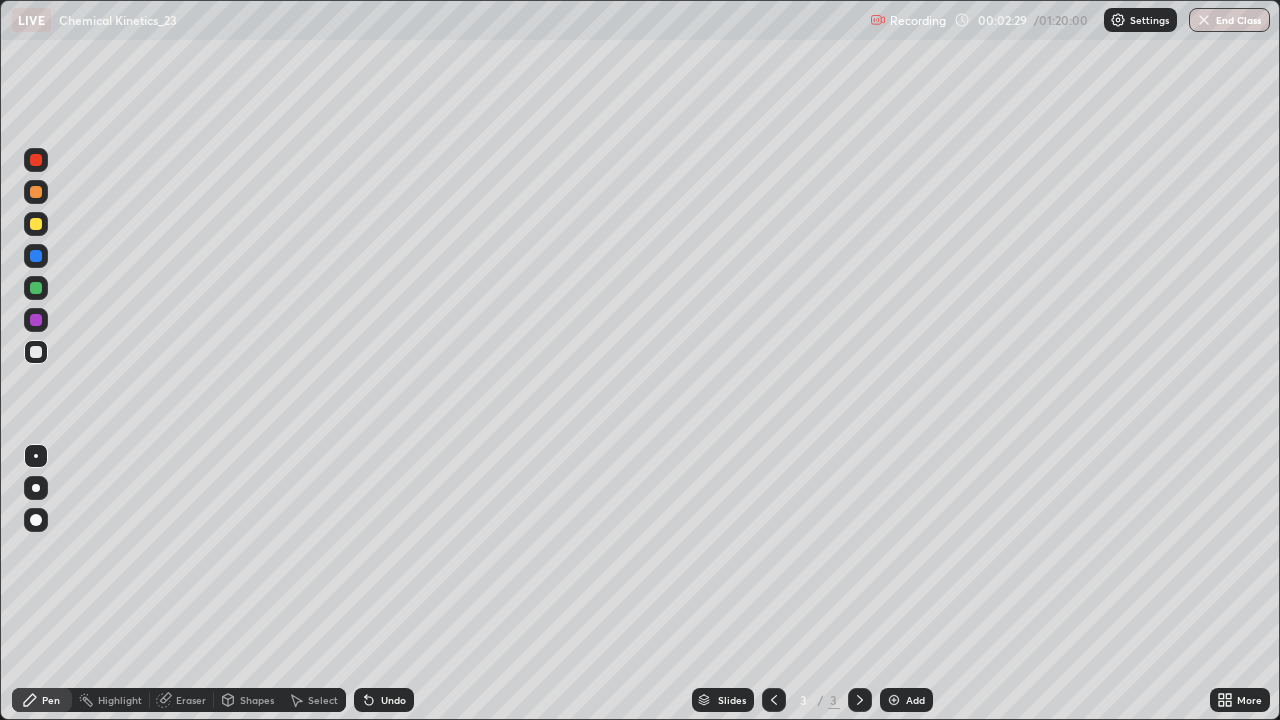click at bounding box center (36, 488) 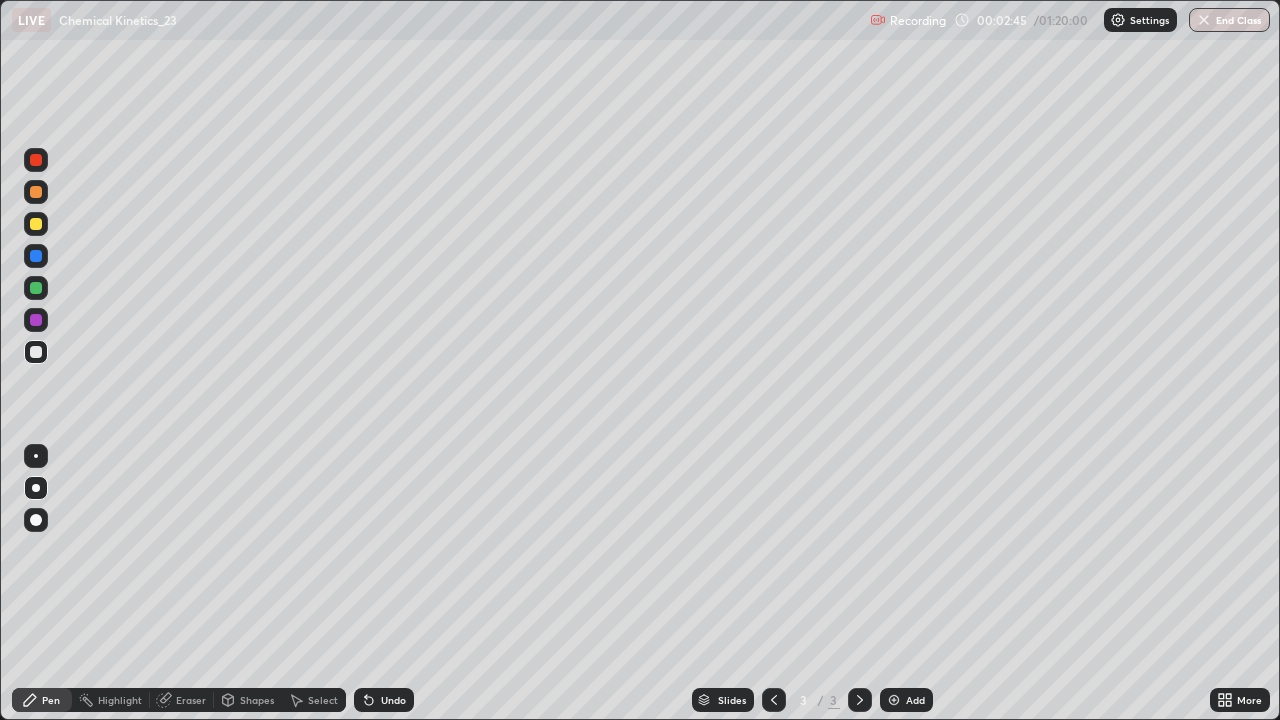click at bounding box center (36, 192) 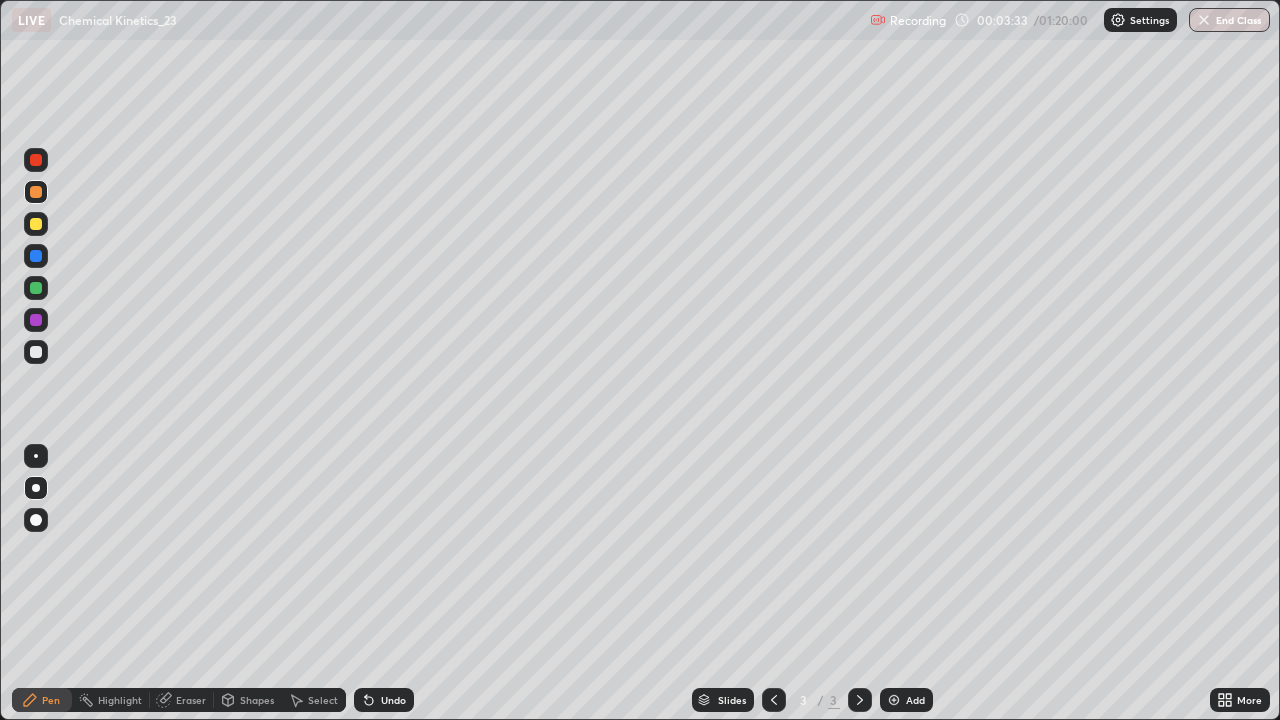 click on "Undo" at bounding box center [384, 700] 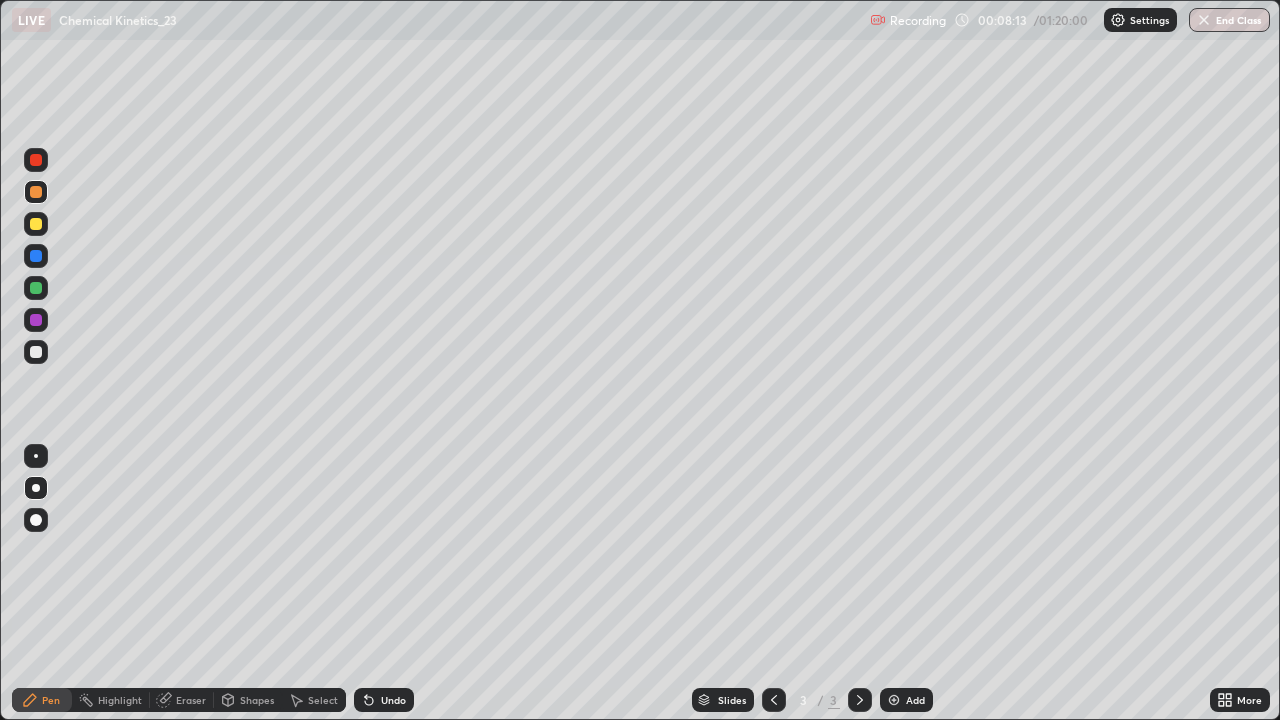 click on "Add" at bounding box center (906, 700) 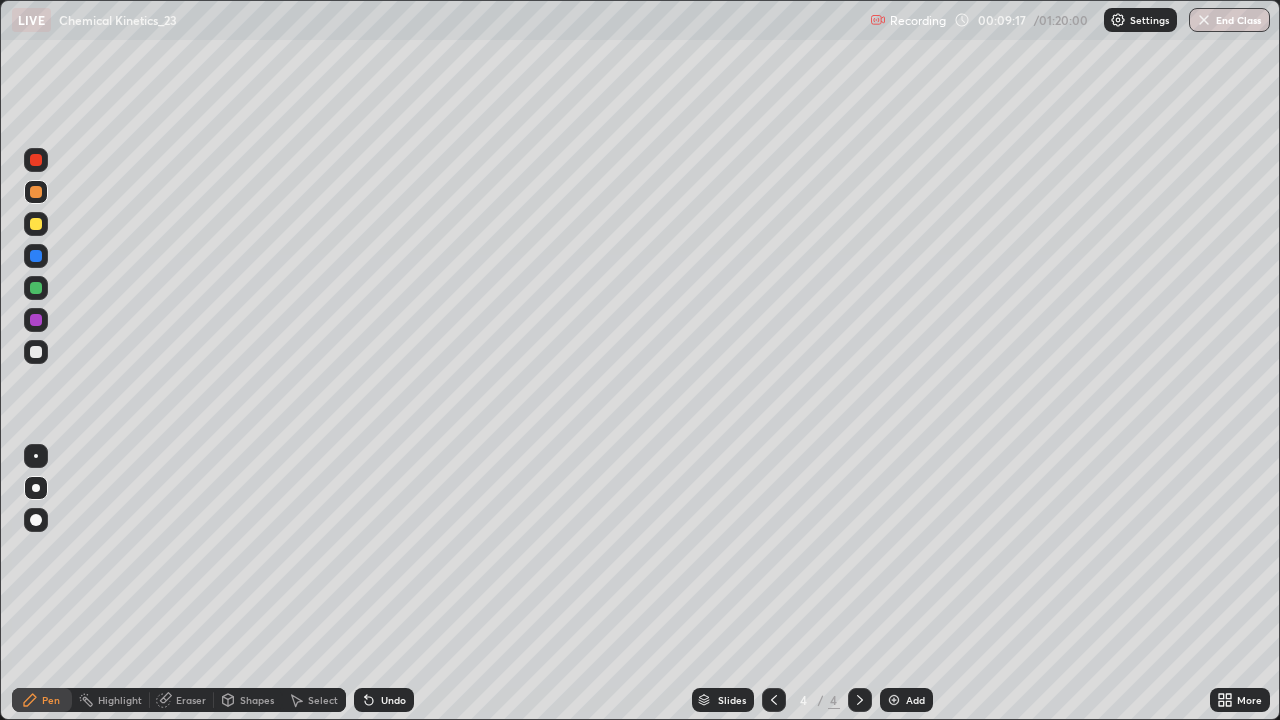 click at bounding box center (36, 352) 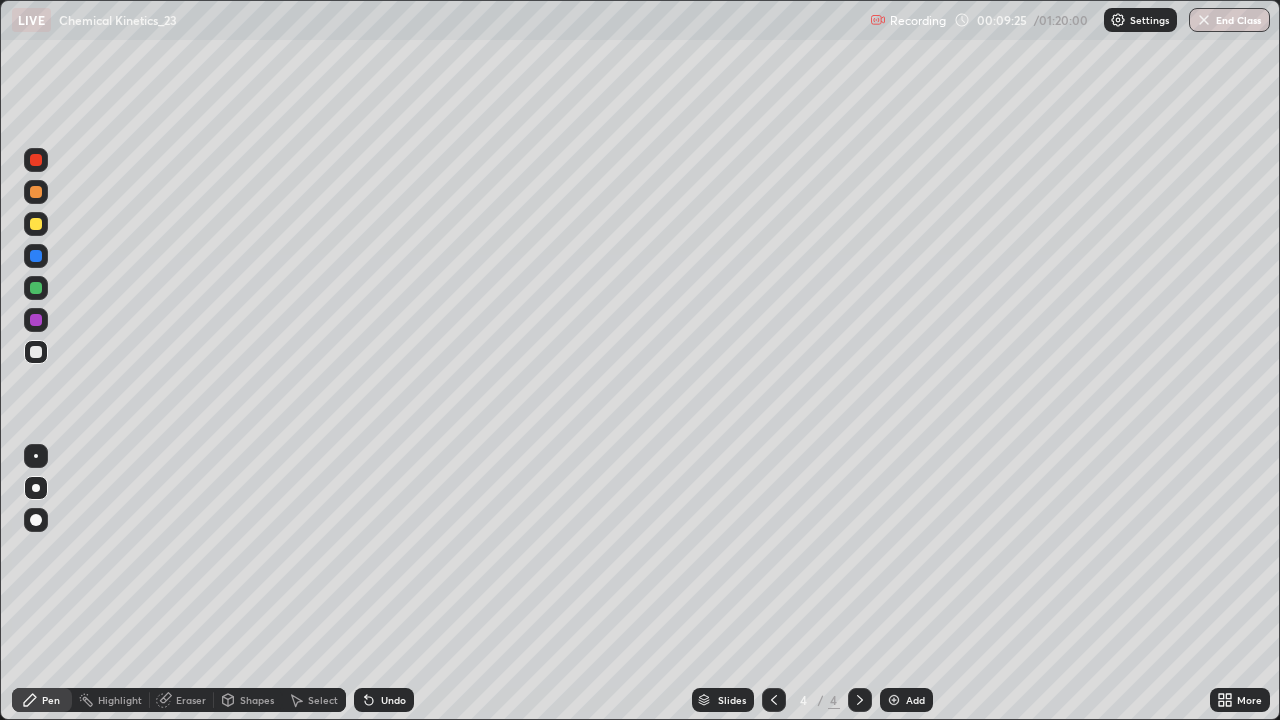 click on "Undo" at bounding box center [384, 700] 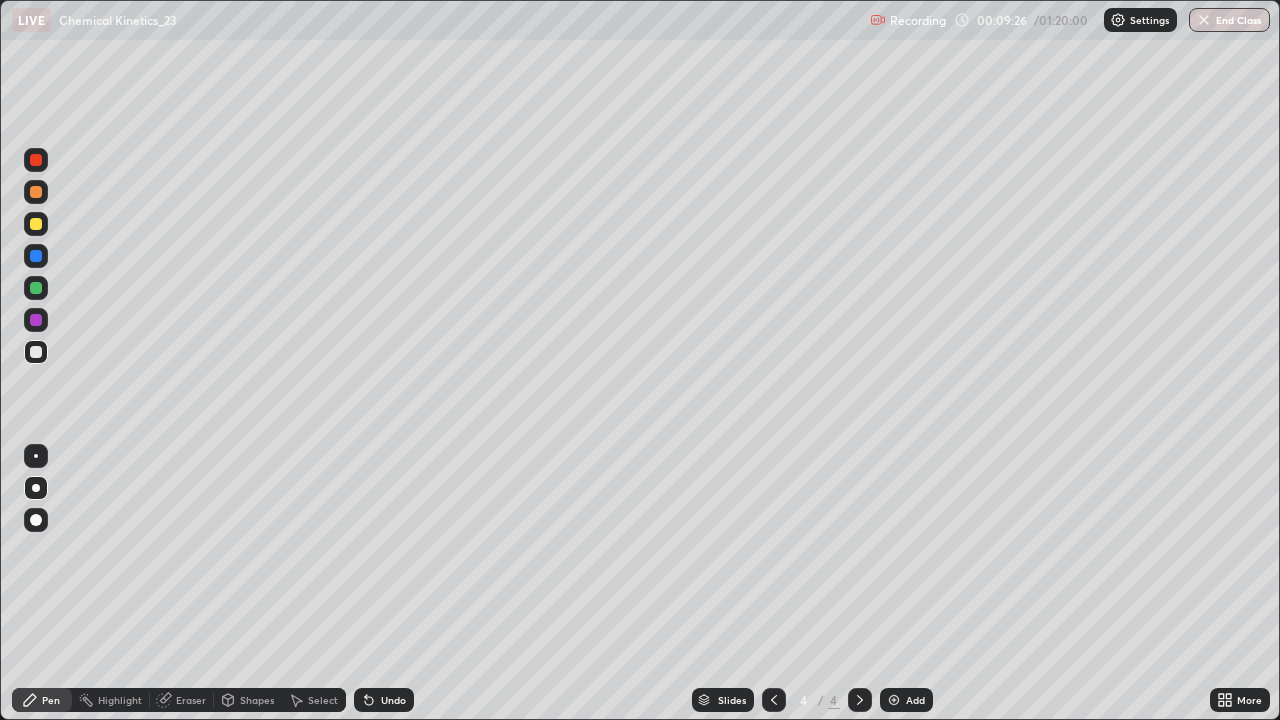 click on "Undo" at bounding box center [384, 700] 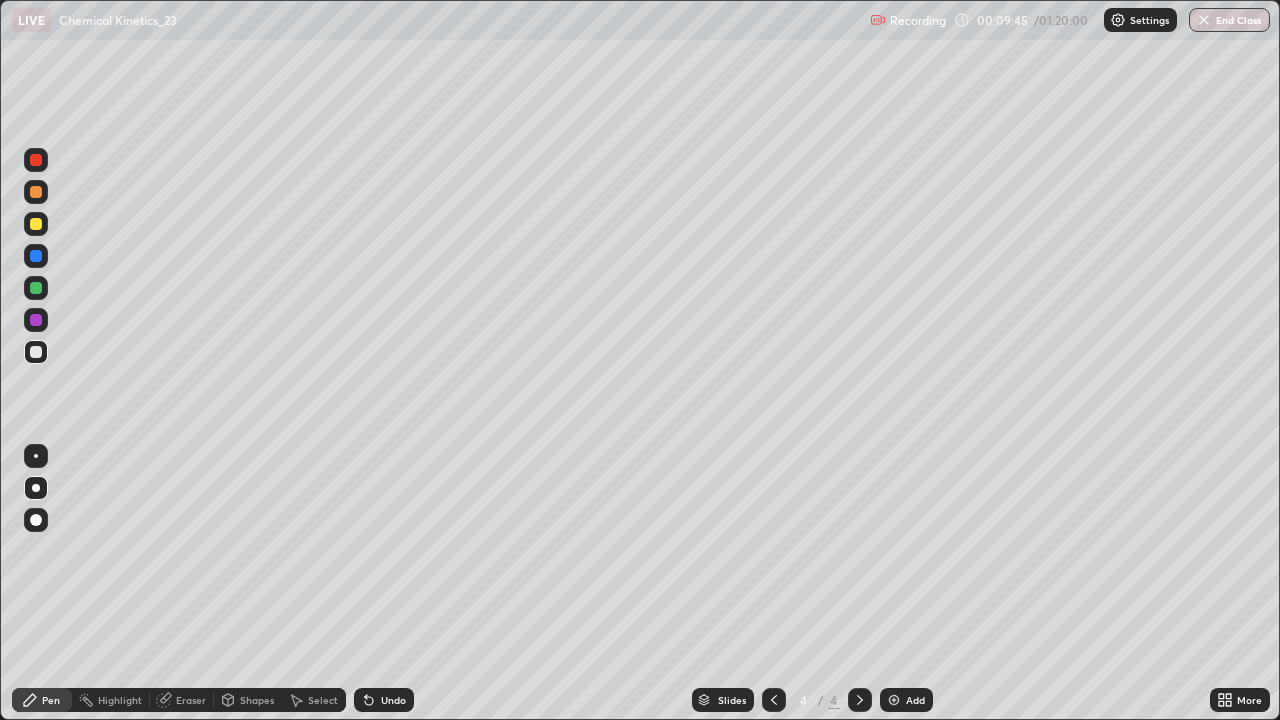 click on "Undo" at bounding box center (384, 700) 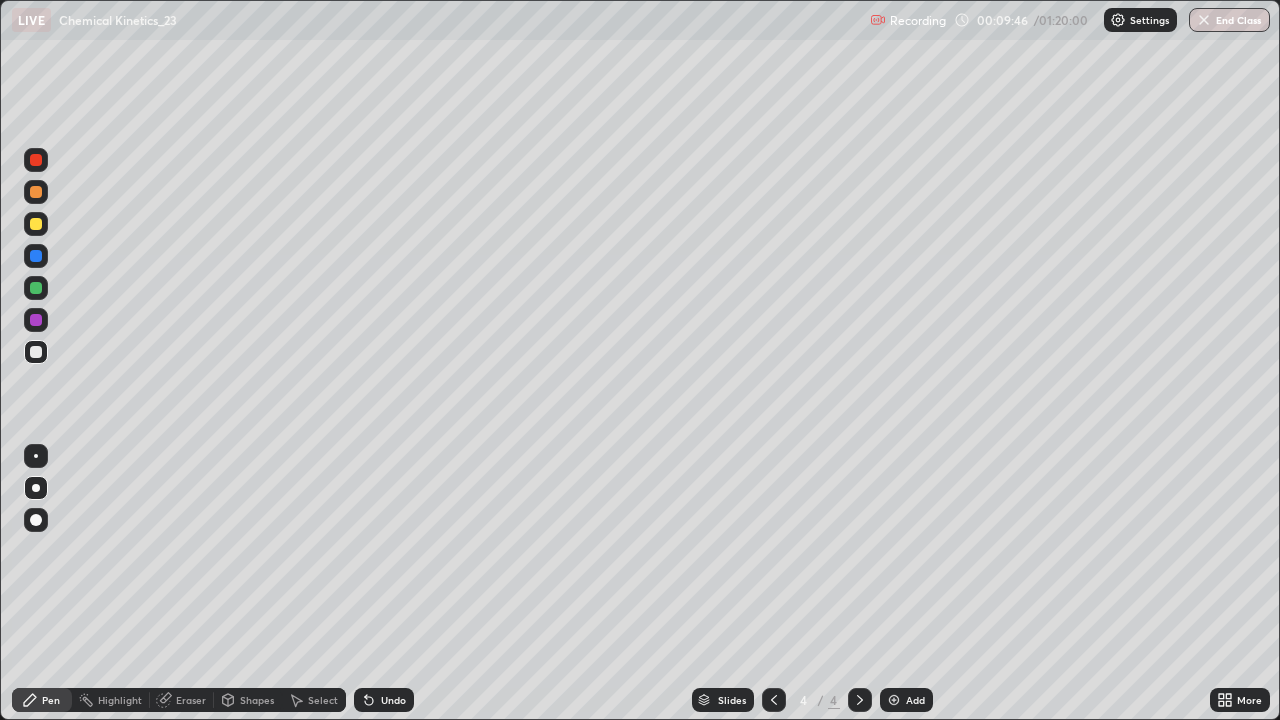 click on "Undo" at bounding box center [393, 700] 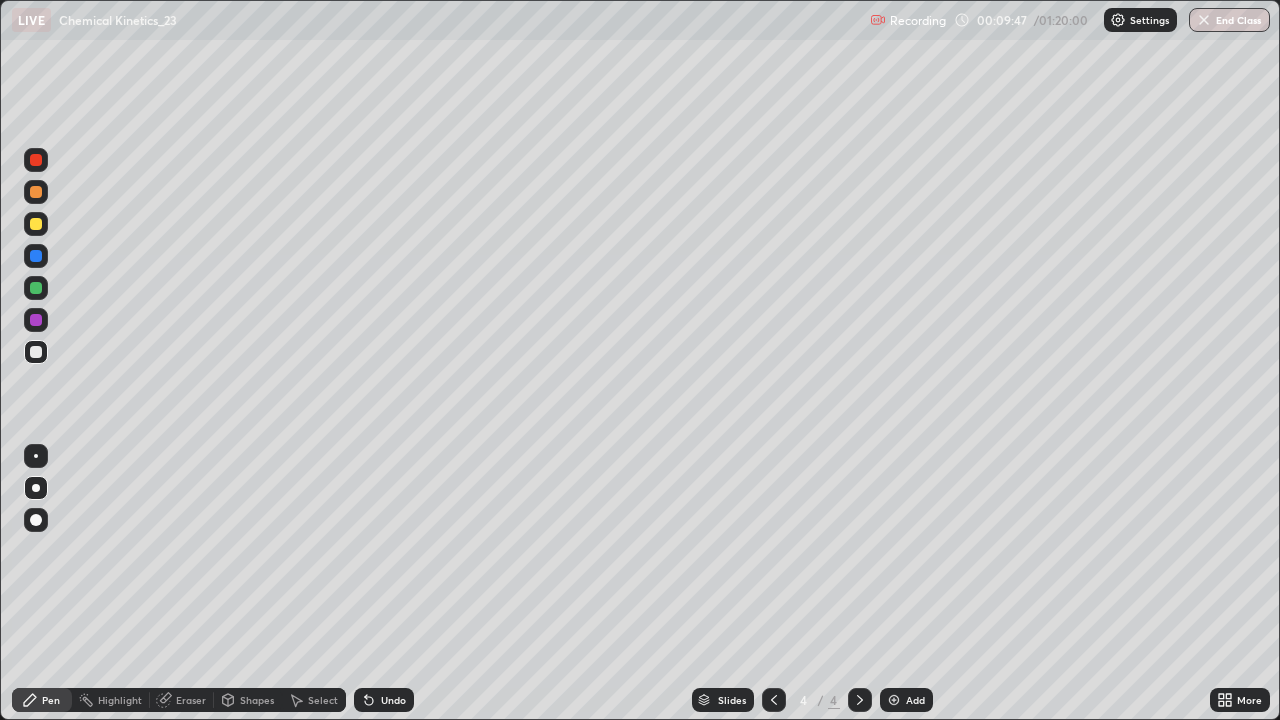 click on "Undo" at bounding box center (384, 700) 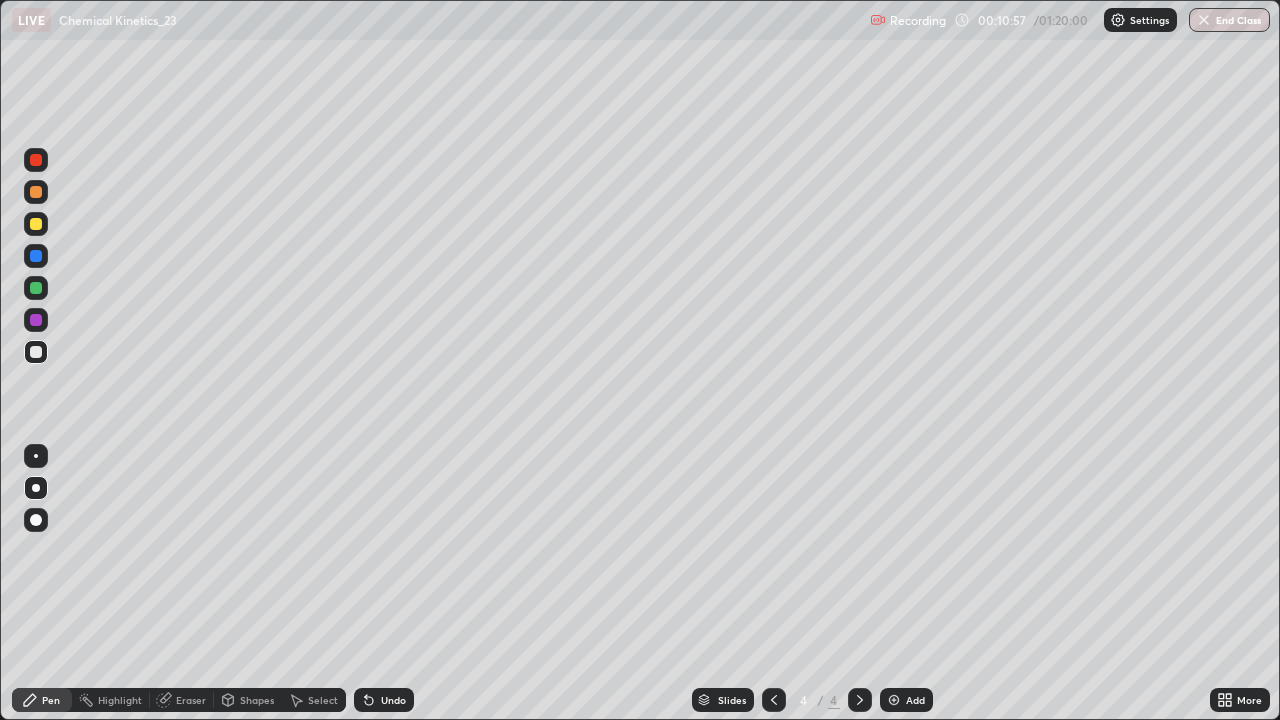 click on "Undo" at bounding box center [384, 700] 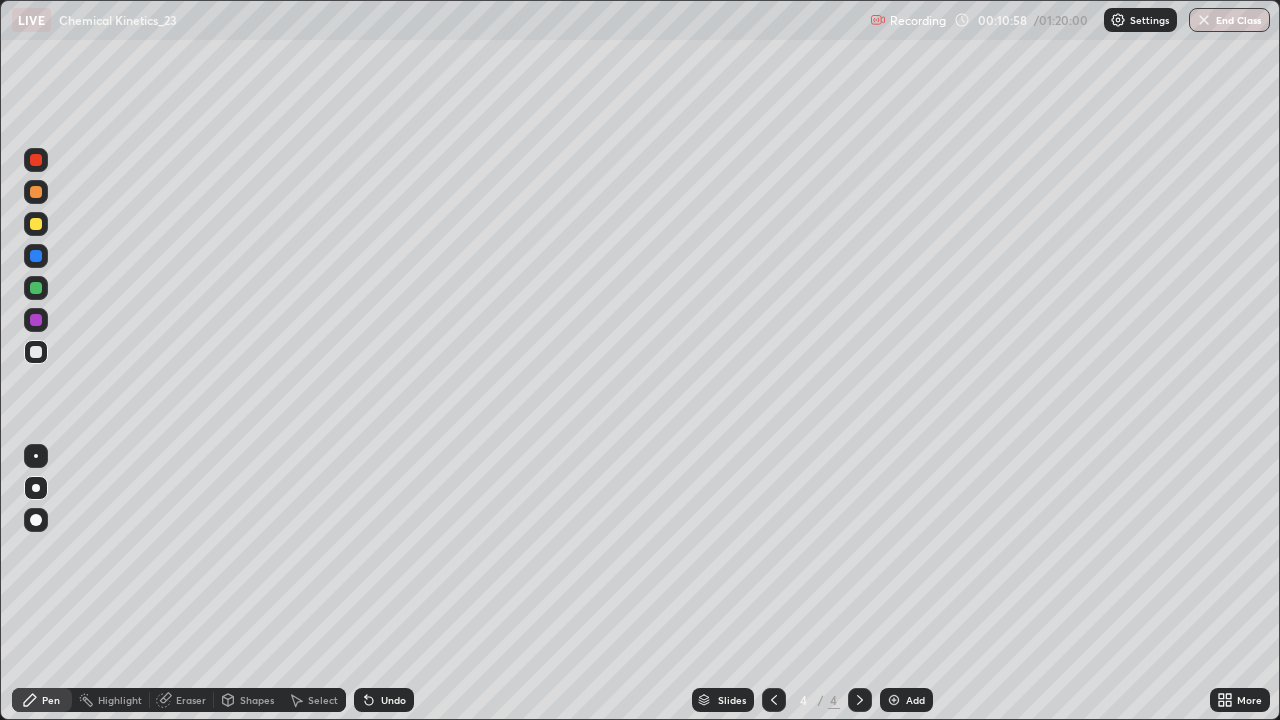 click on "Undo" at bounding box center [393, 700] 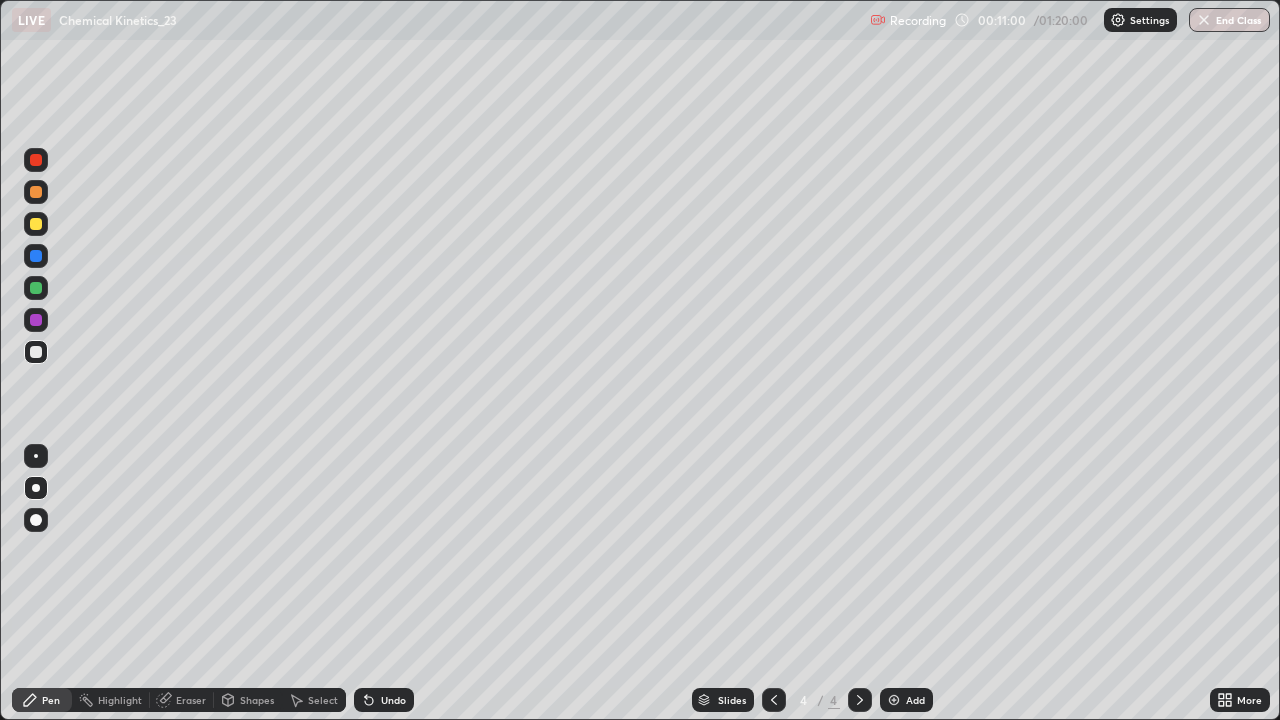 click on "Undo" at bounding box center [384, 700] 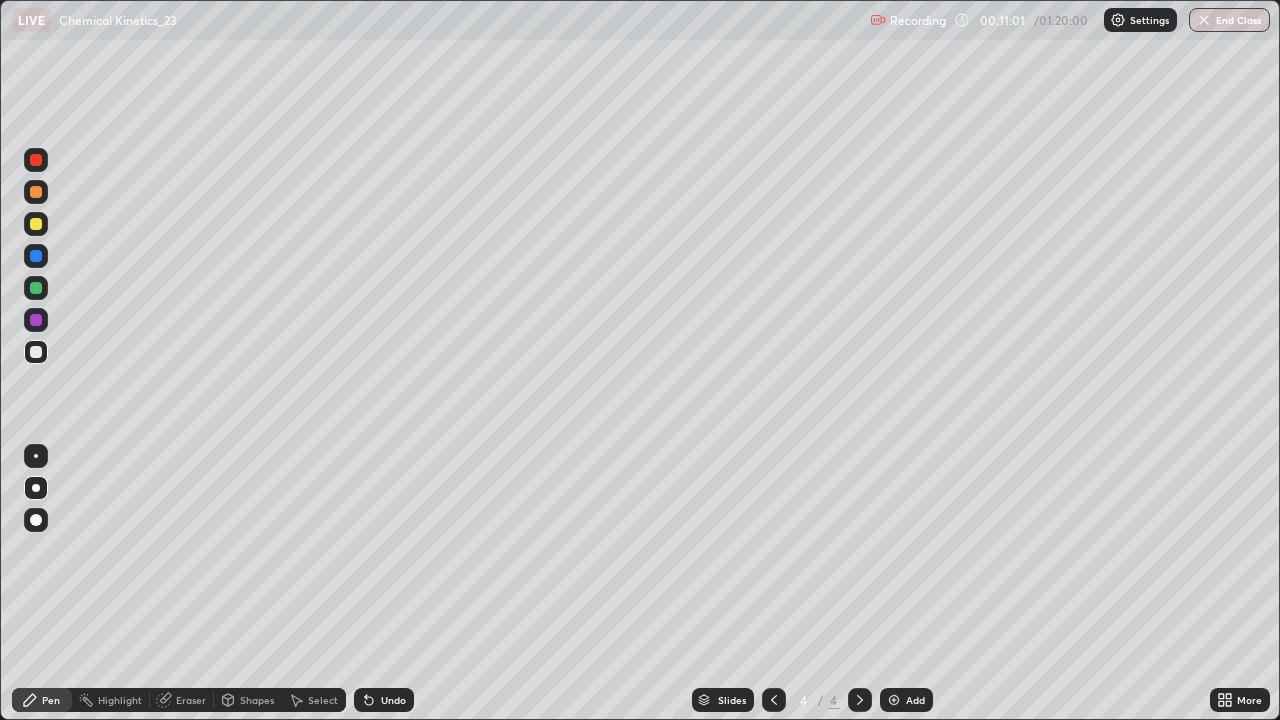 click at bounding box center (36, 256) 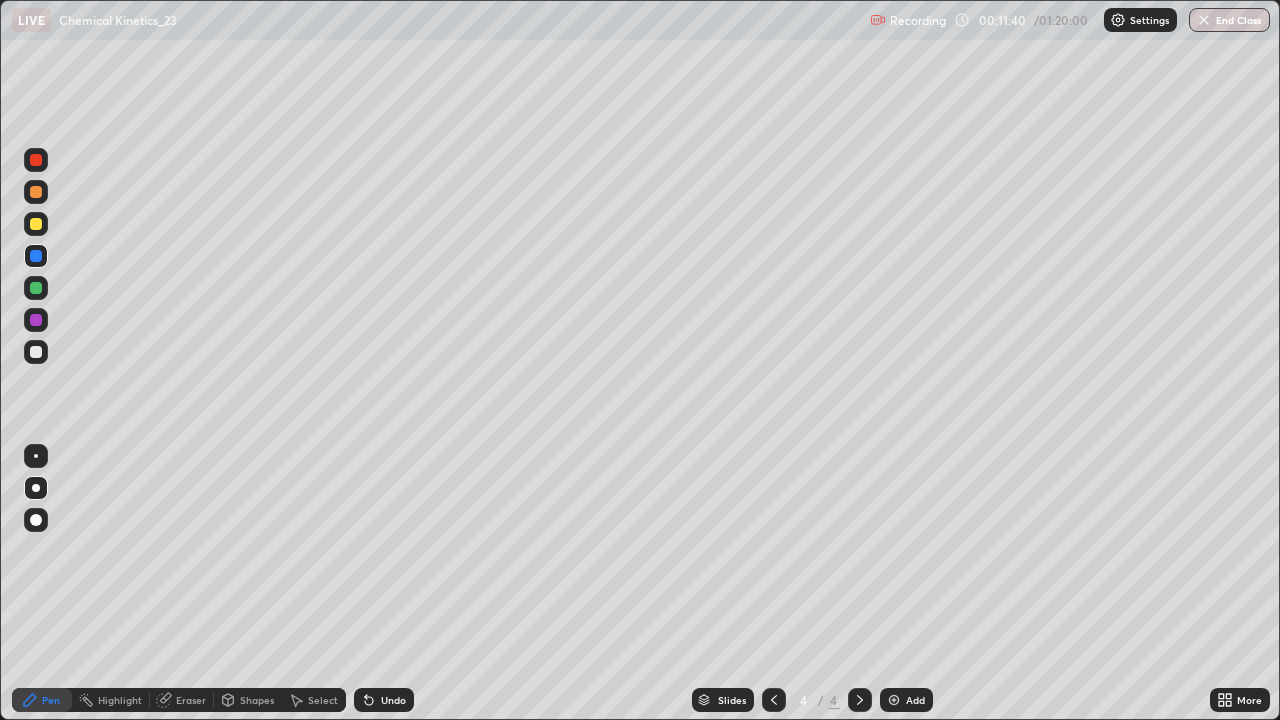 click on "Undo" at bounding box center (384, 700) 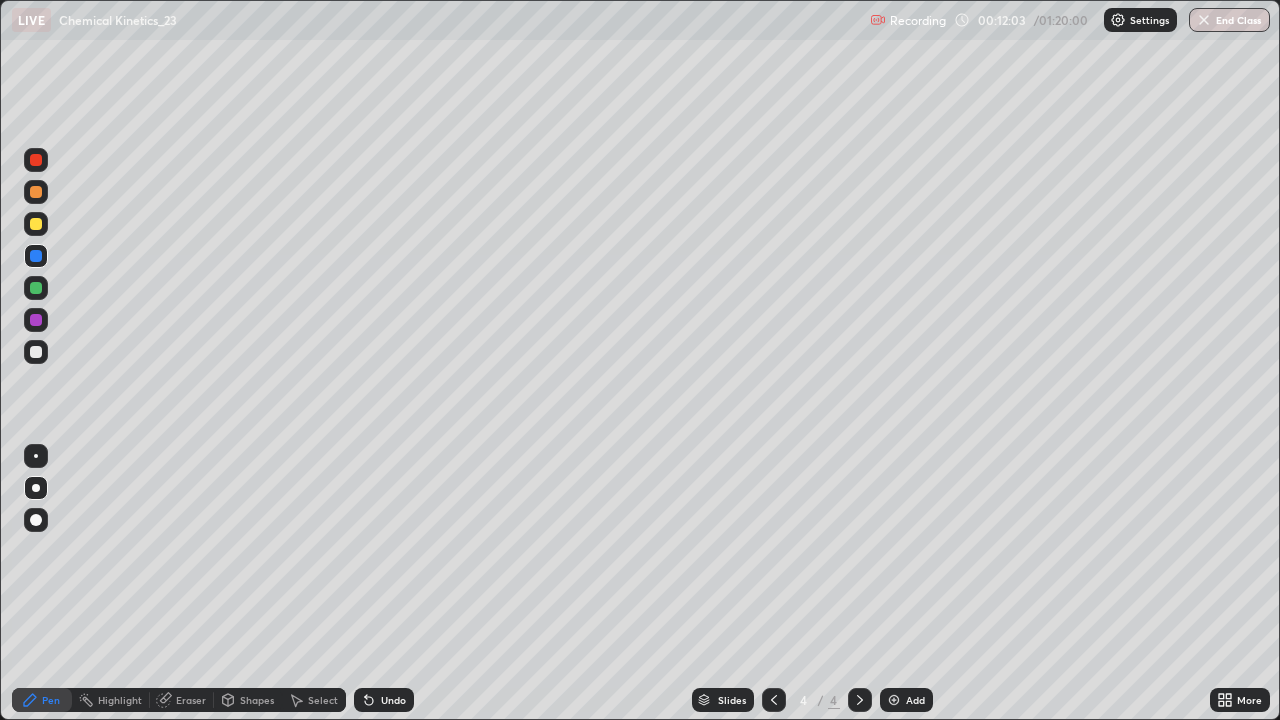 click on "Undo" at bounding box center (384, 700) 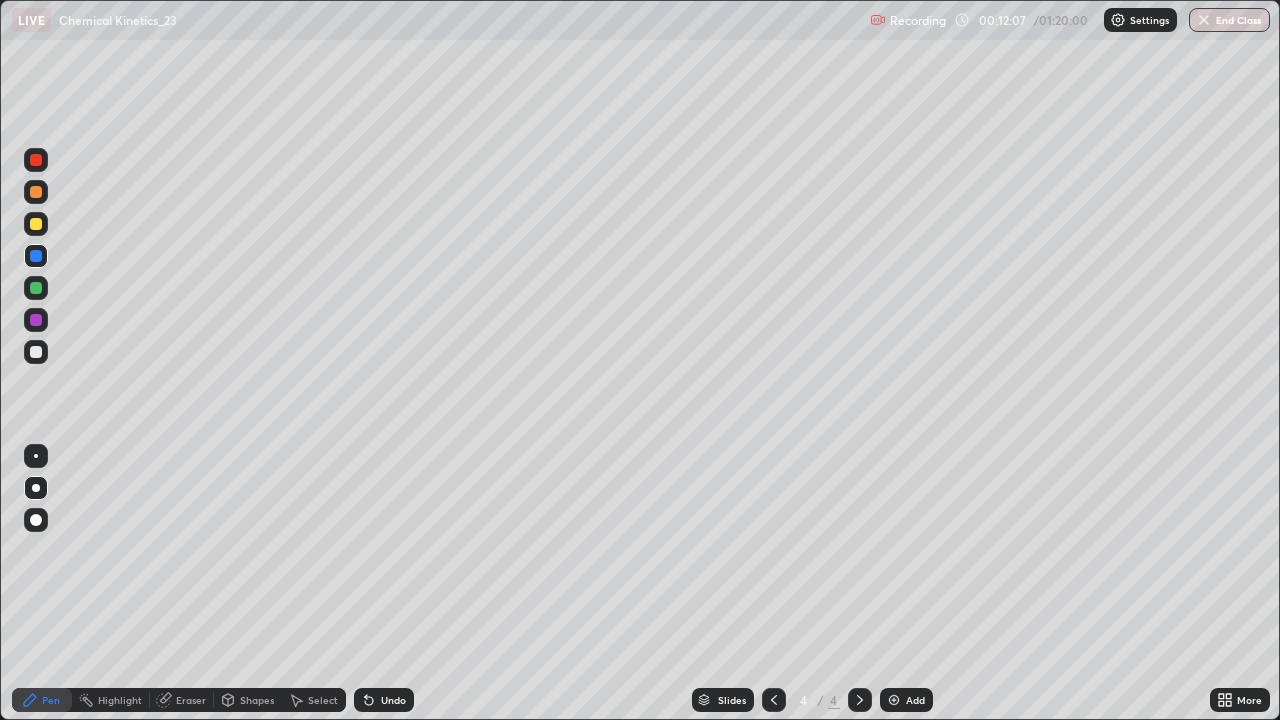 click on "Undo" at bounding box center [393, 700] 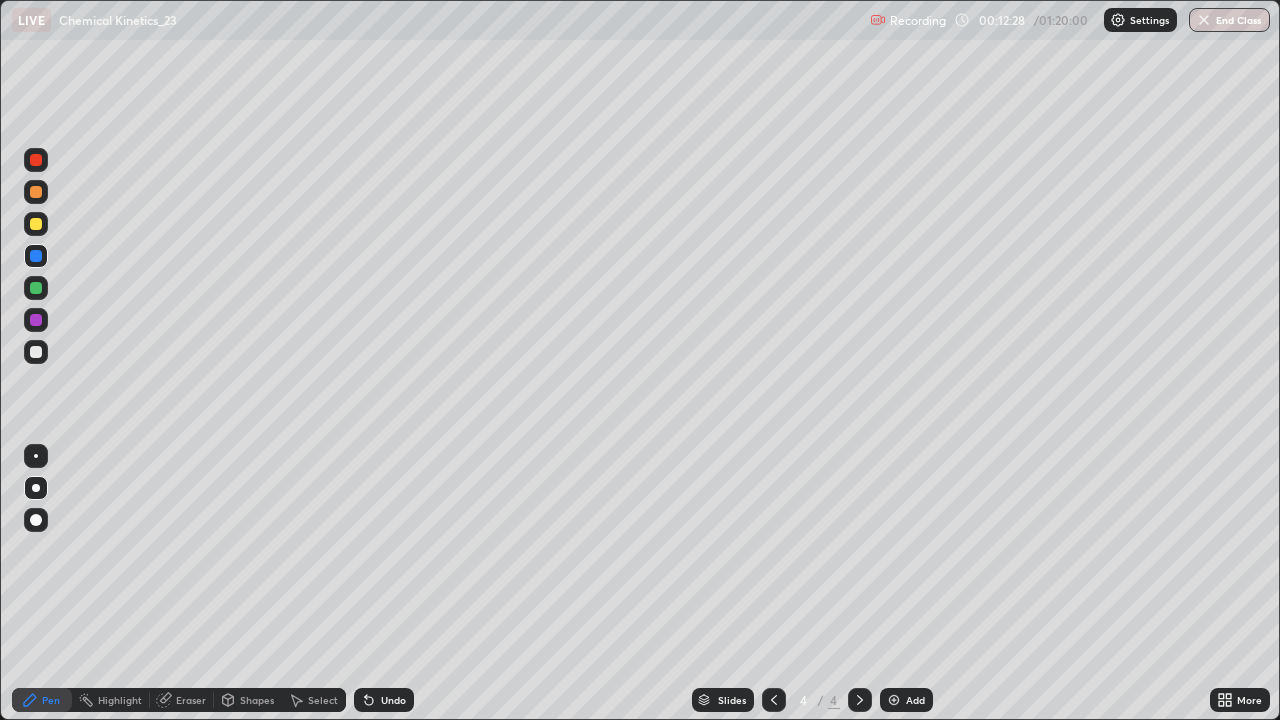 click 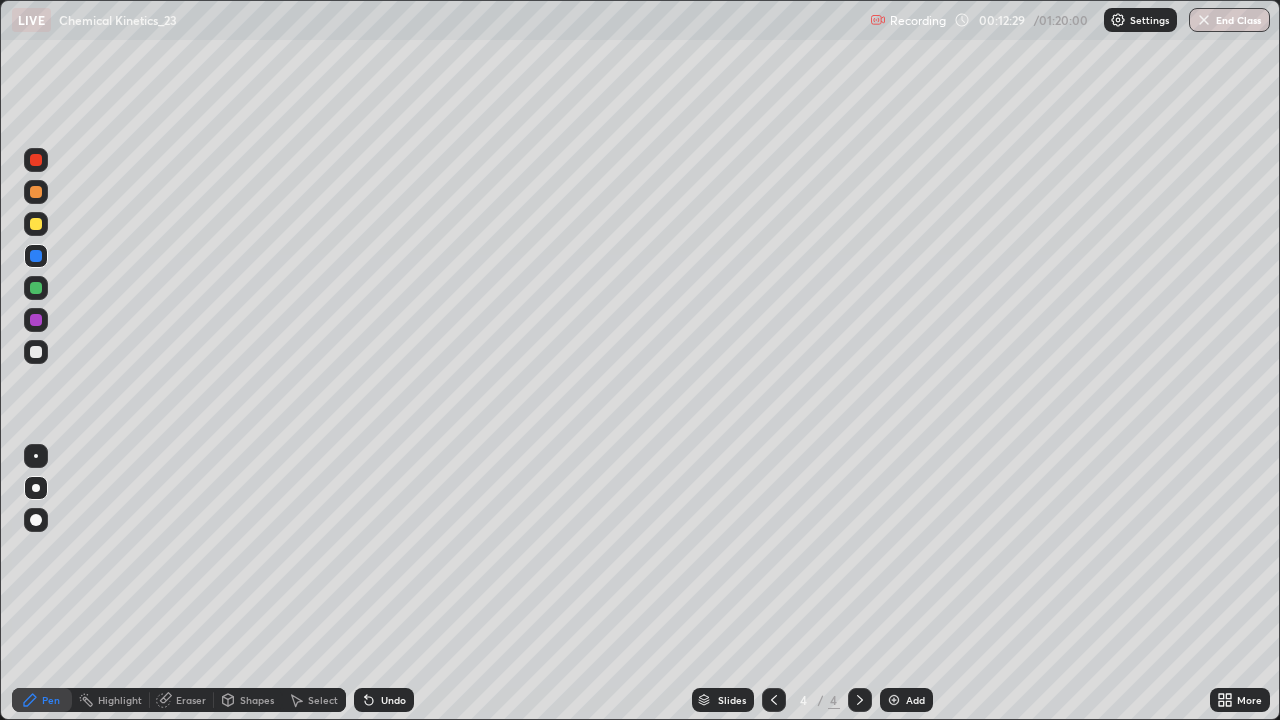click 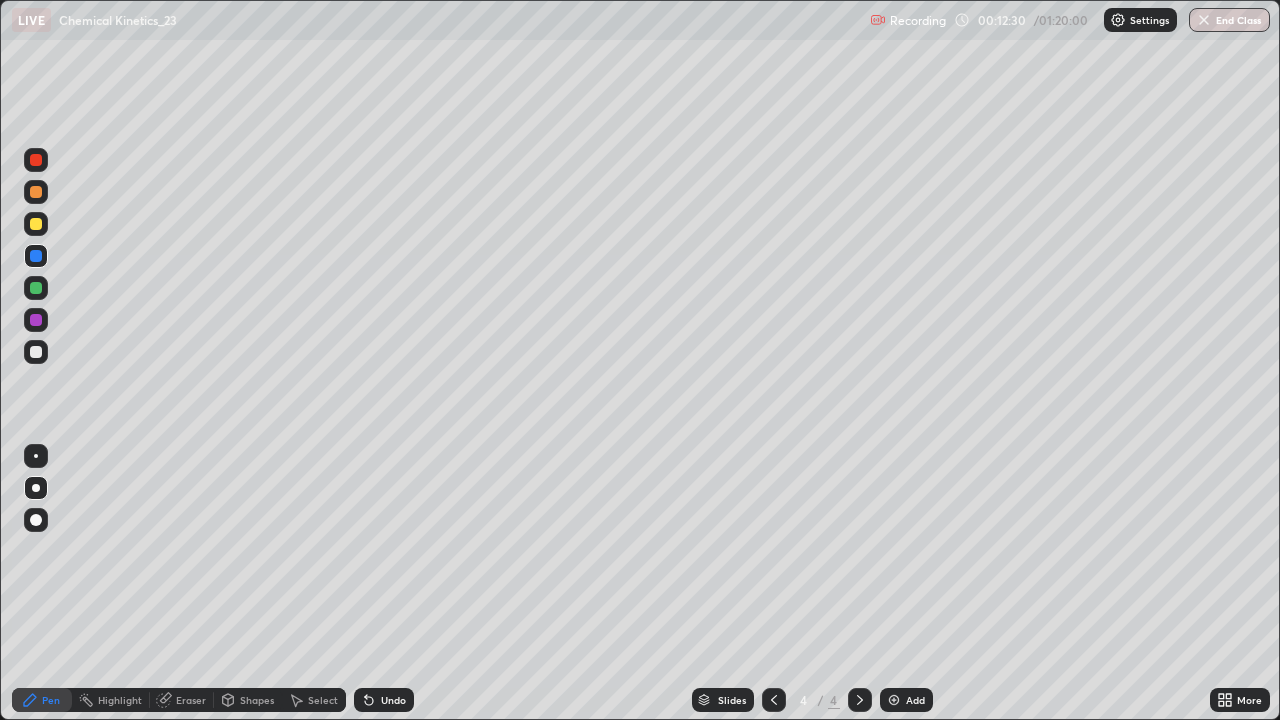 click 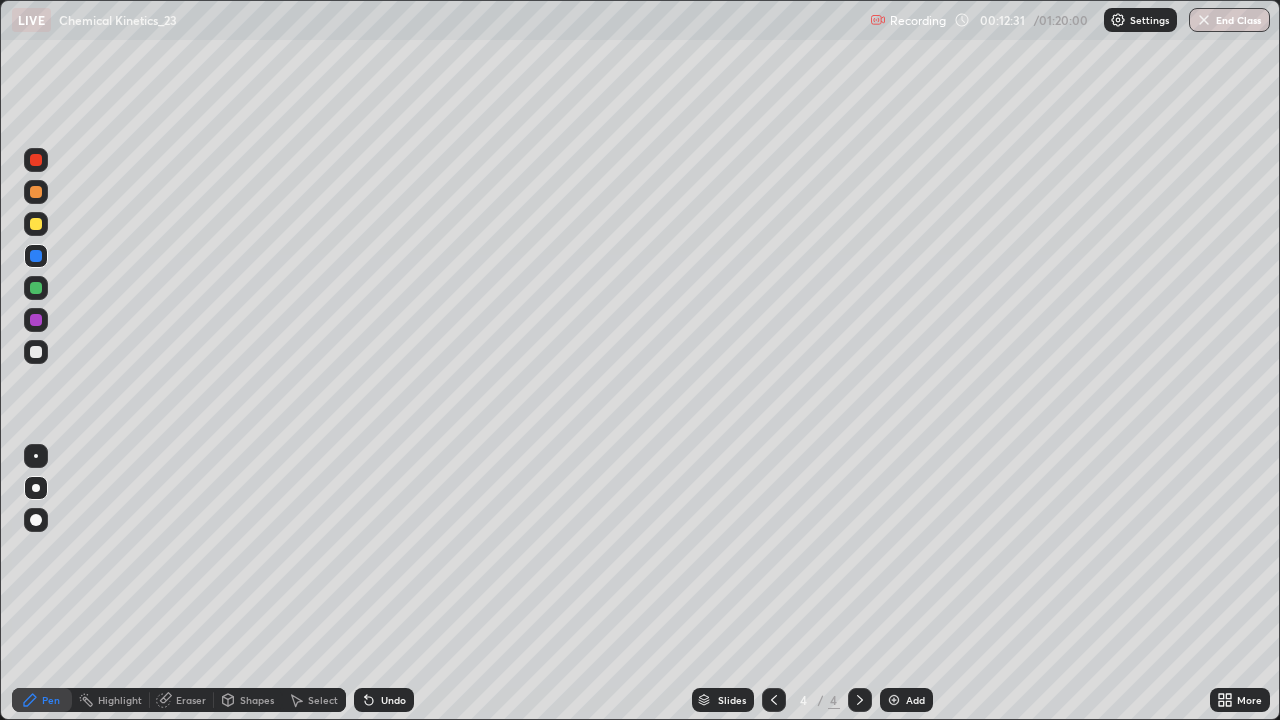 click on "Shapes" at bounding box center (248, 700) 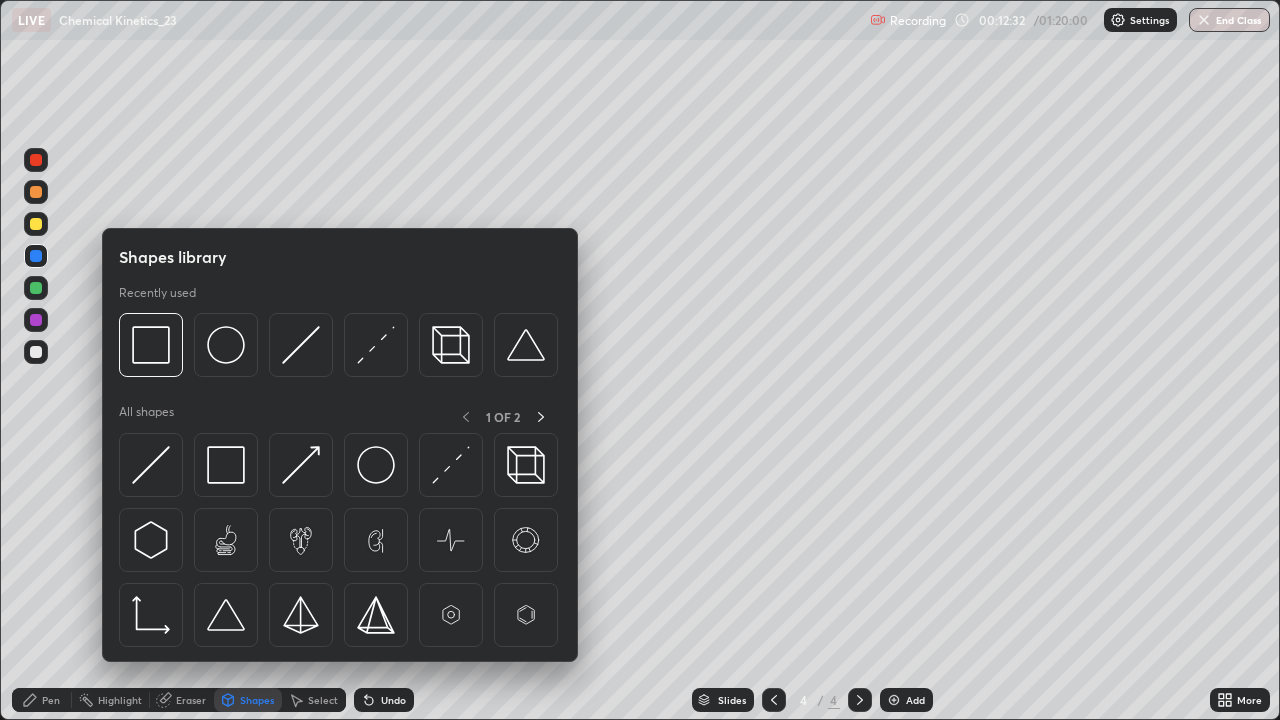 click on "Eraser" at bounding box center (191, 700) 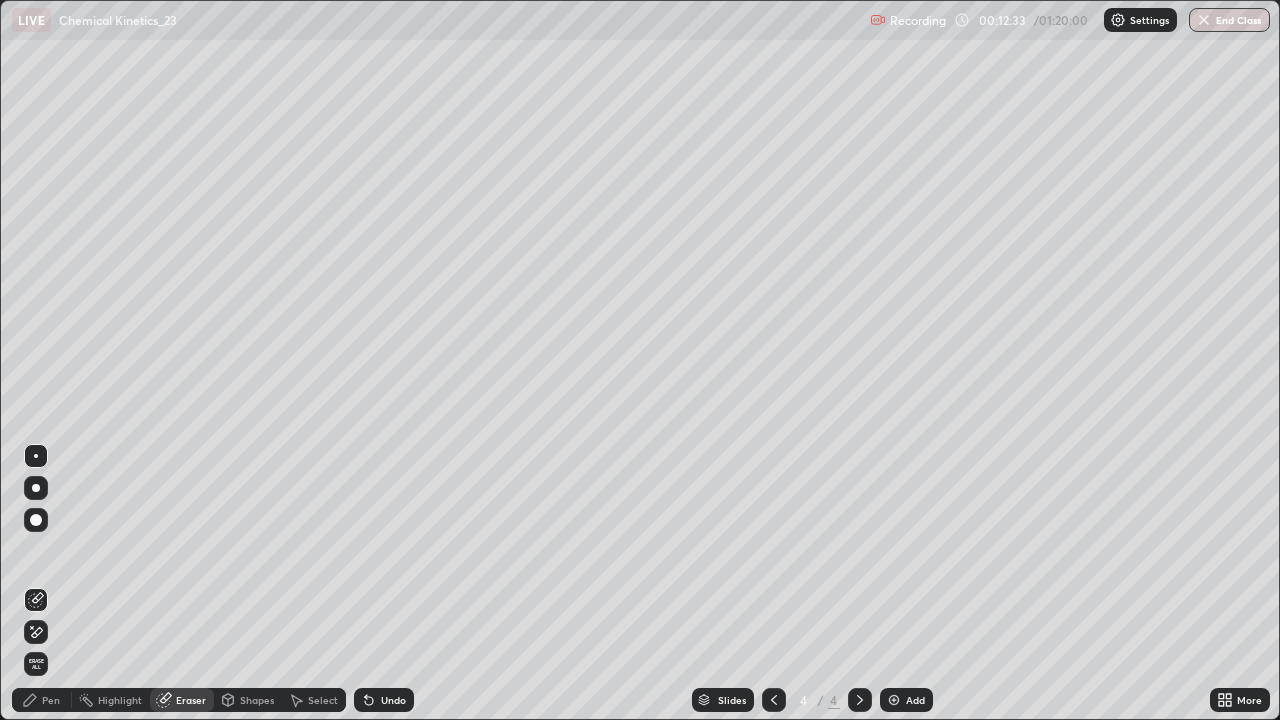 click at bounding box center (36, 632) 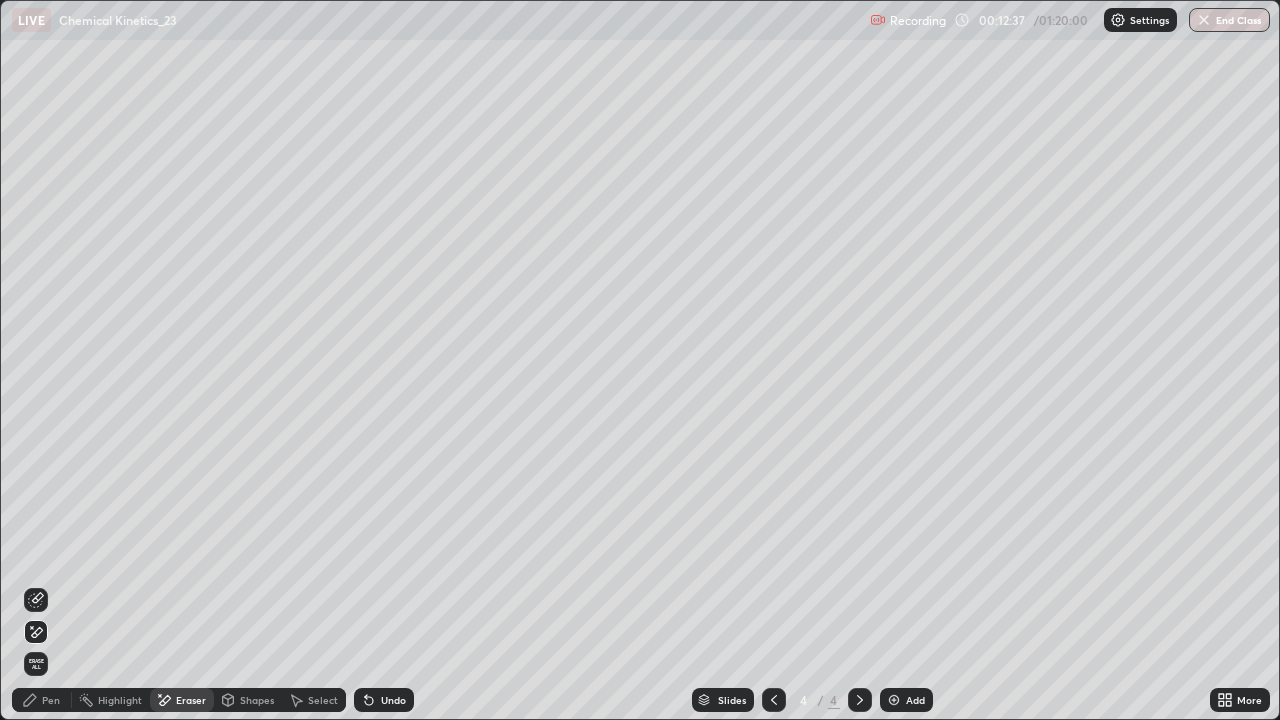 click on "Pen" at bounding box center (51, 700) 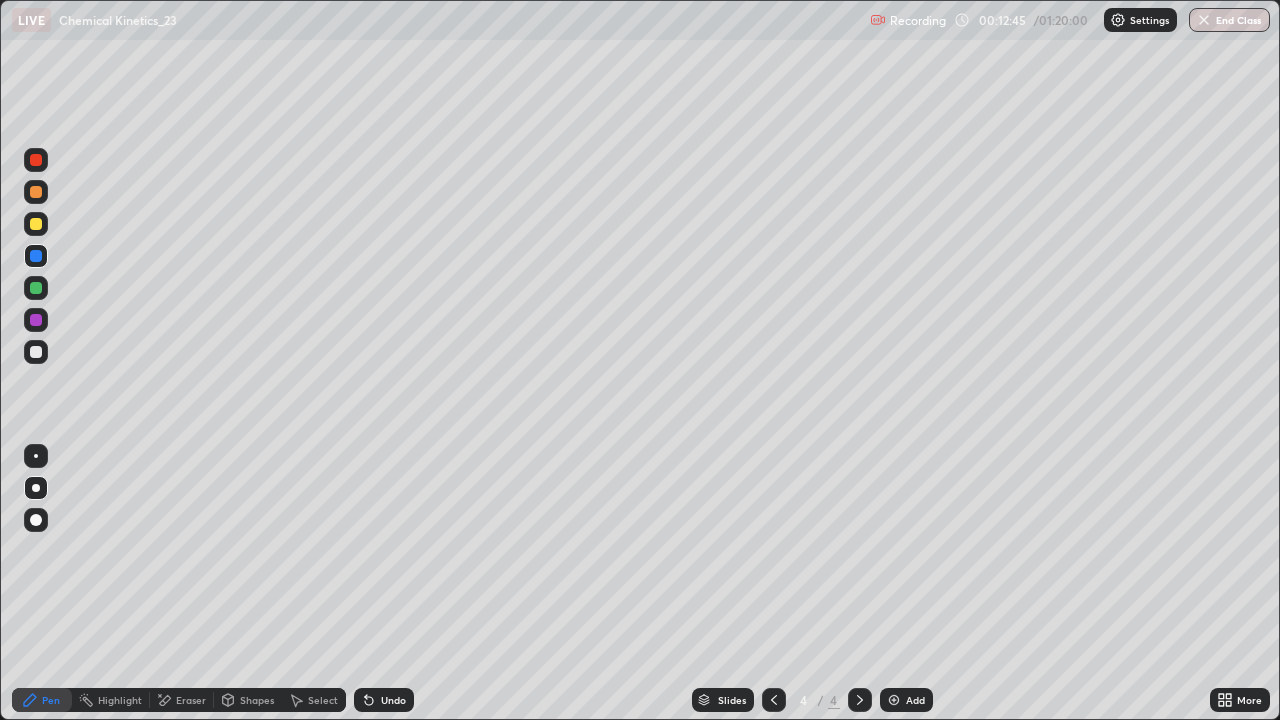 click on "Shapes" at bounding box center [257, 700] 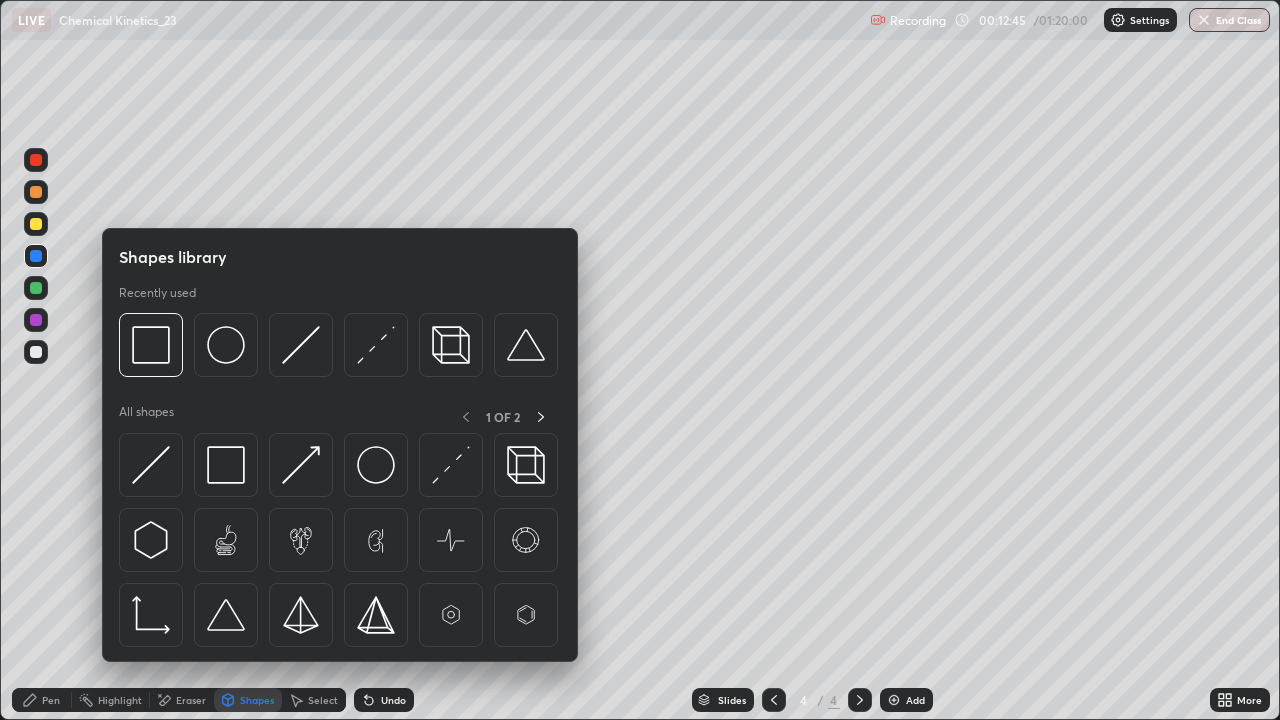 click 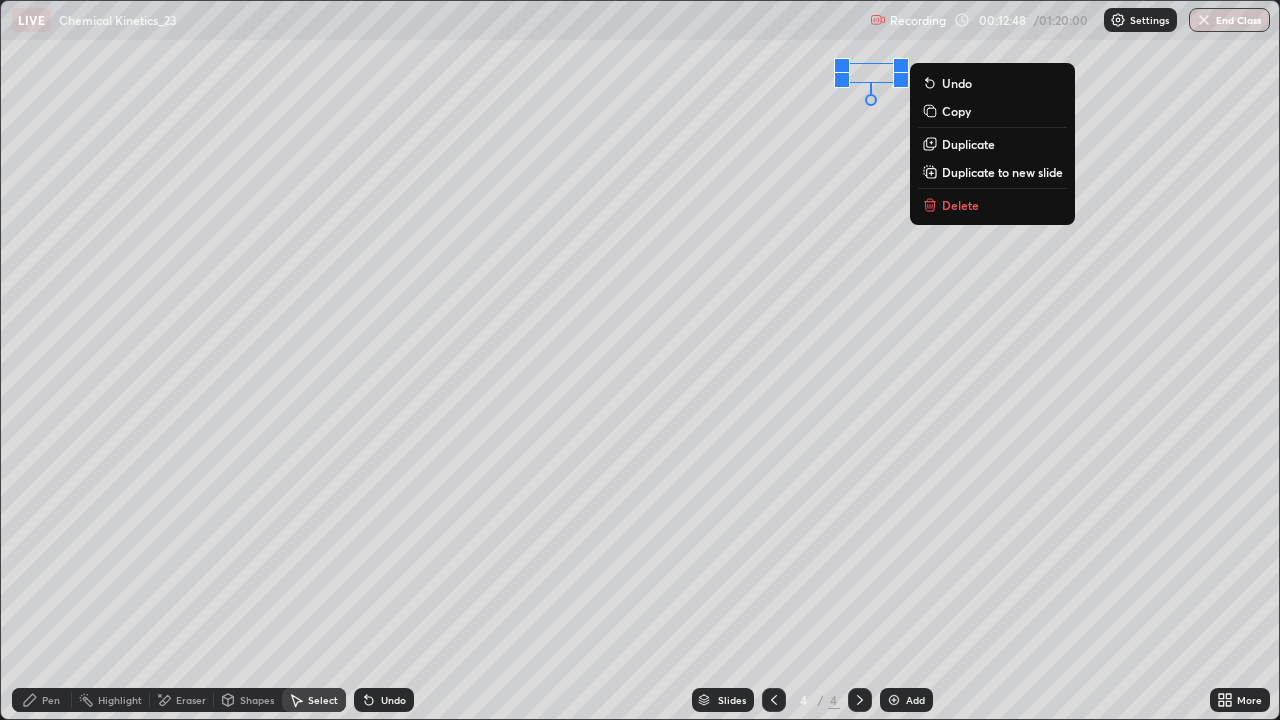 click on "Eraser" at bounding box center [191, 700] 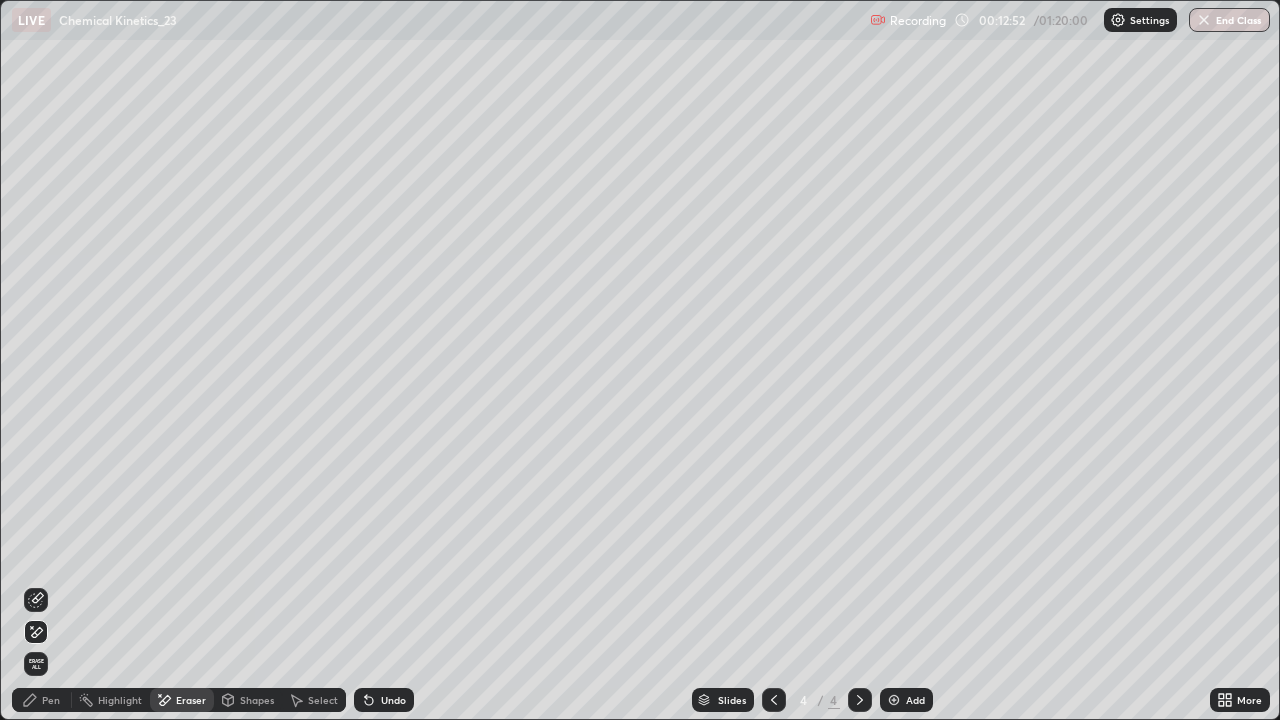click on "Pen" at bounding box center (42, 700) 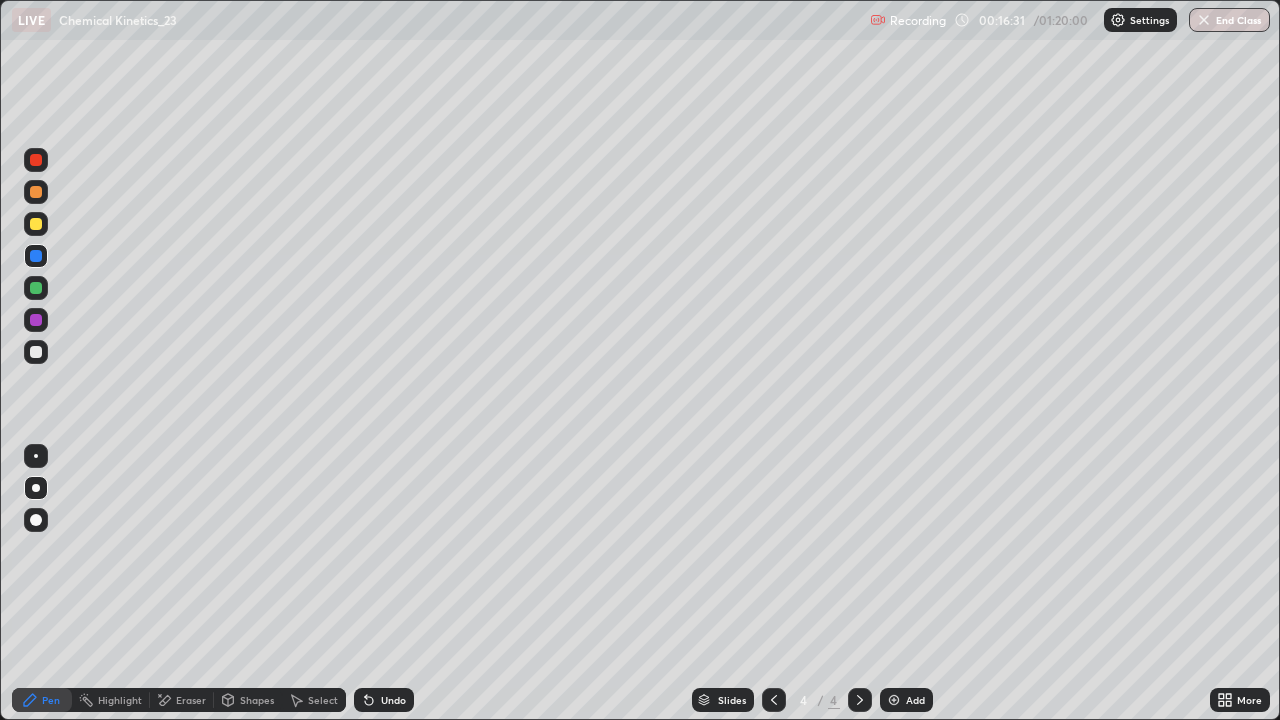 click at bounding box center [894, 700] 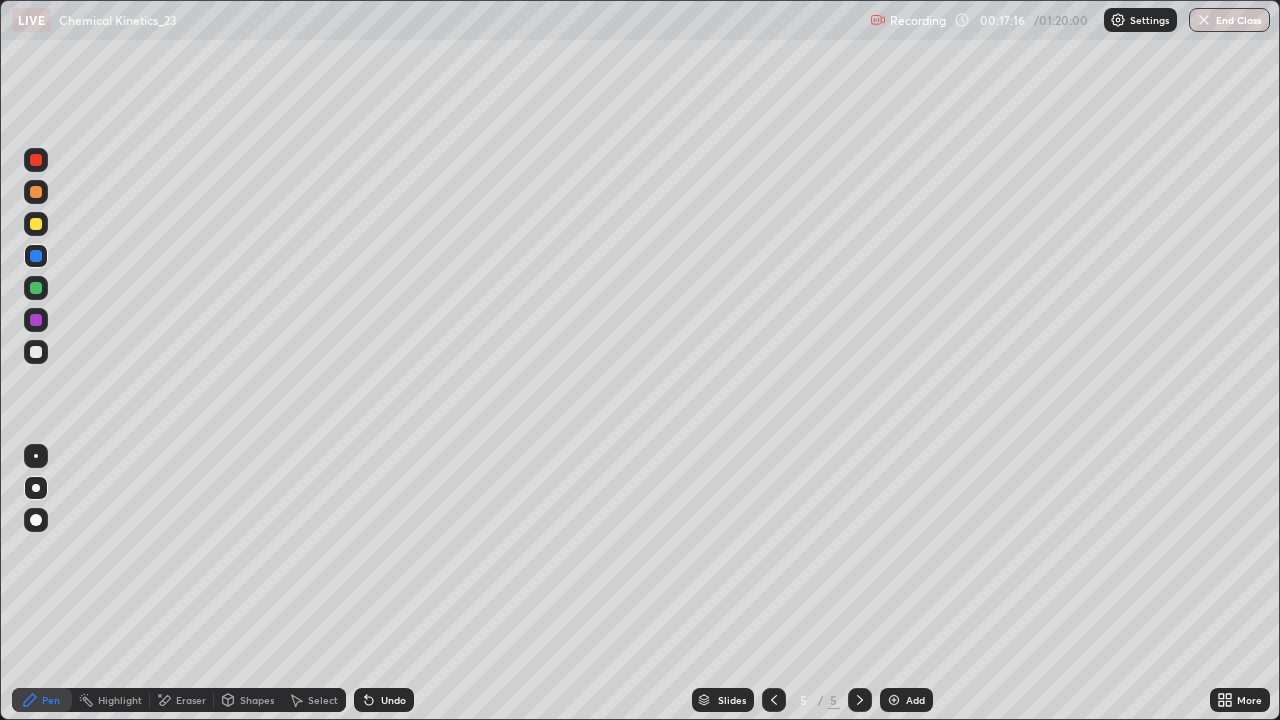click on "Undo" at bounding box center (384, 700) 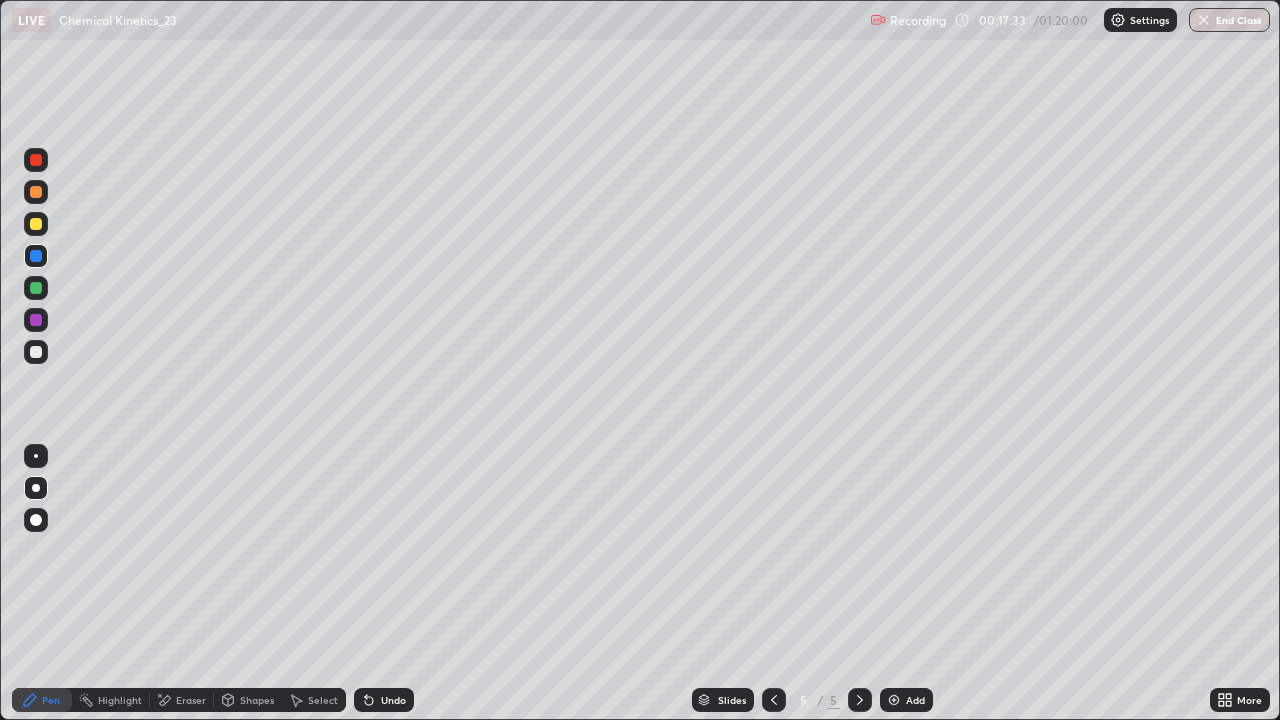 click on "Undo" at bounding box center (393, 700) 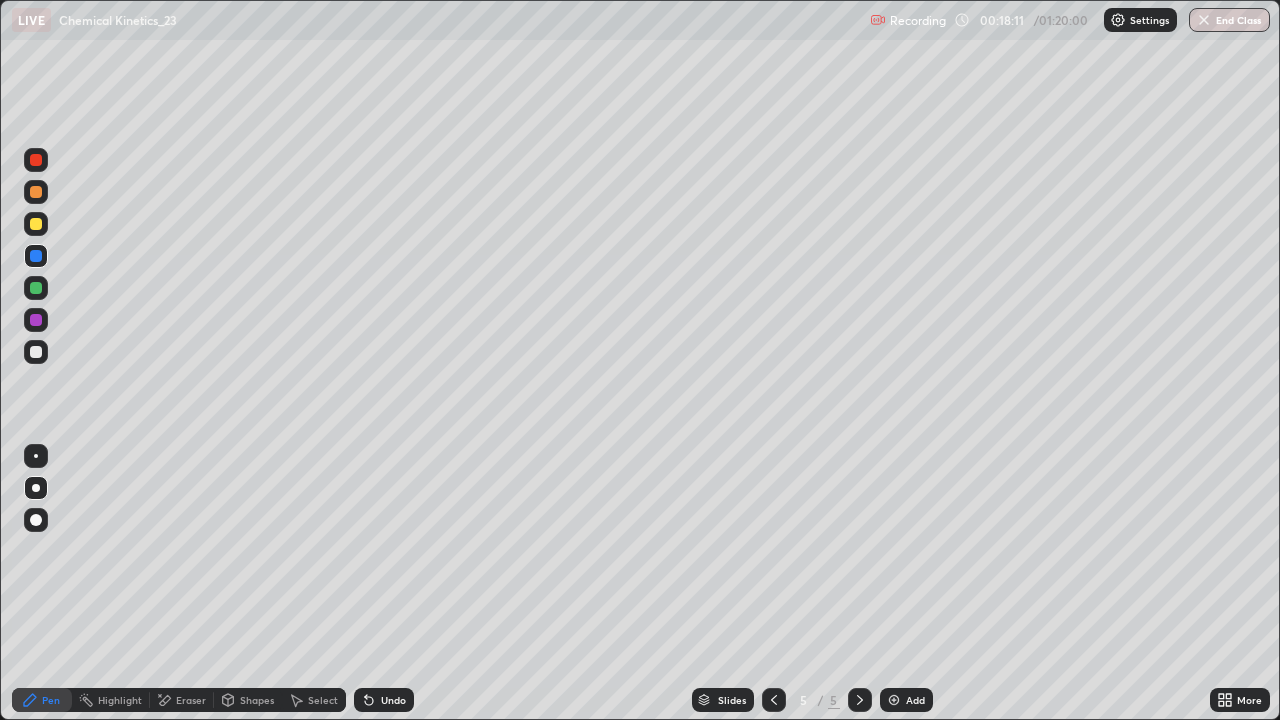 click on "Undo" at bounding box center (384, 700) 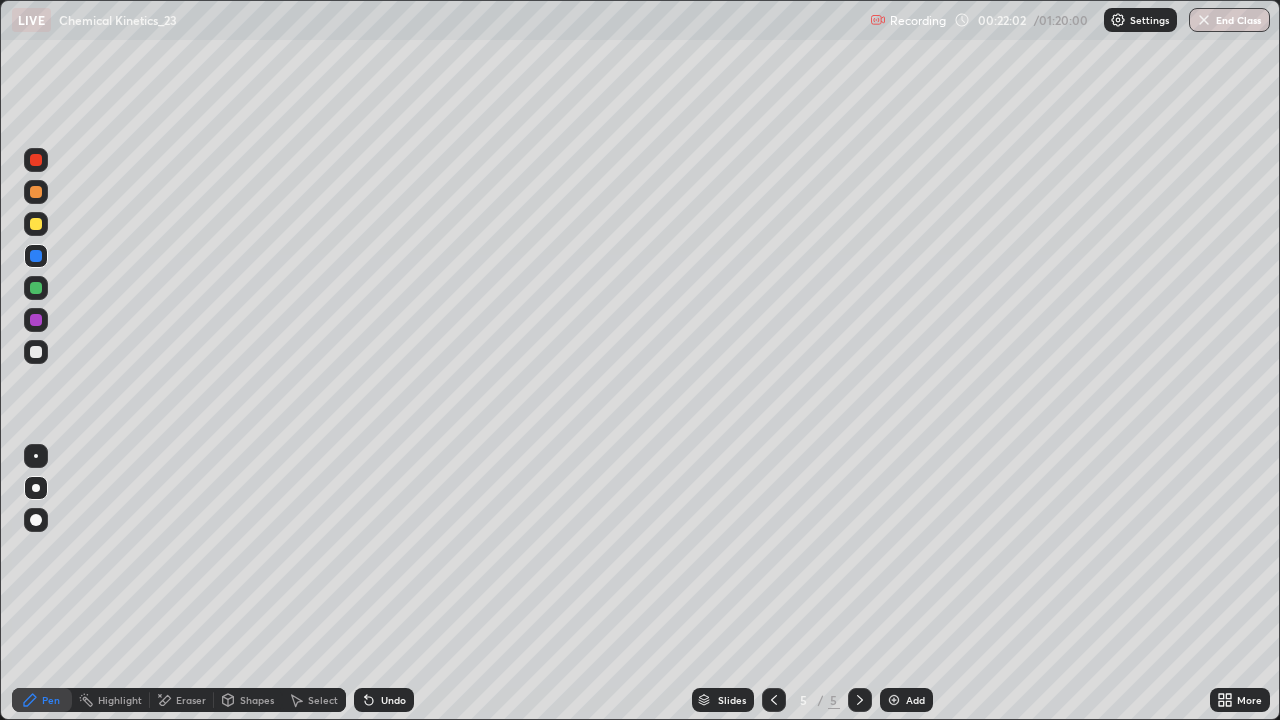 click at bounding box center (36, 192) 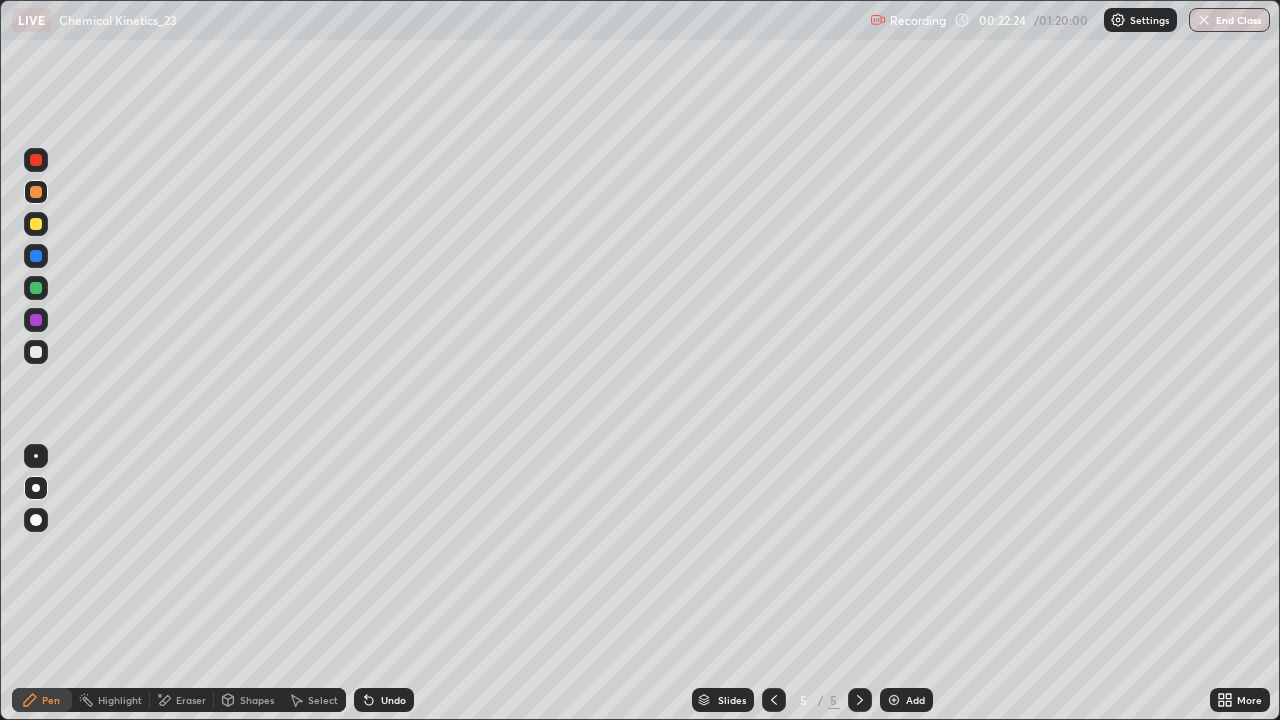 click at bounding box center (36, 224) 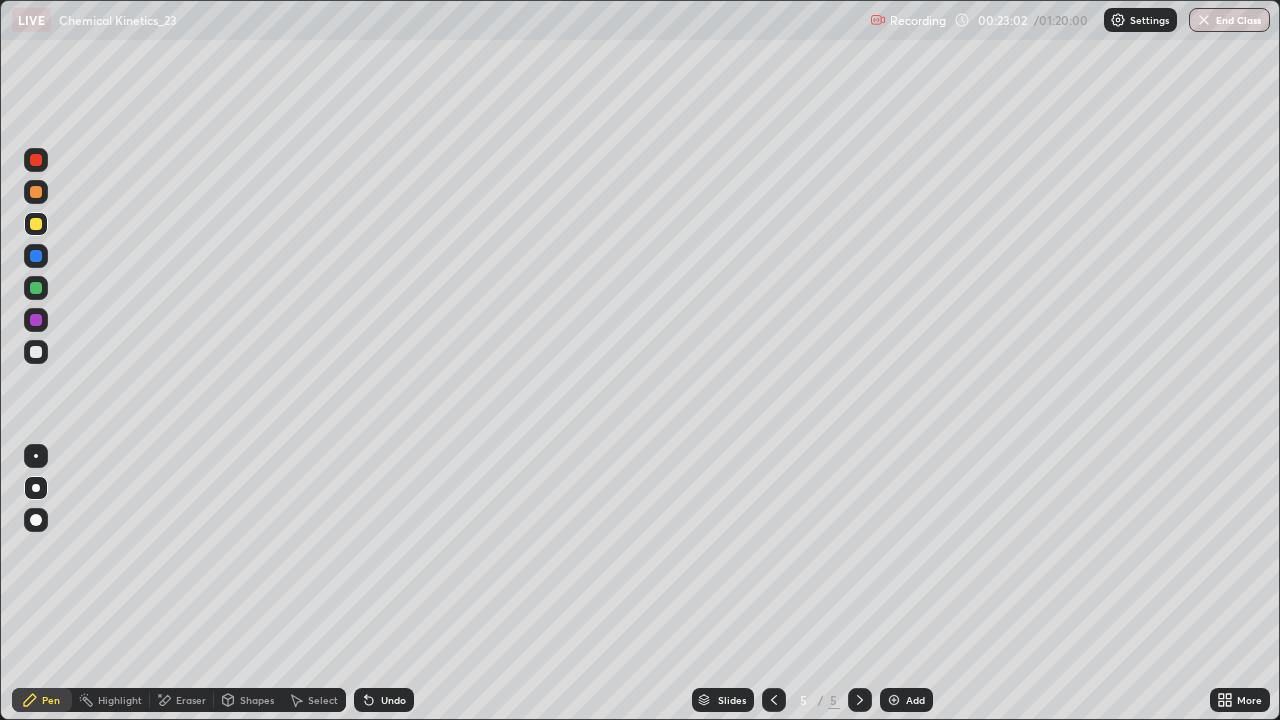 click on "Undo" at bounding box center (393, 700) 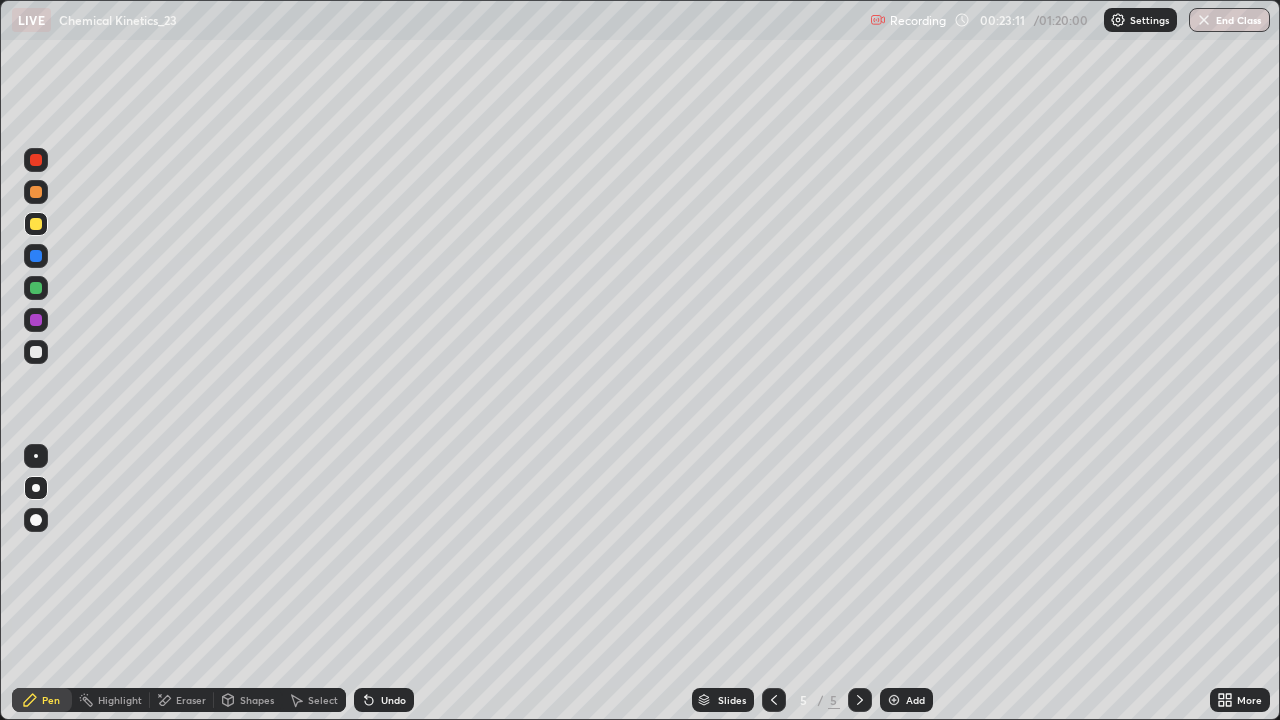 click on "Undo" at bounding box center [384, 700] 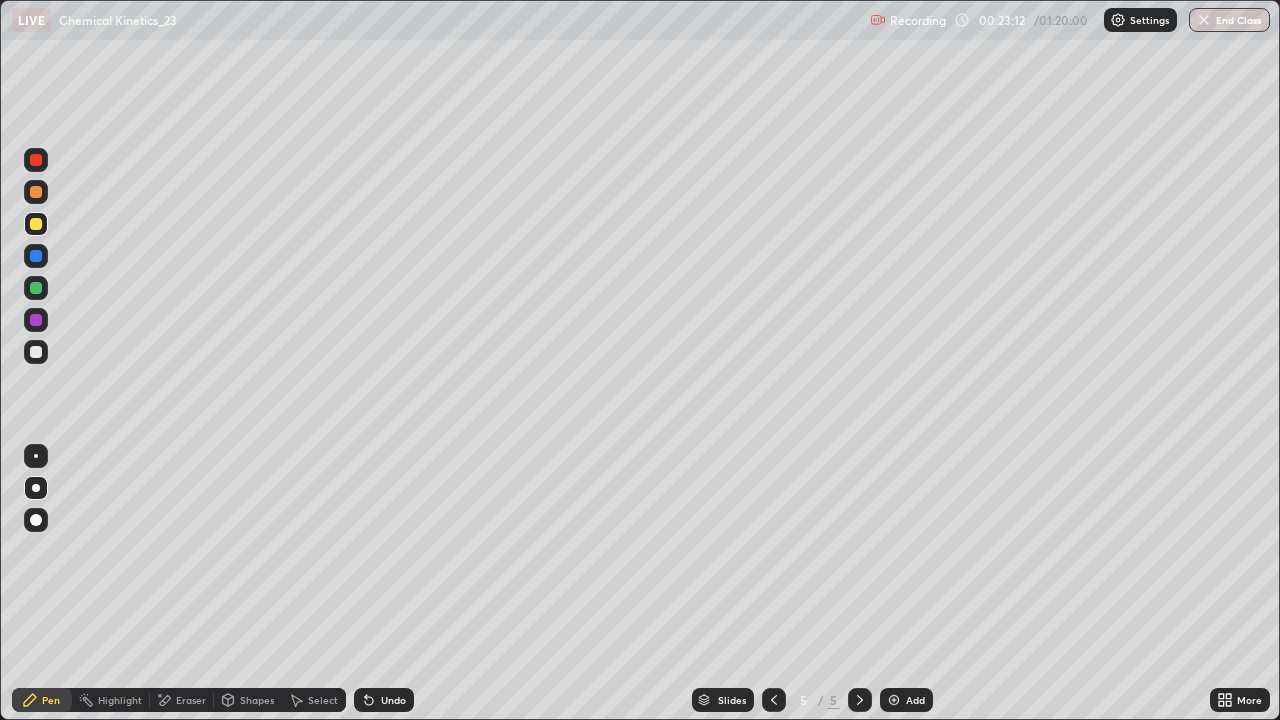 click on "Undo" at bounding box center [393, 700] 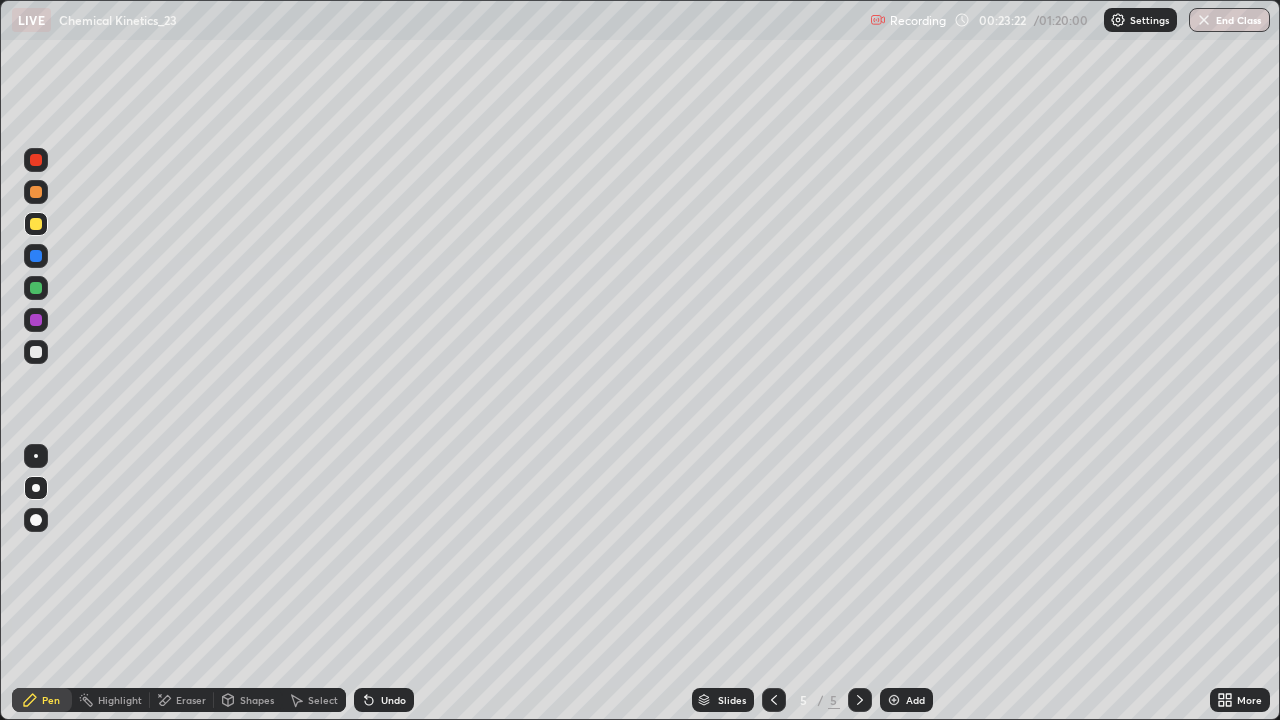 click on "Undo" at bounding box center (384, 700) 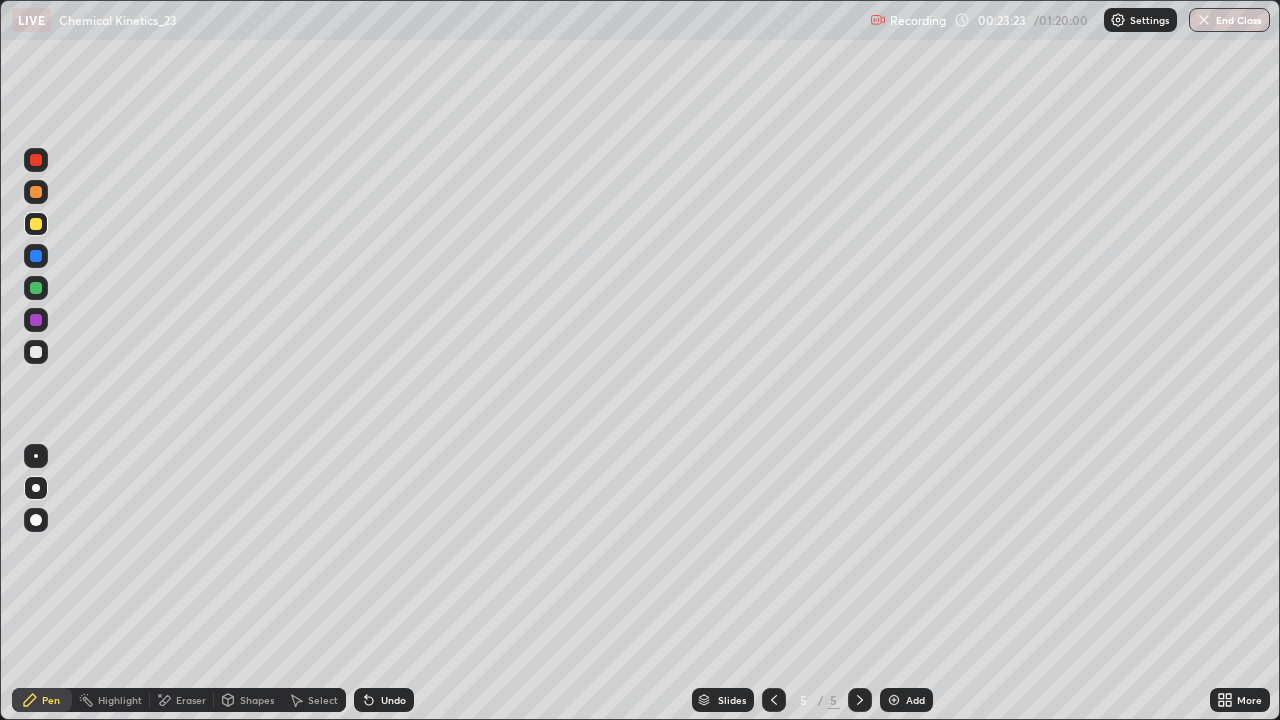 click on "Undo" at bounding box center (384, 700) 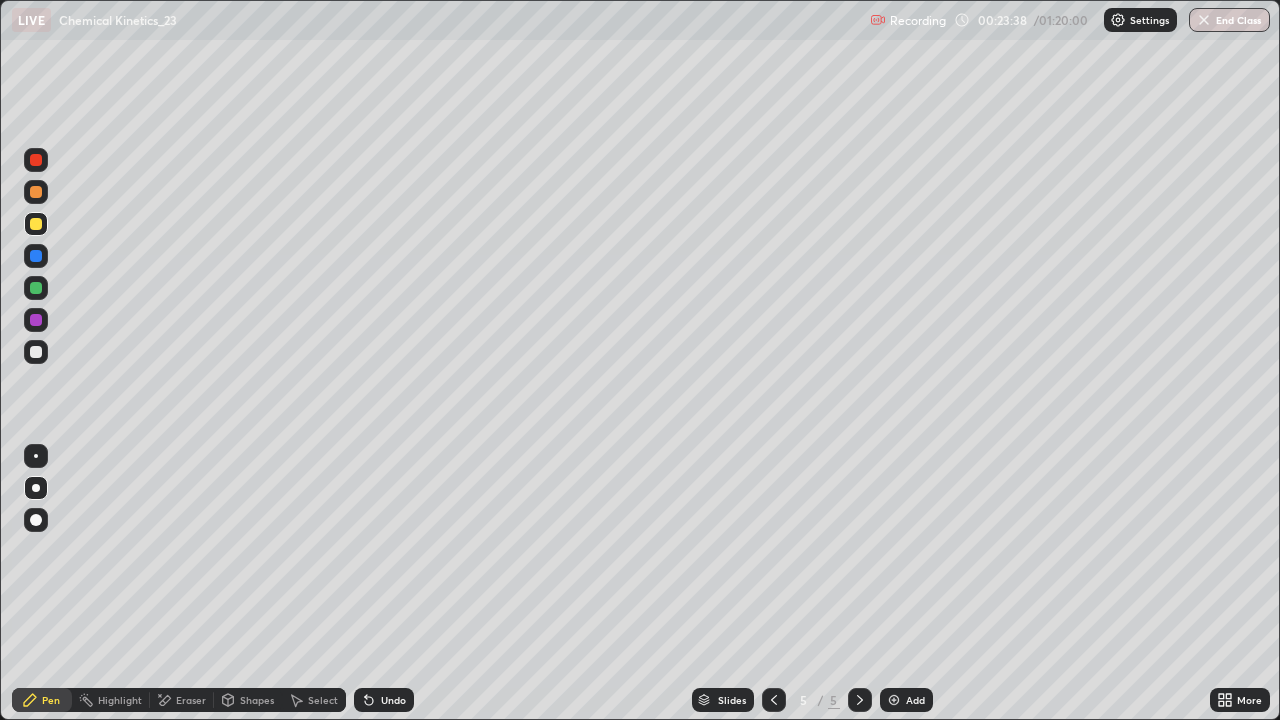 click on "Undo" at bounding box center [393, 700] 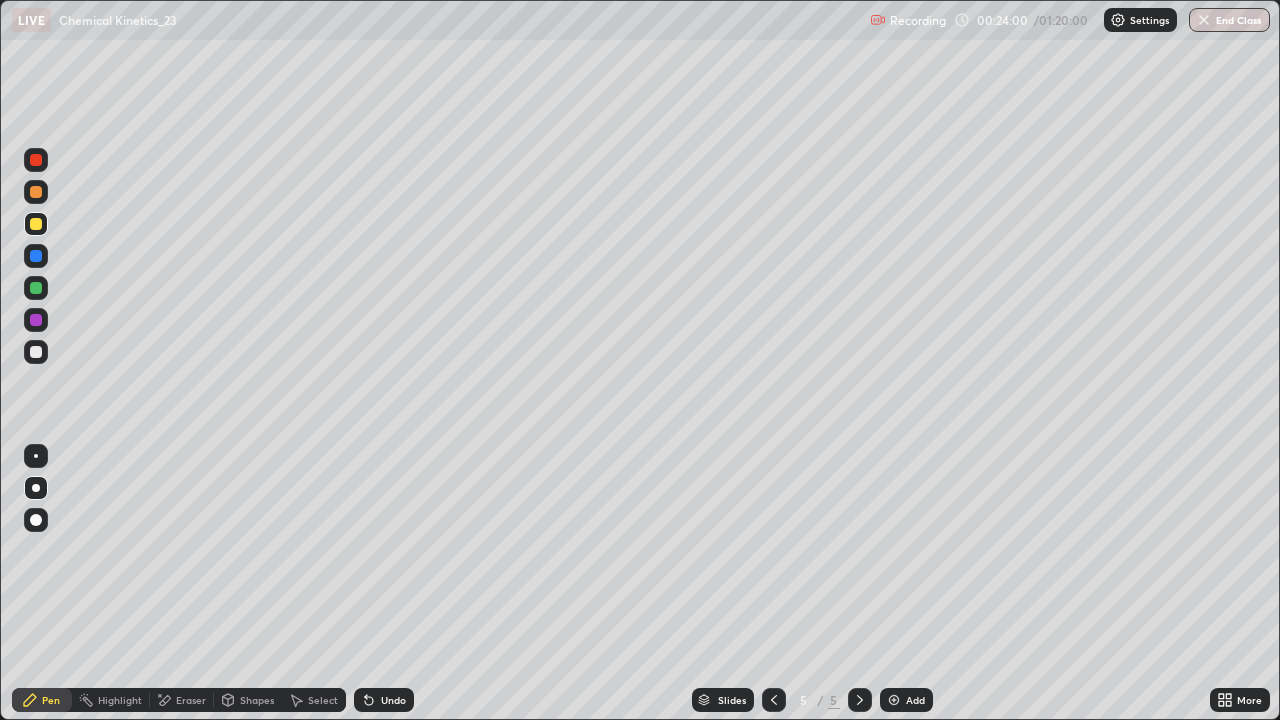 click on "Undo" at bounding box center [384, 700] 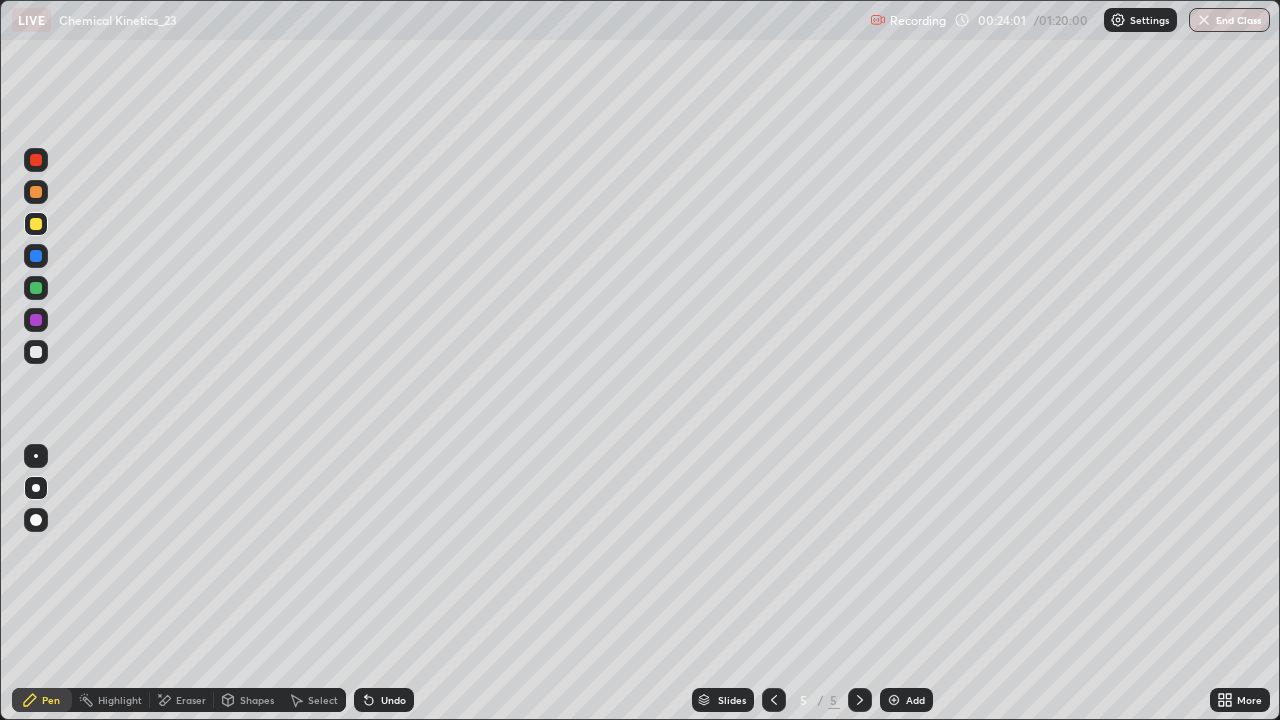 click on "Undo" at bounding box center [384, 700] 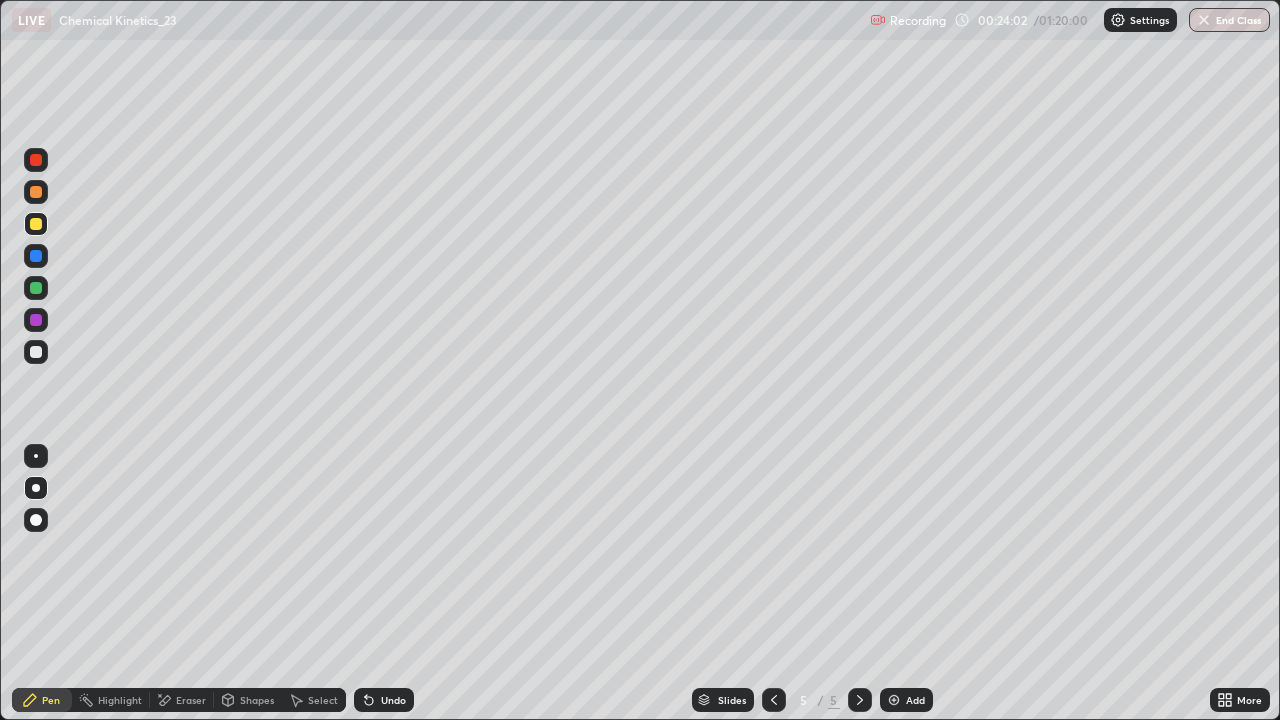click on "Undo" at bounding box center (384, 700) 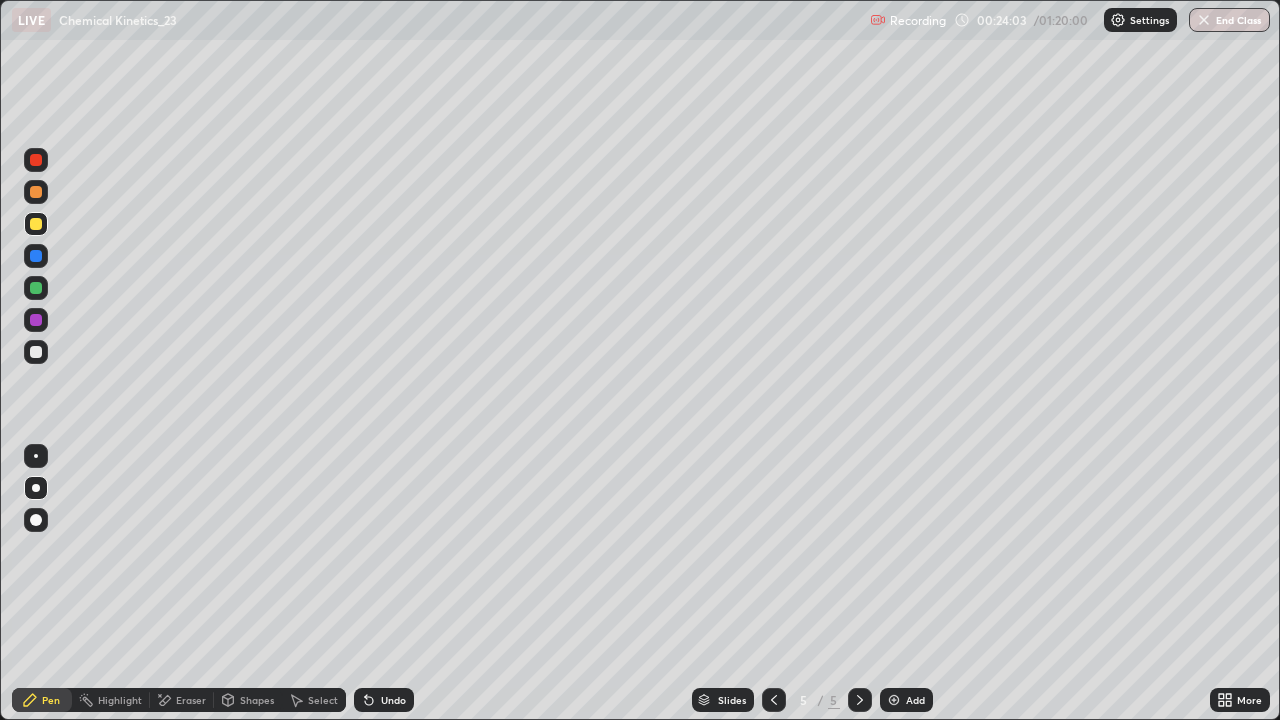click on "Undo" at bounding box center [384, 700] 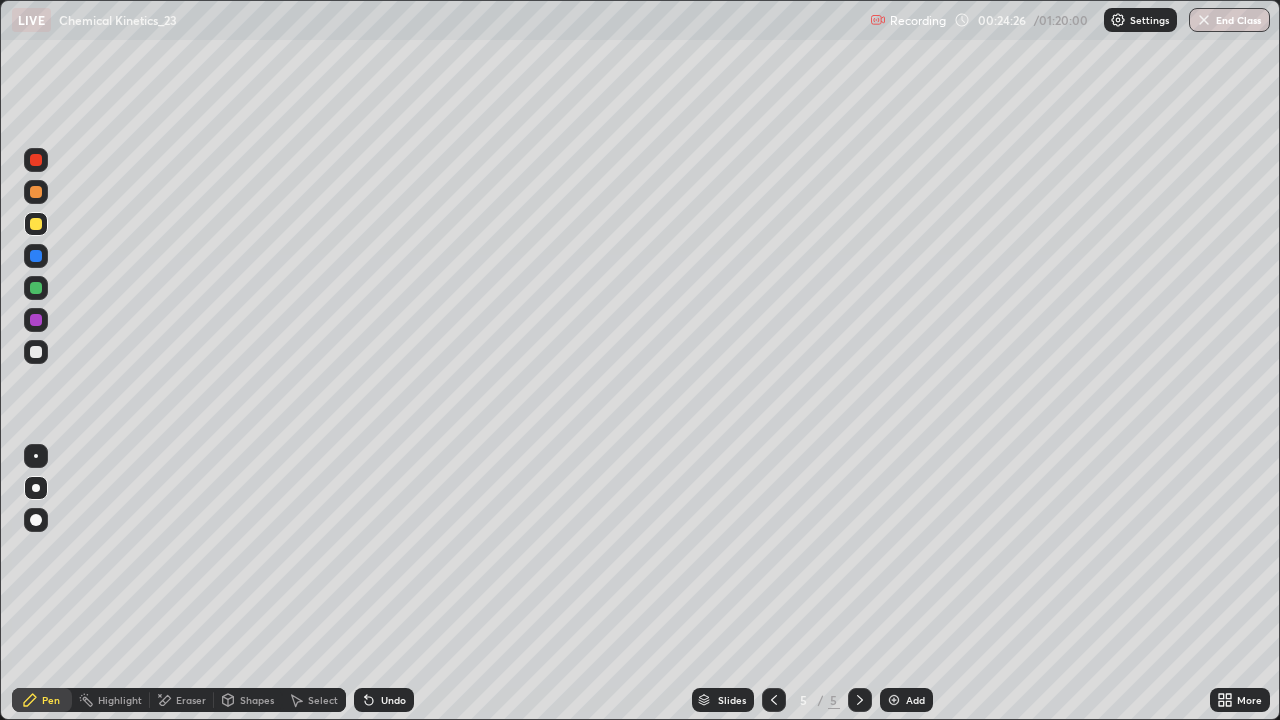 click on "Eraser" at bounding box center (191, 700) 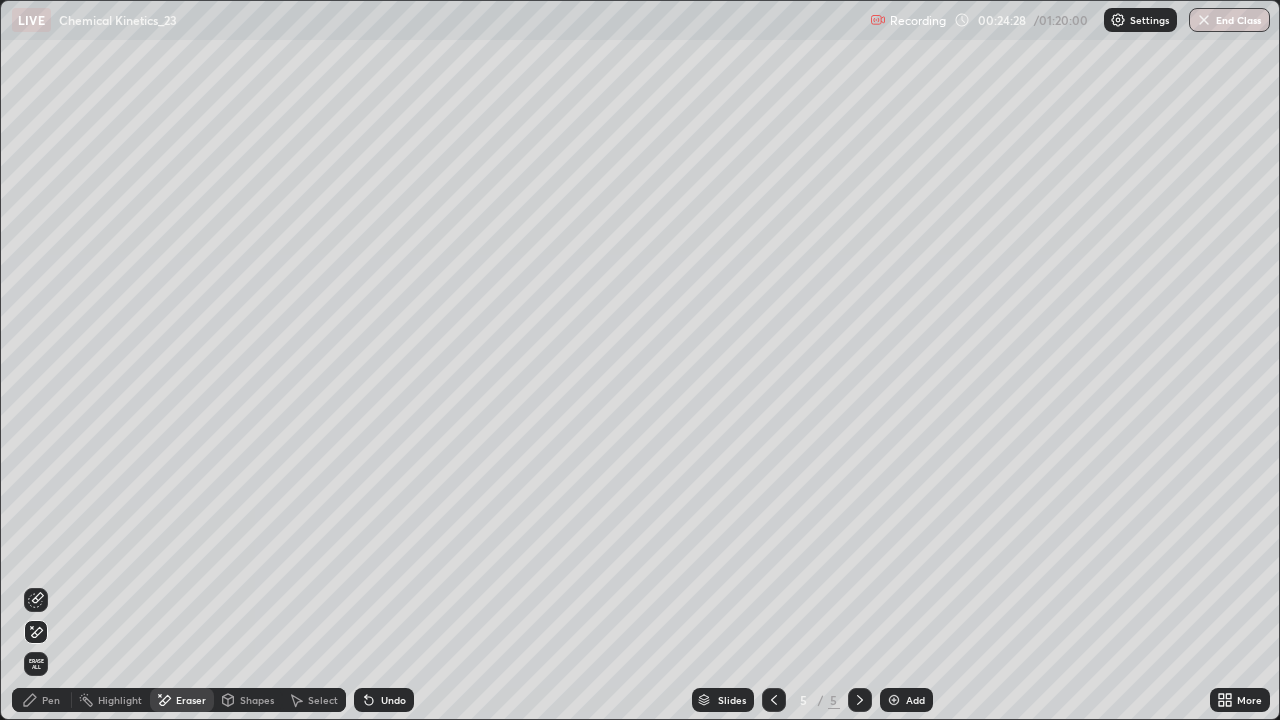 click on "Pen" at bounding box center (42, 700) 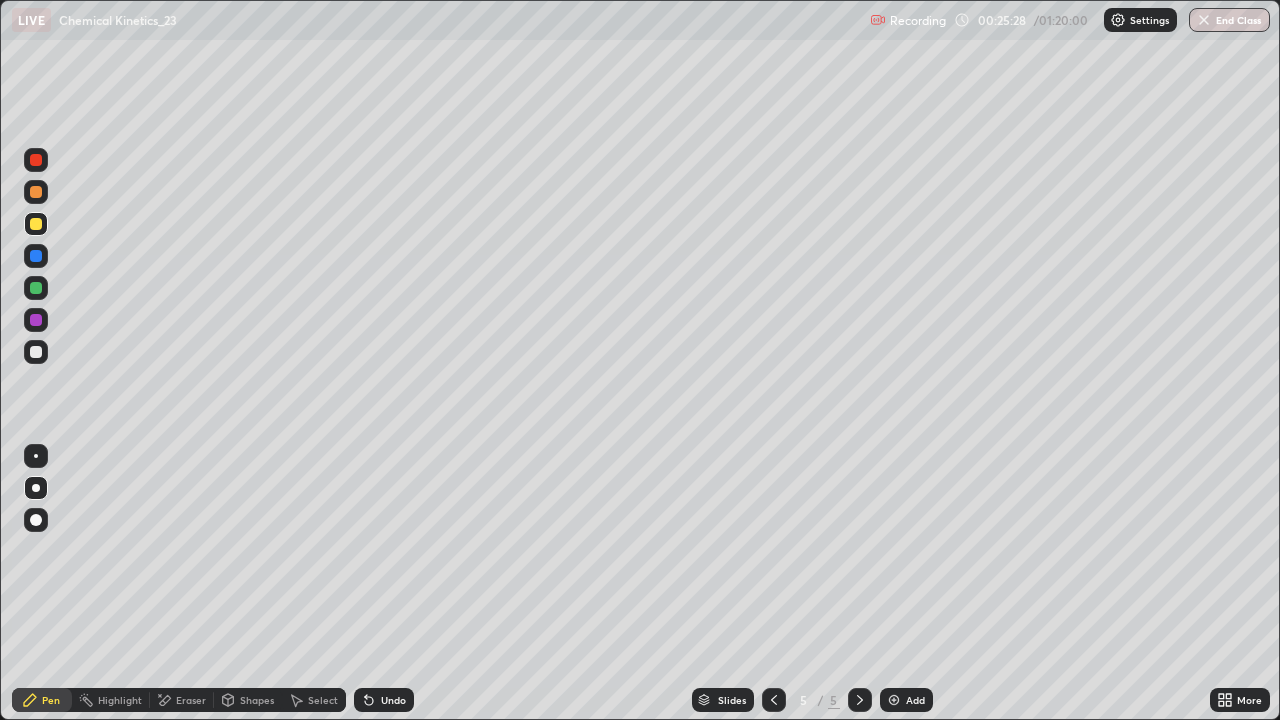 click at bounding box center (36, 224) 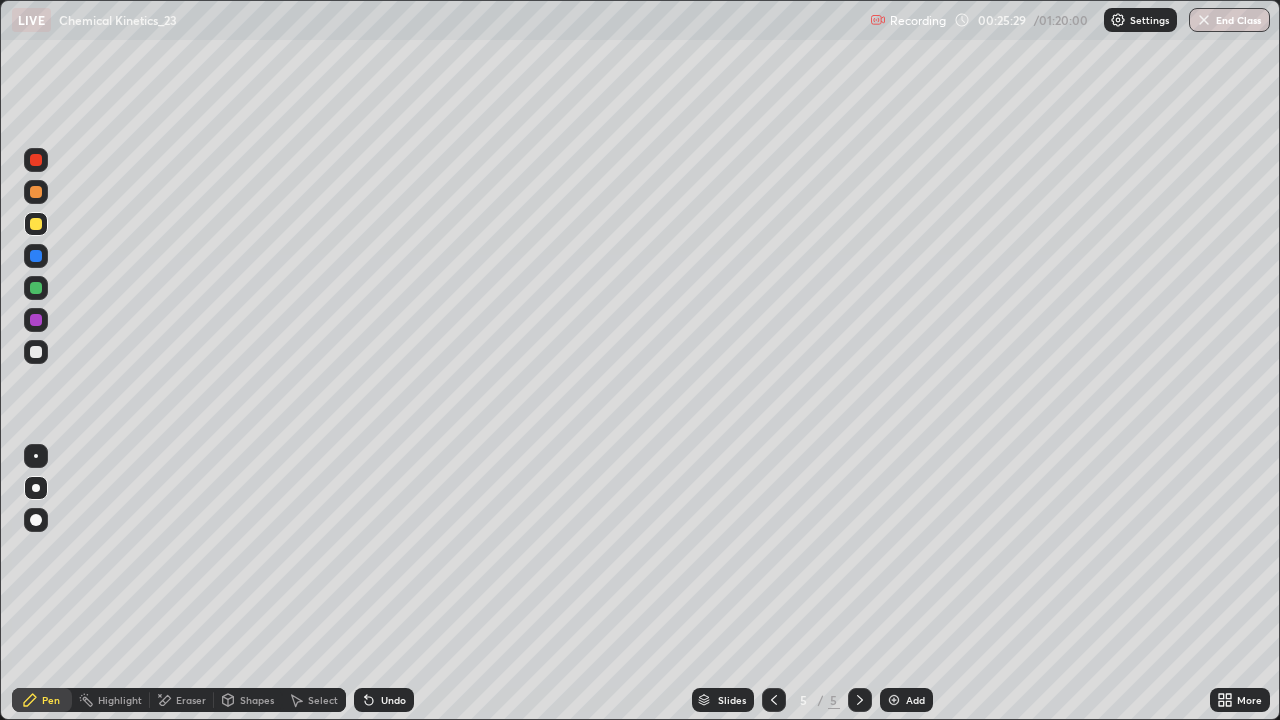 click at bounding box center (36, 192) 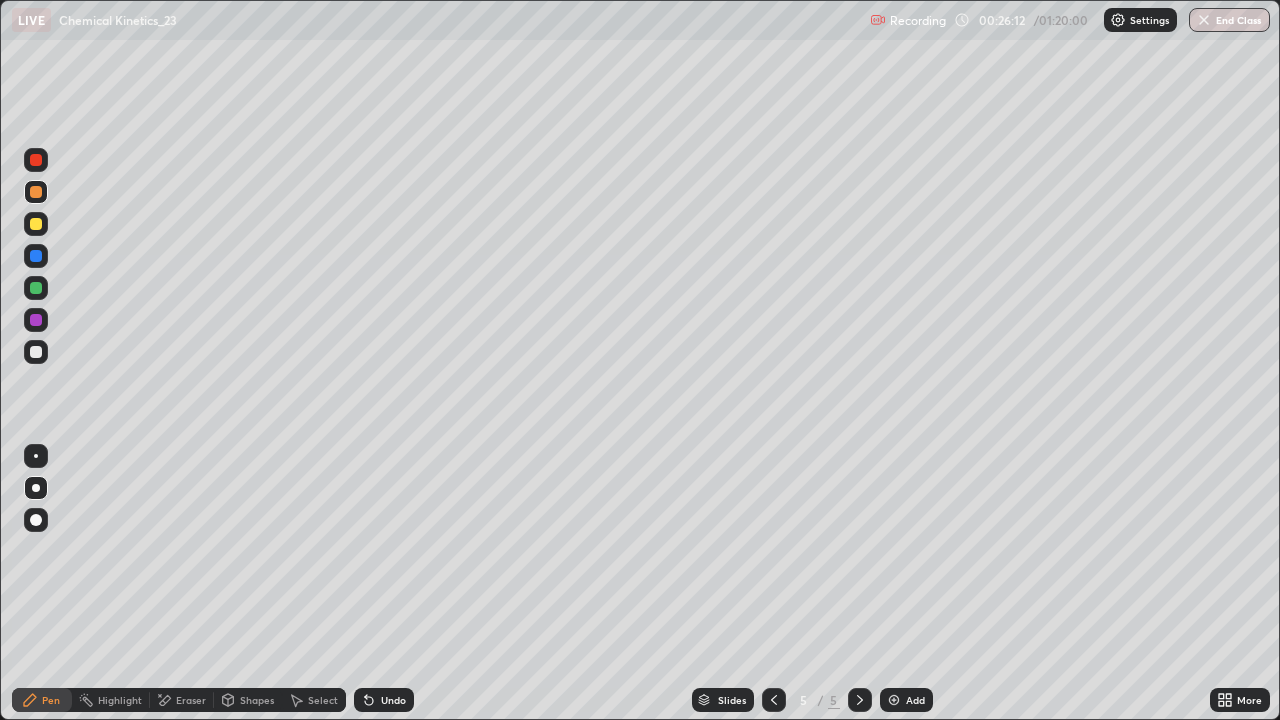 click on "Undo" at bounding box center (393, 700) 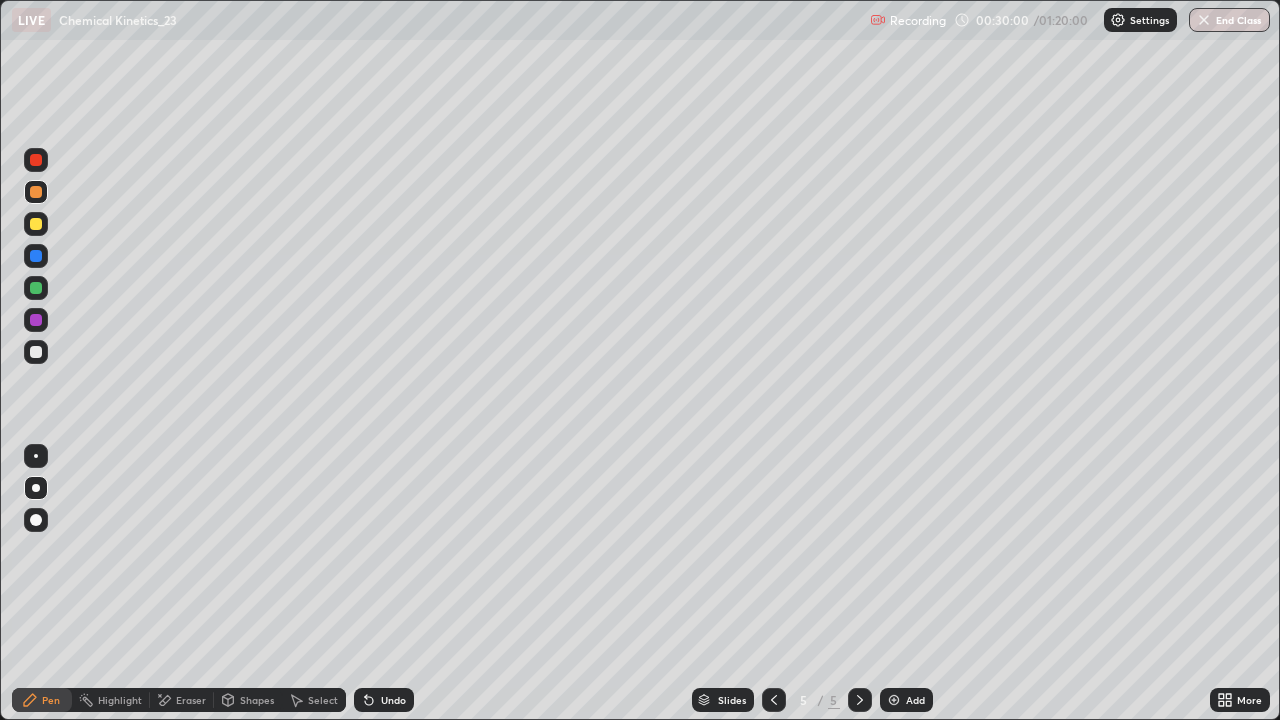 click at bounding box center [774, 700] 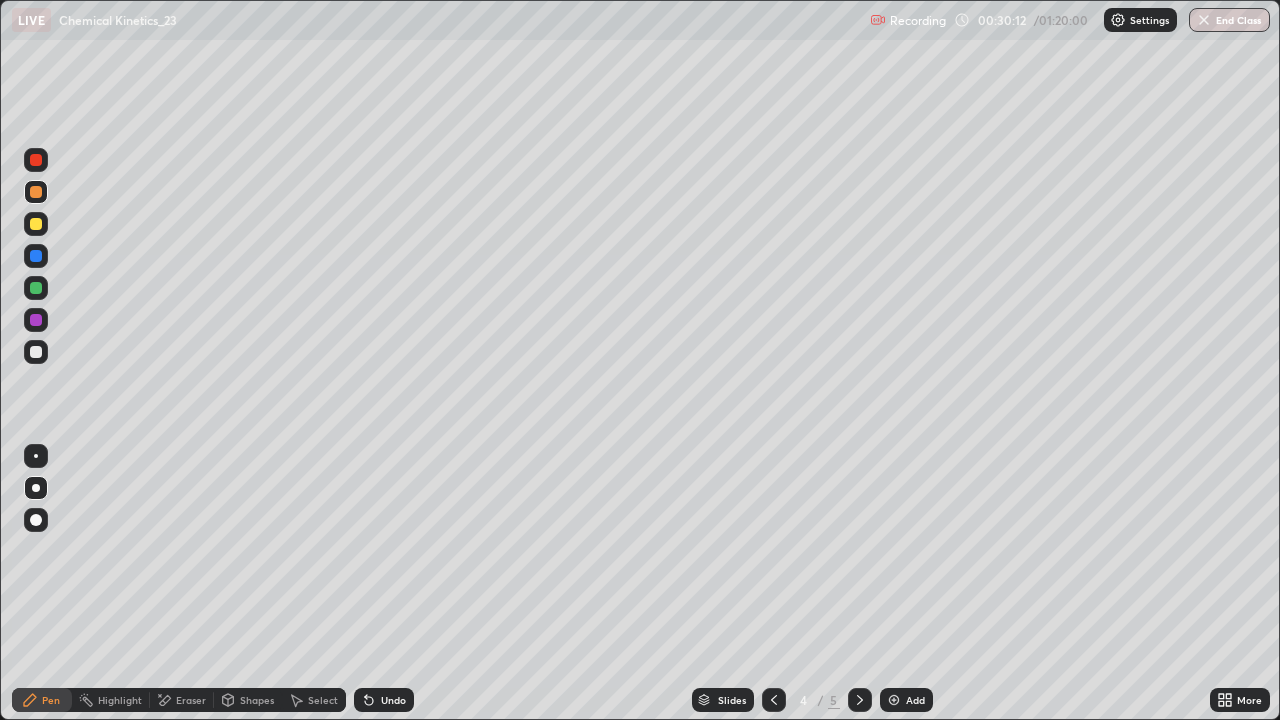 click 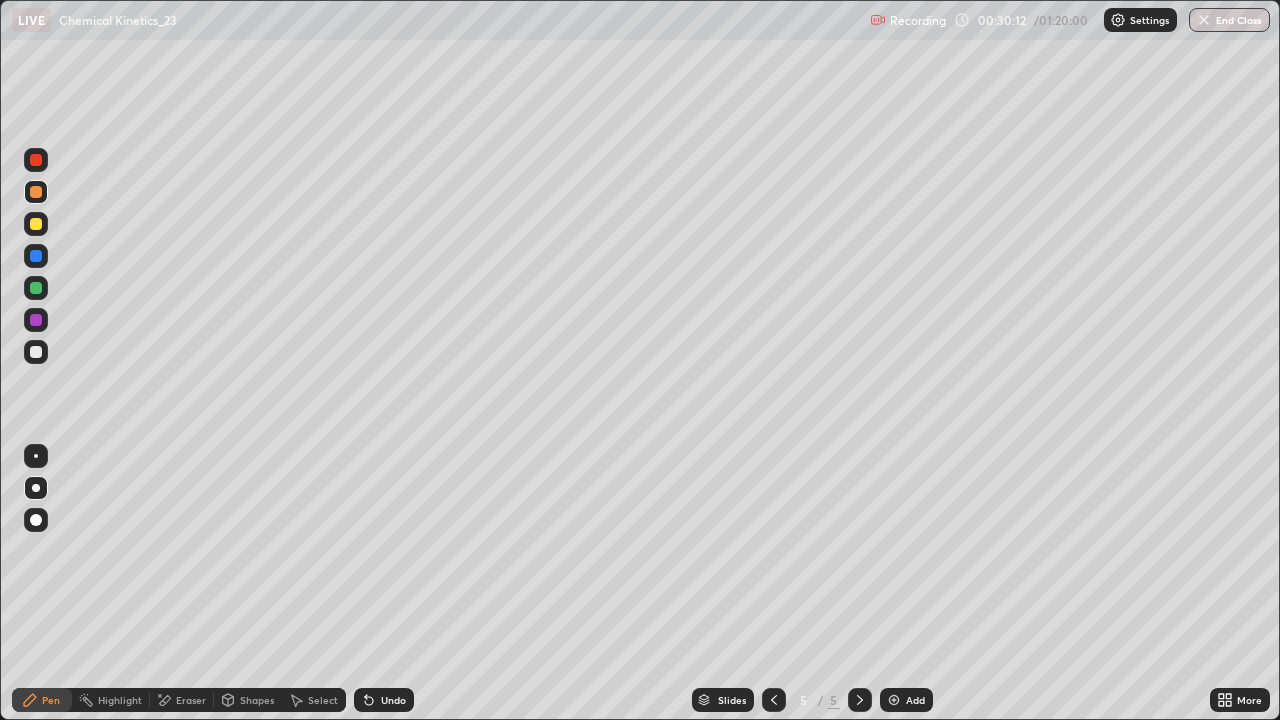 click 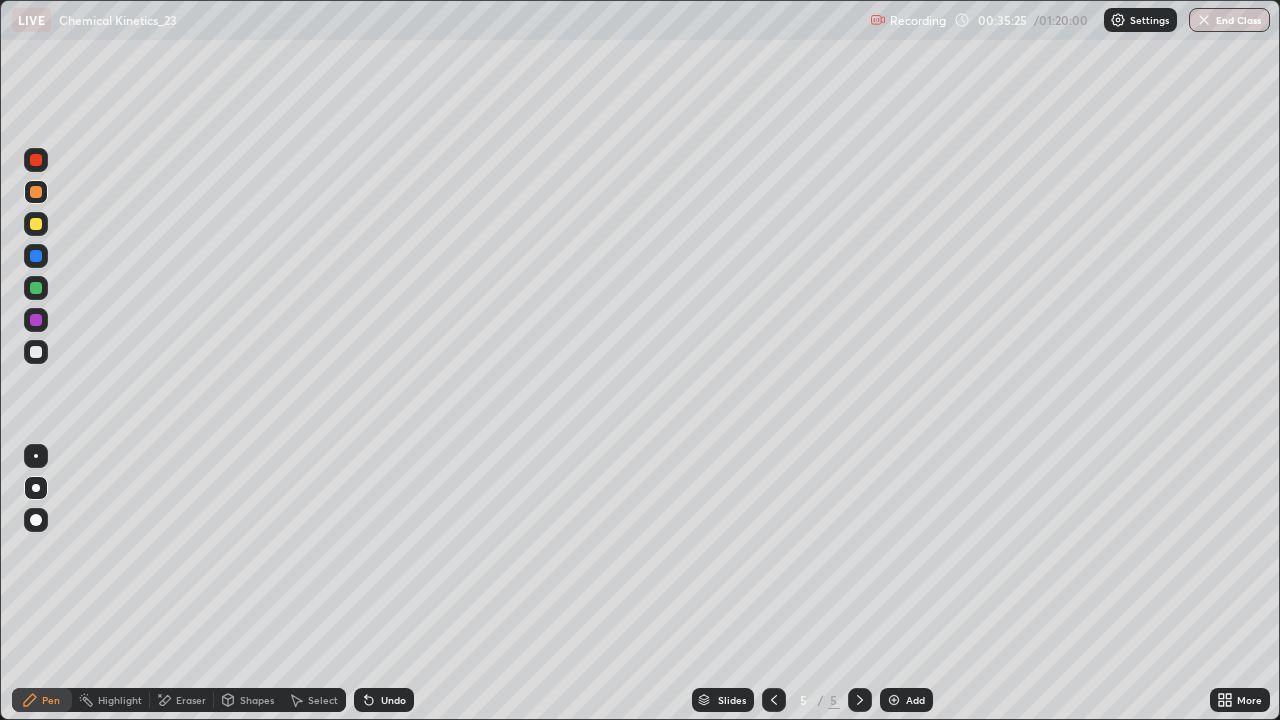 click on "Add" at bounding box center [906, 700] 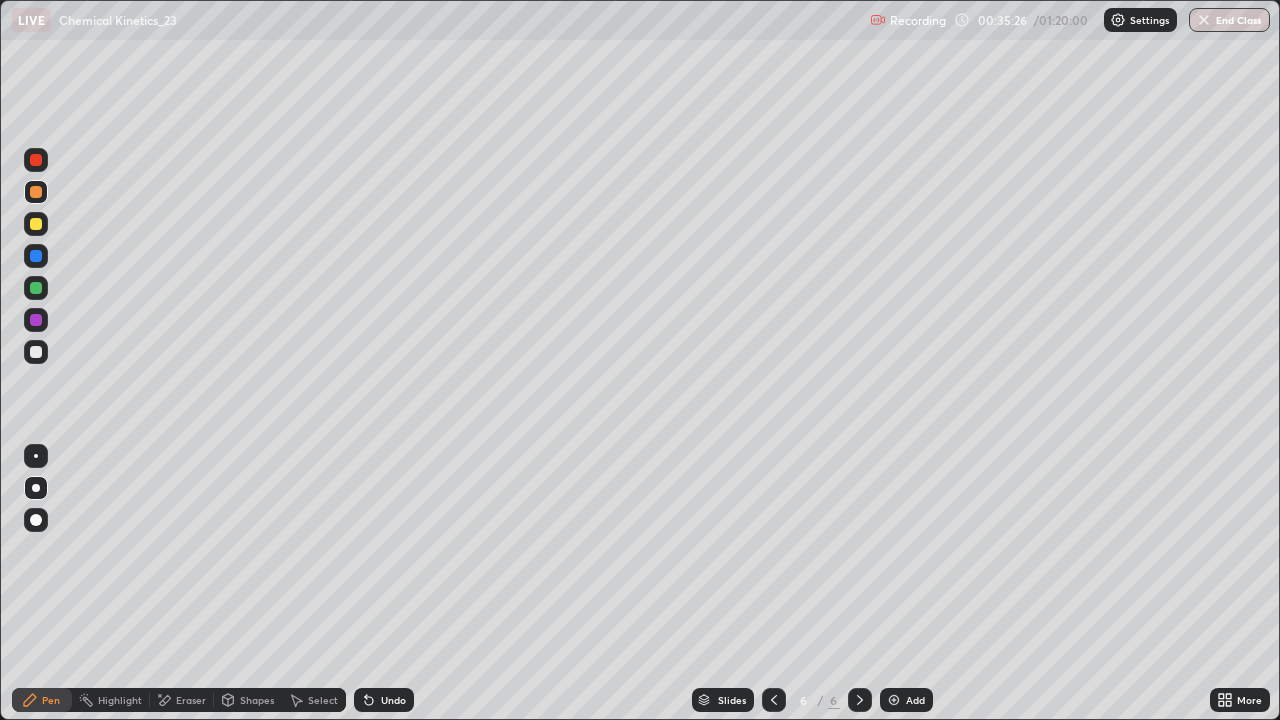 click on "Shapes" at bounding box center (248, 700) 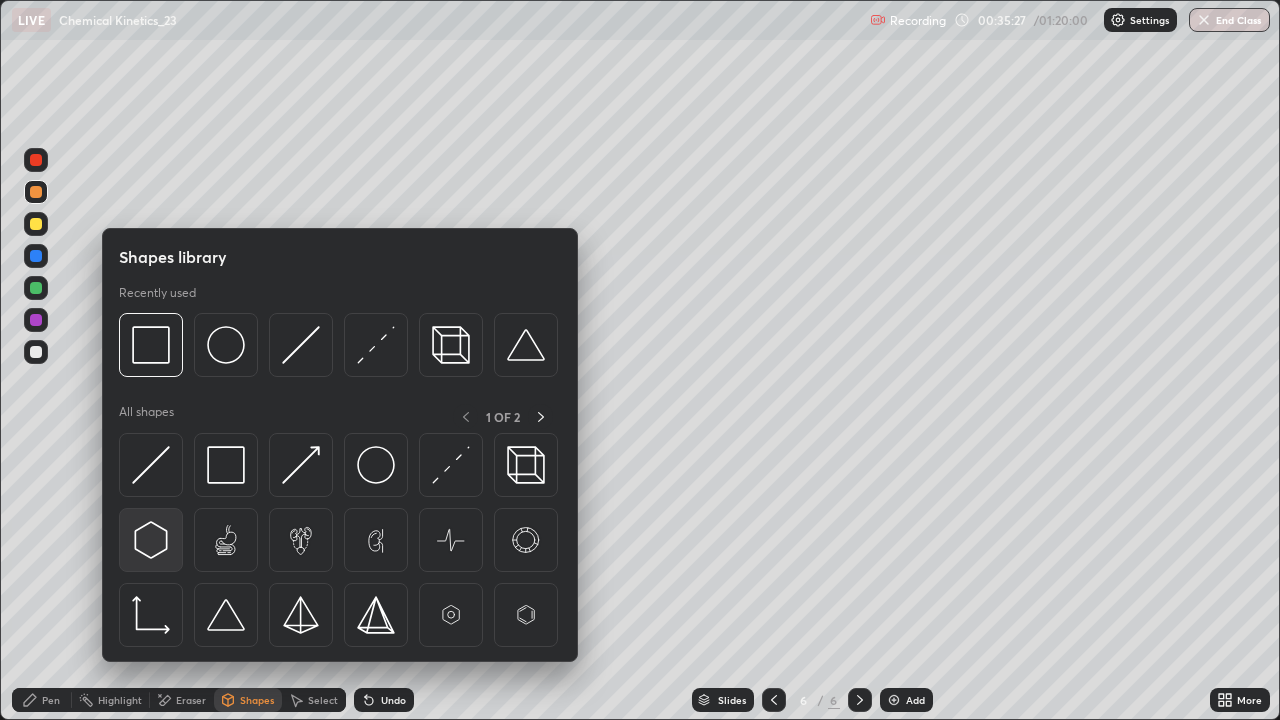 click at bounding box center [151, 540] 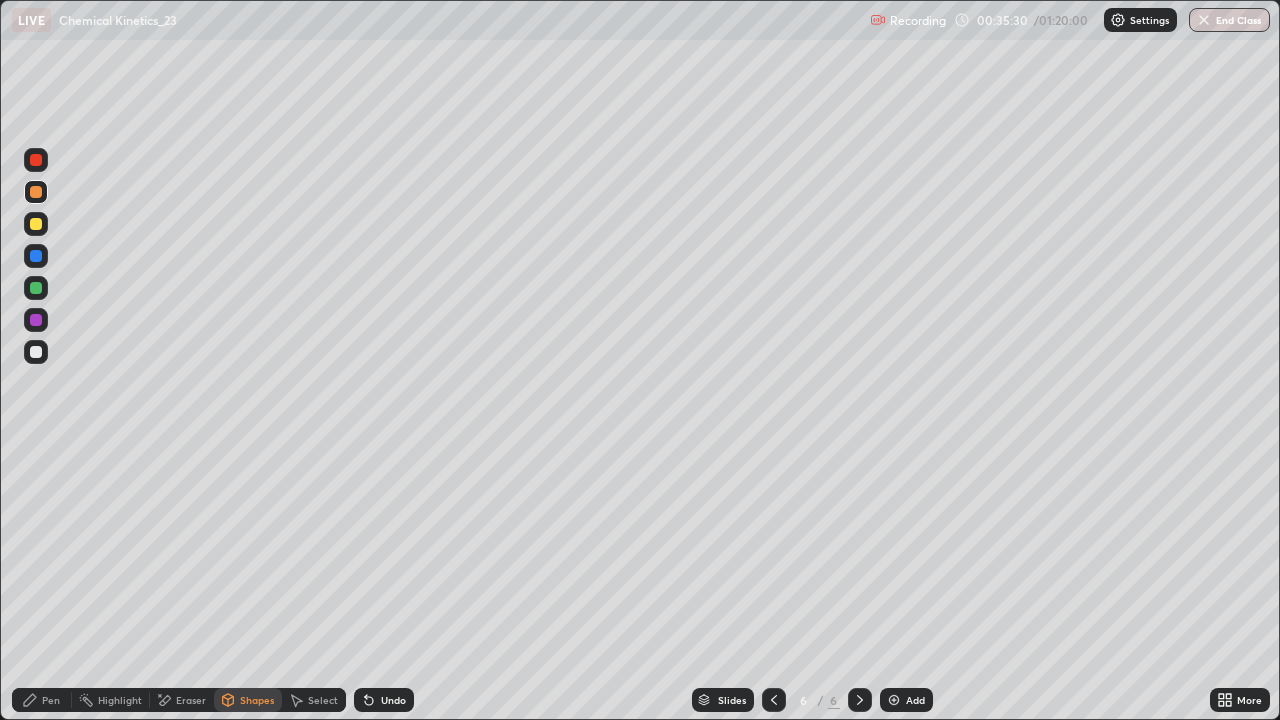 click on "Pen" at bounding box center (51, 700) 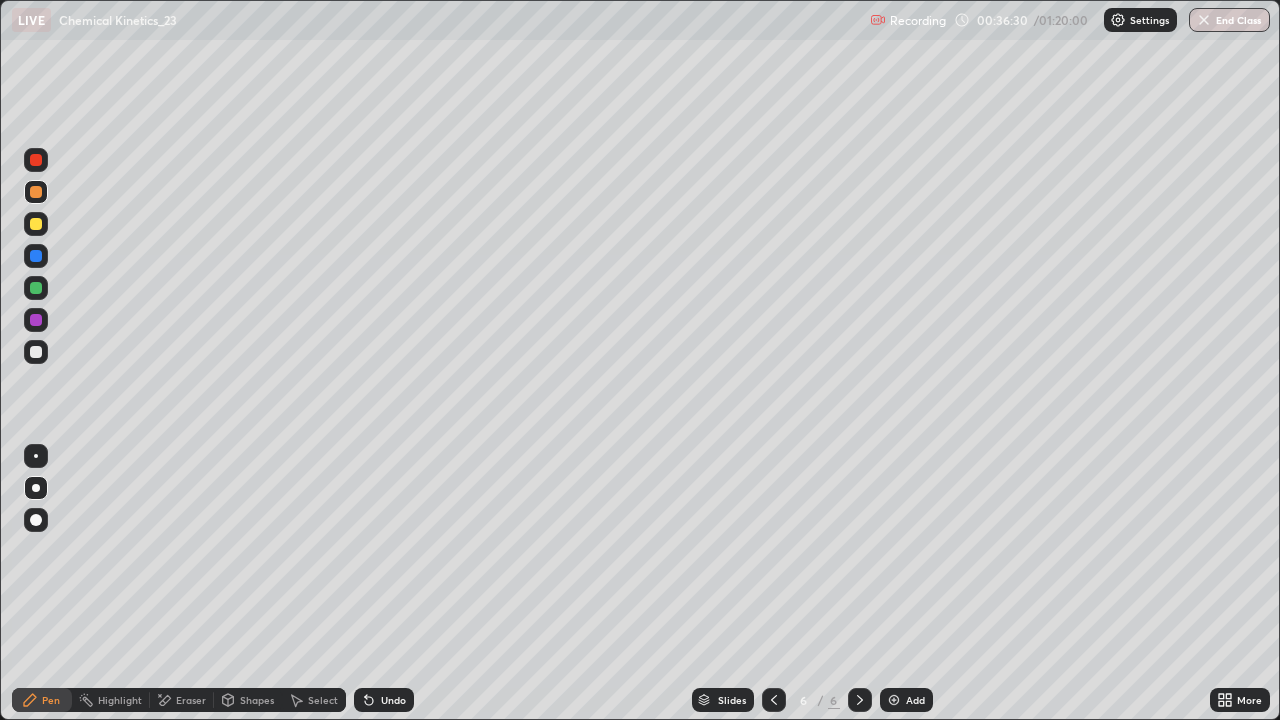 click on "Undo" at bounding box center [380, 700] 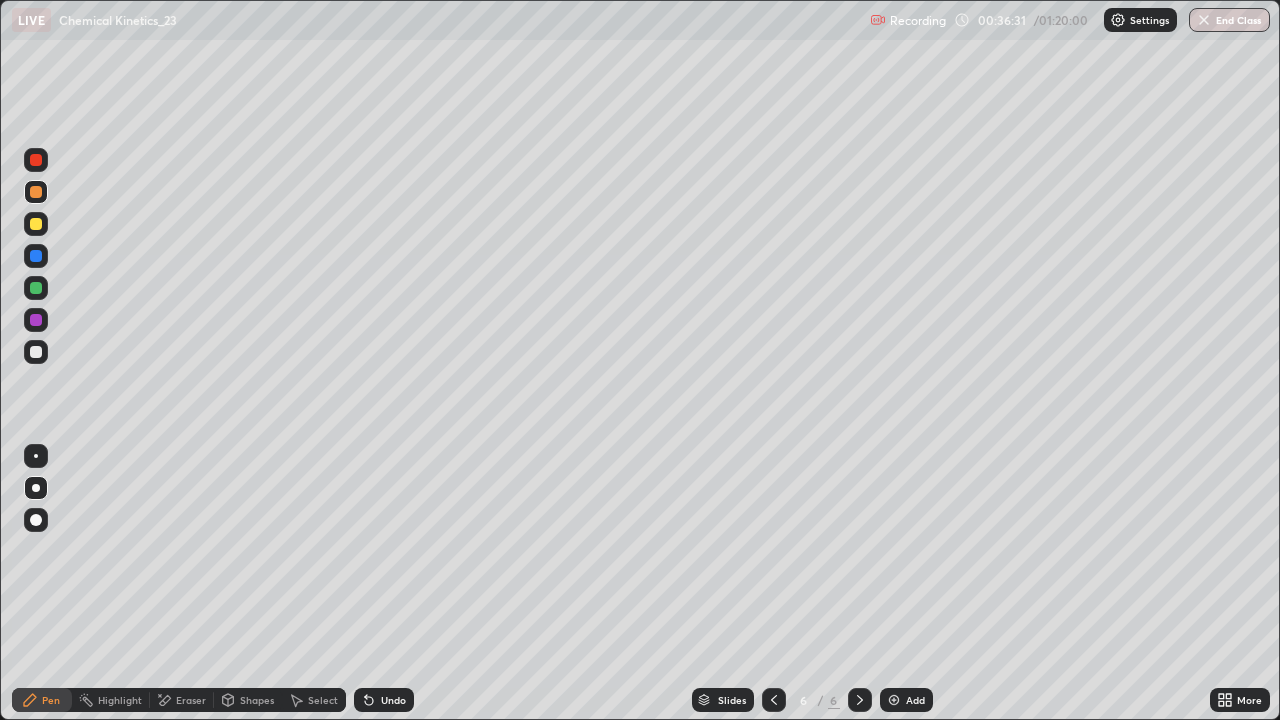 click on "Undo" at bounding box center (380, 700) 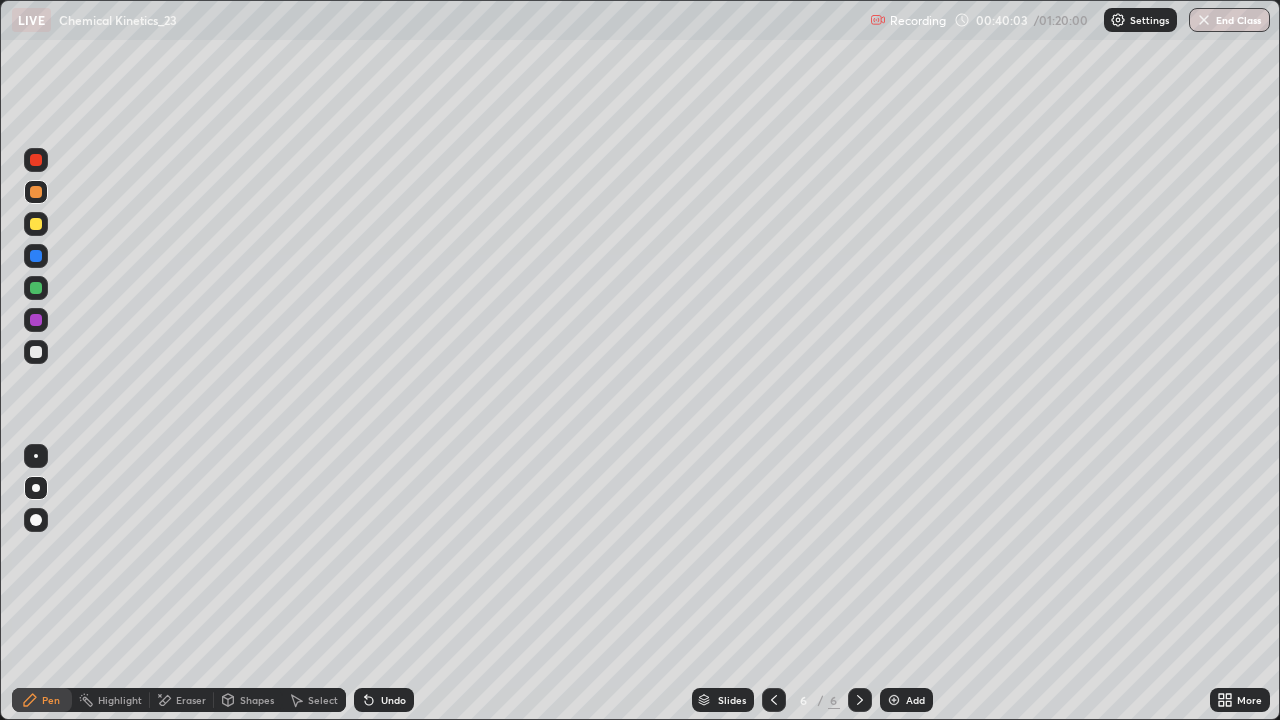click at bounding box center [36, 352] 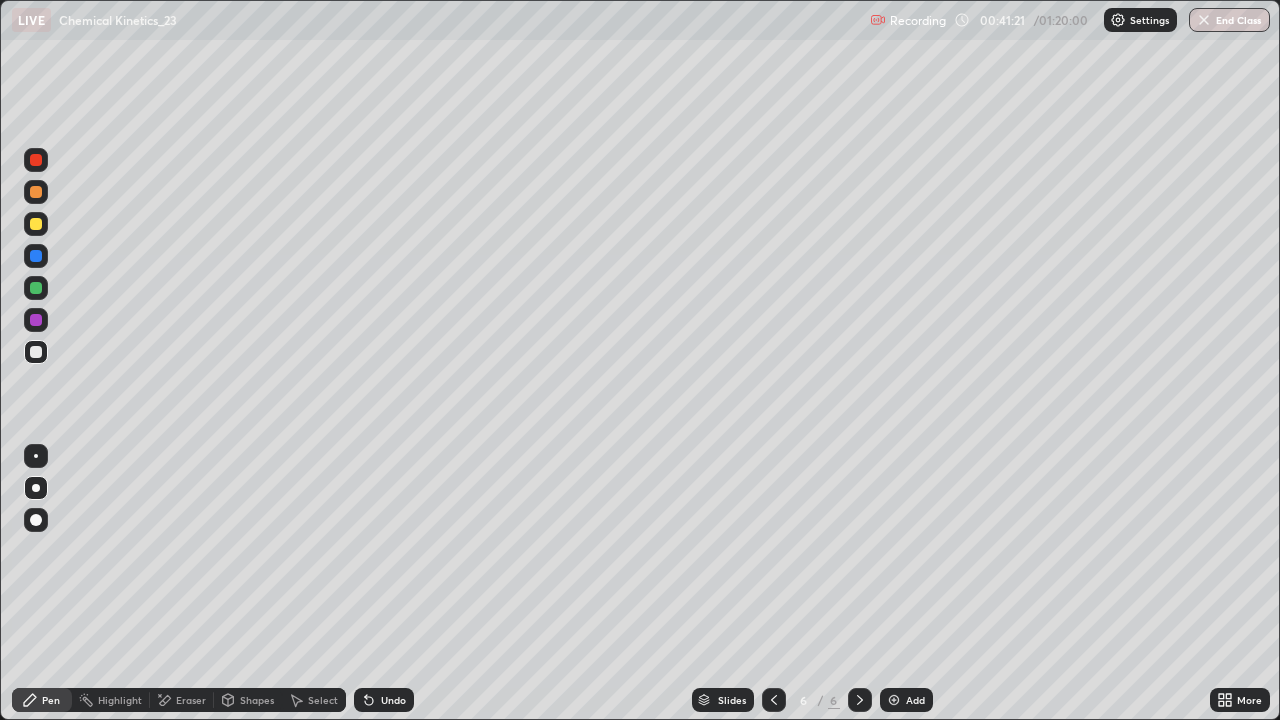 click 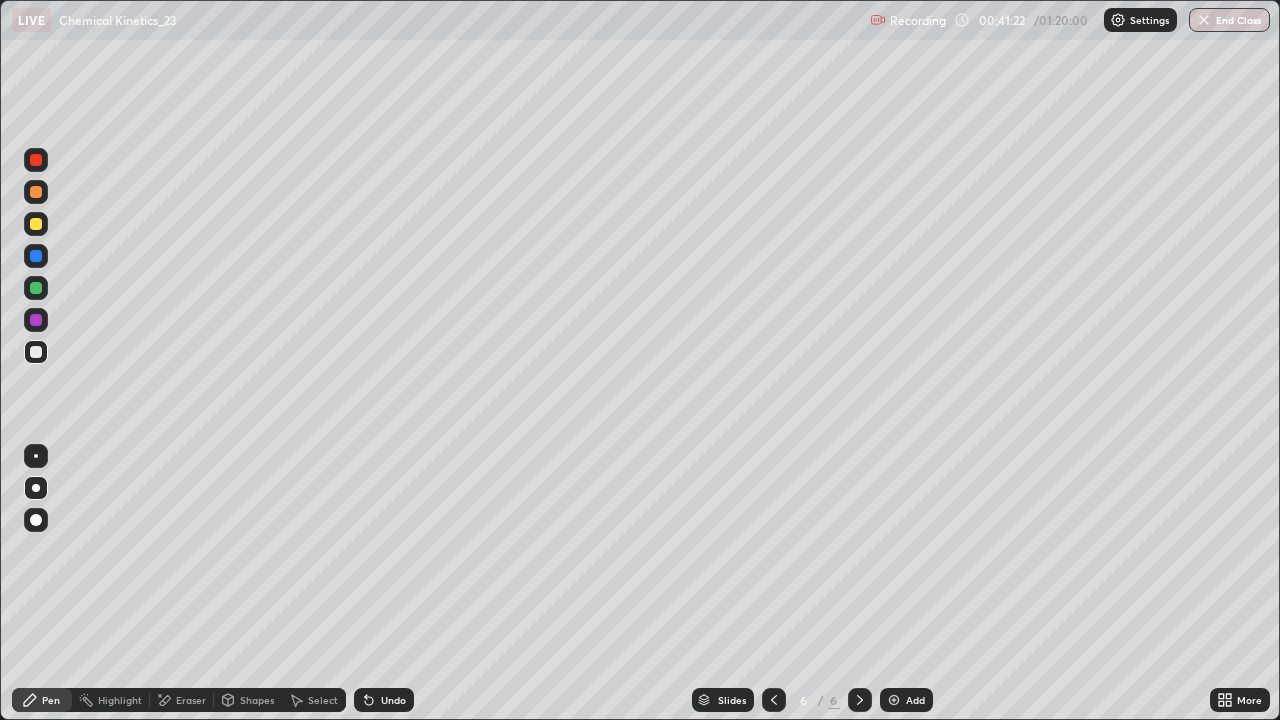click 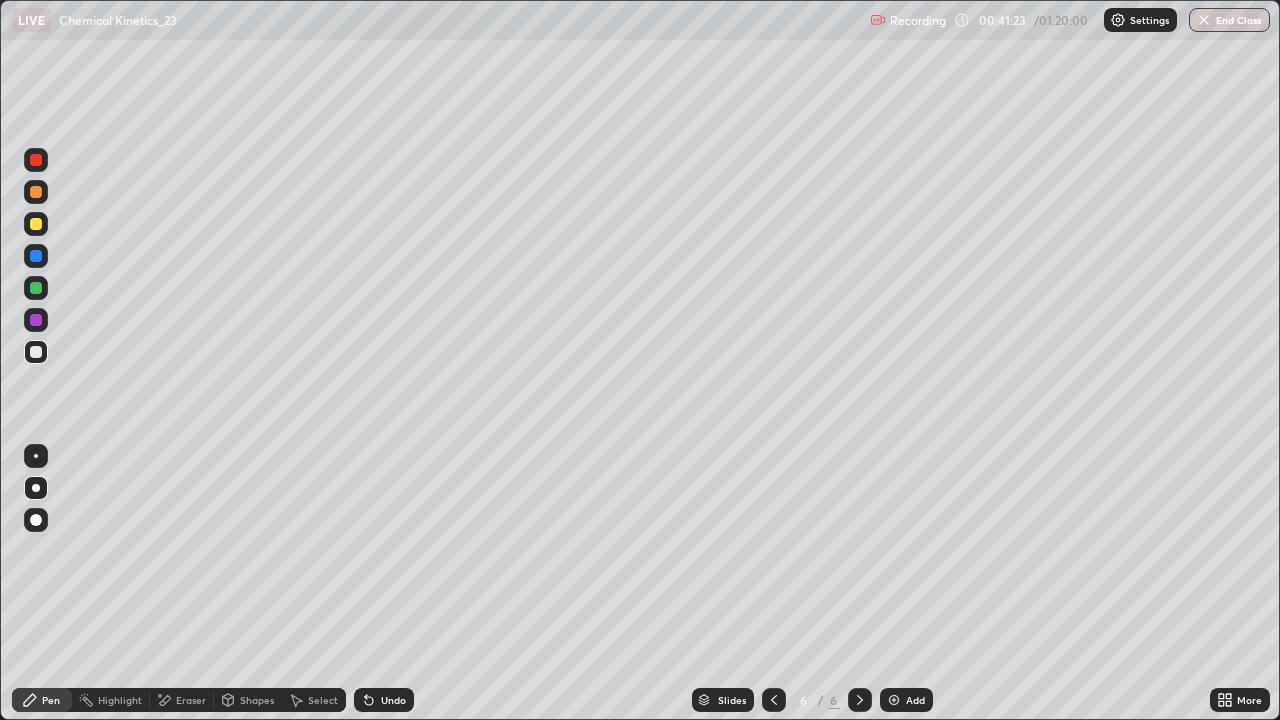 click on "Undo" at bounding box center (384, 700) 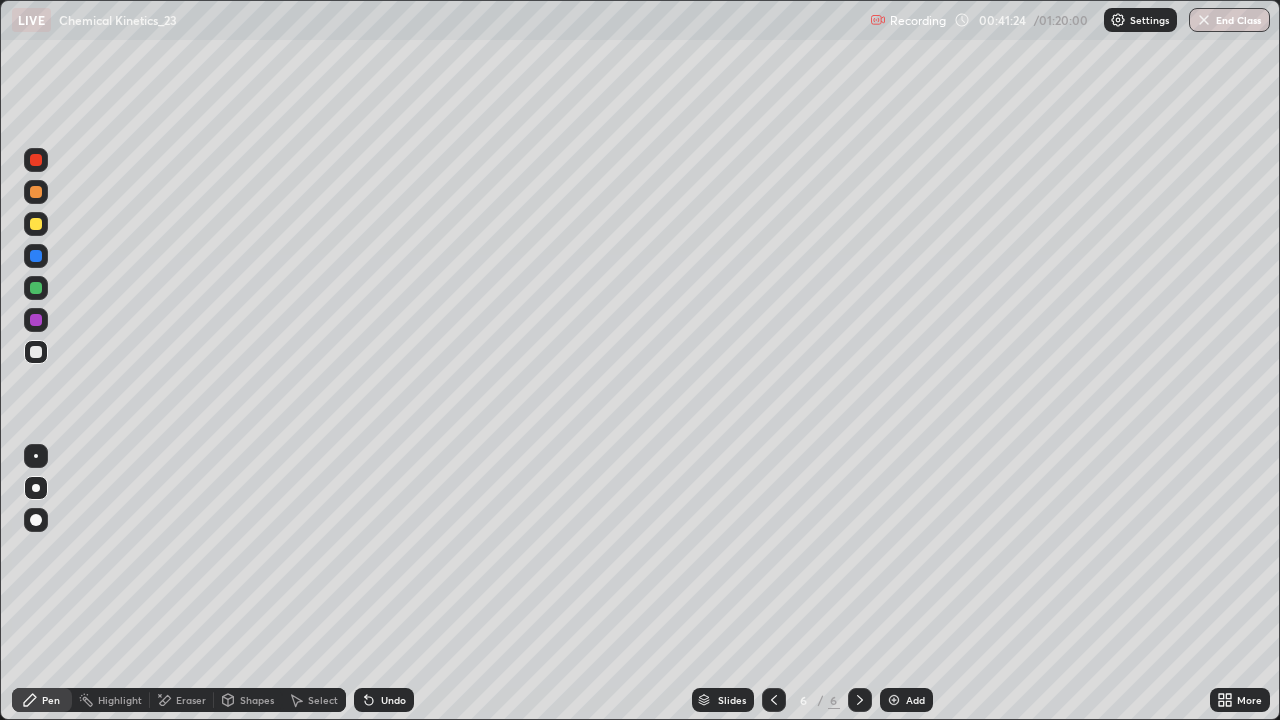 click on "Undo" at bounding box center (384, 700) 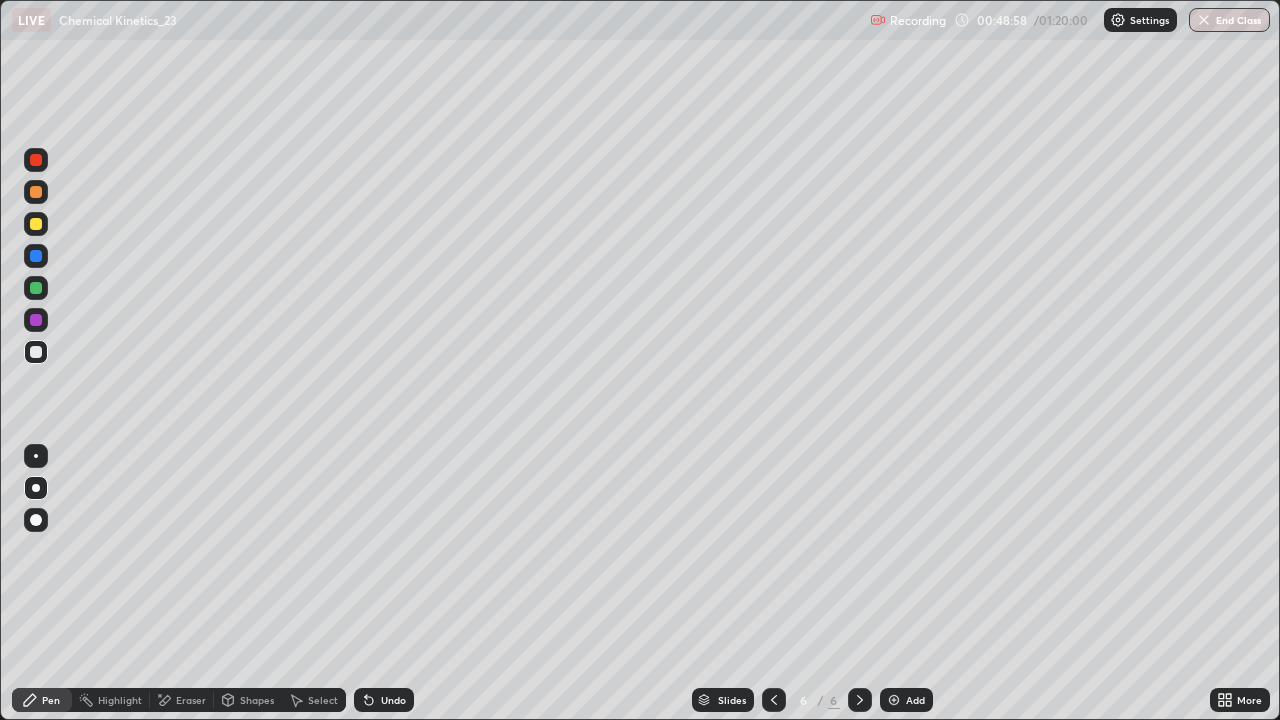 click on "Undo" at bounding box center (393, 700) 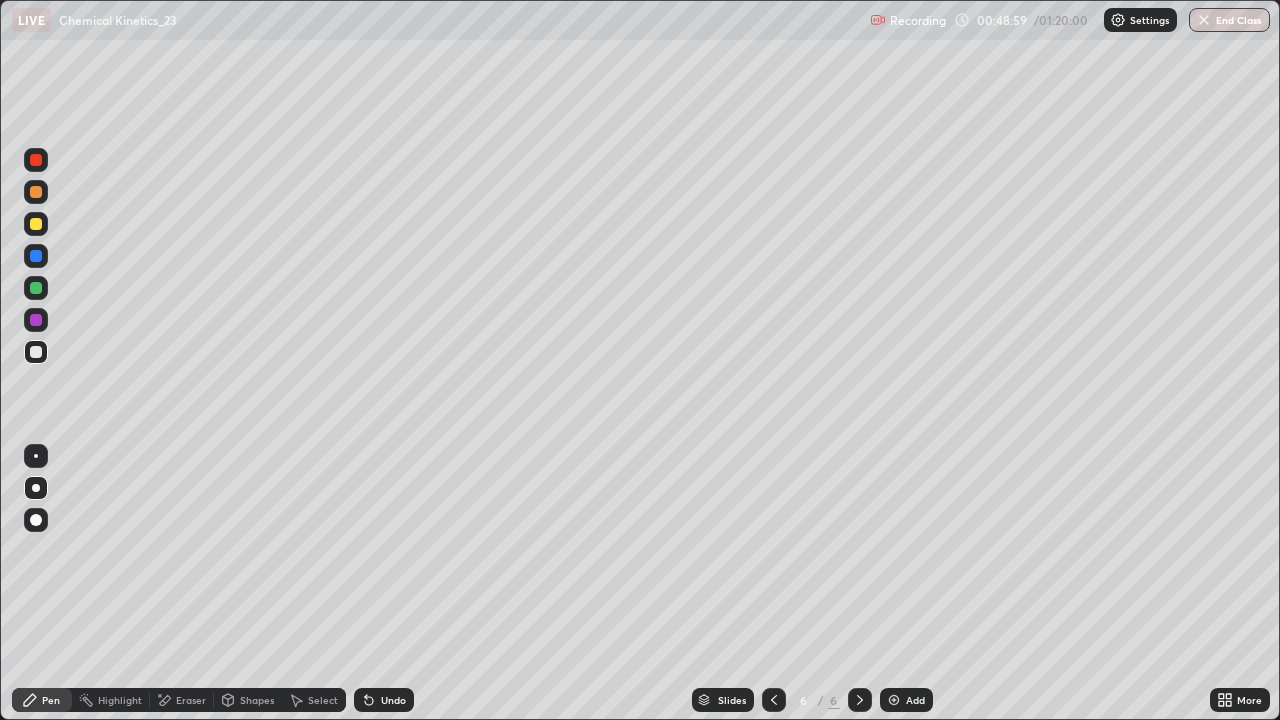 click on "Undo" at bounding box center [384, 700] 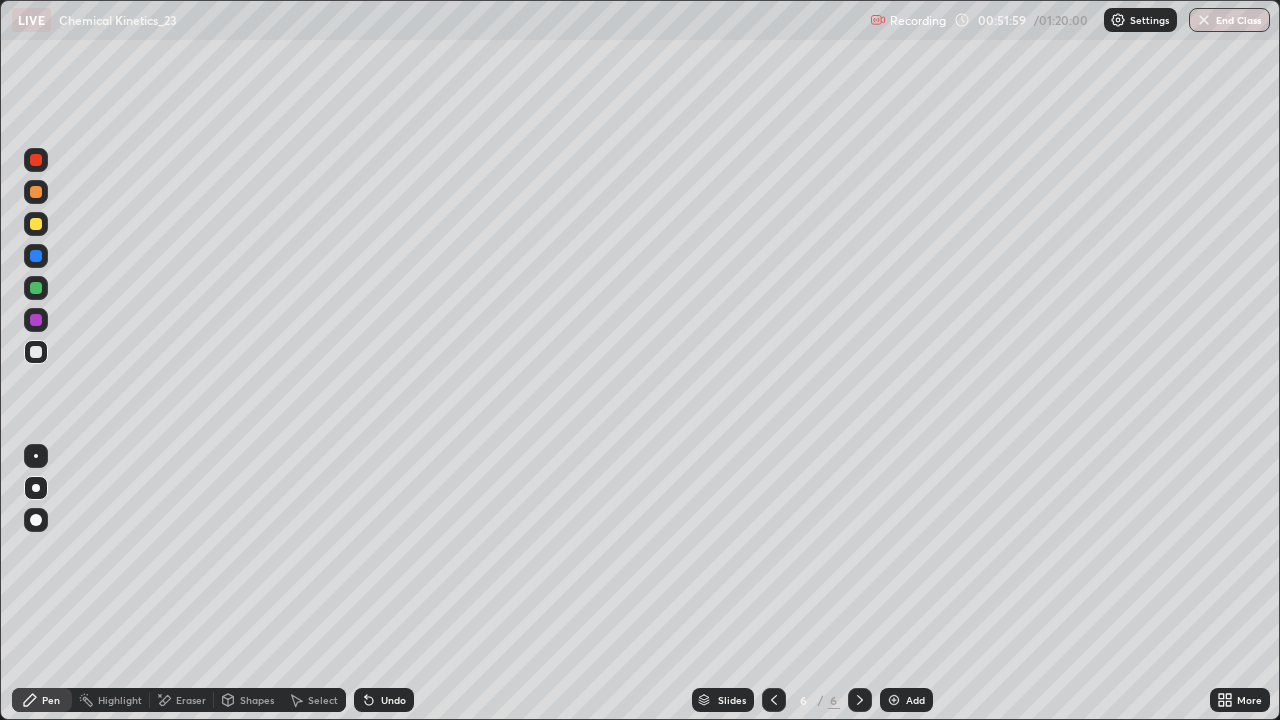 click on "Add" at bounding box center [915, 700] 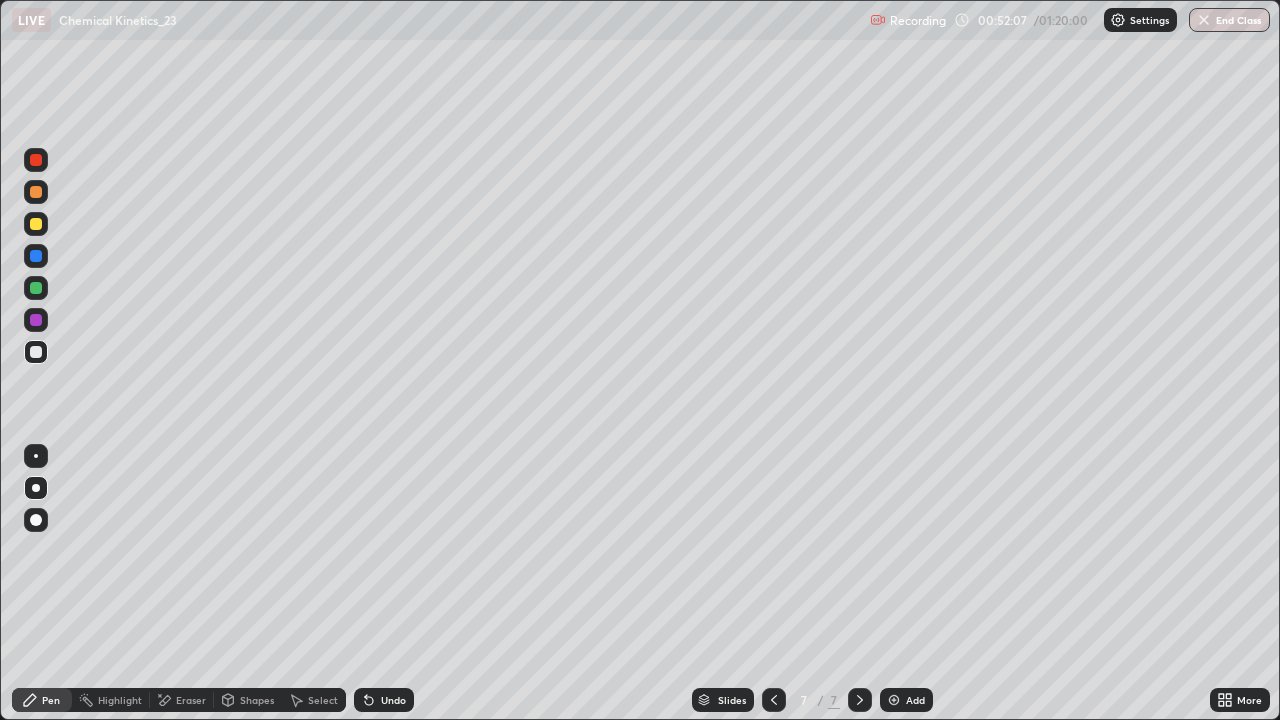 click on "Shapes" at bounding box center (257, 700) 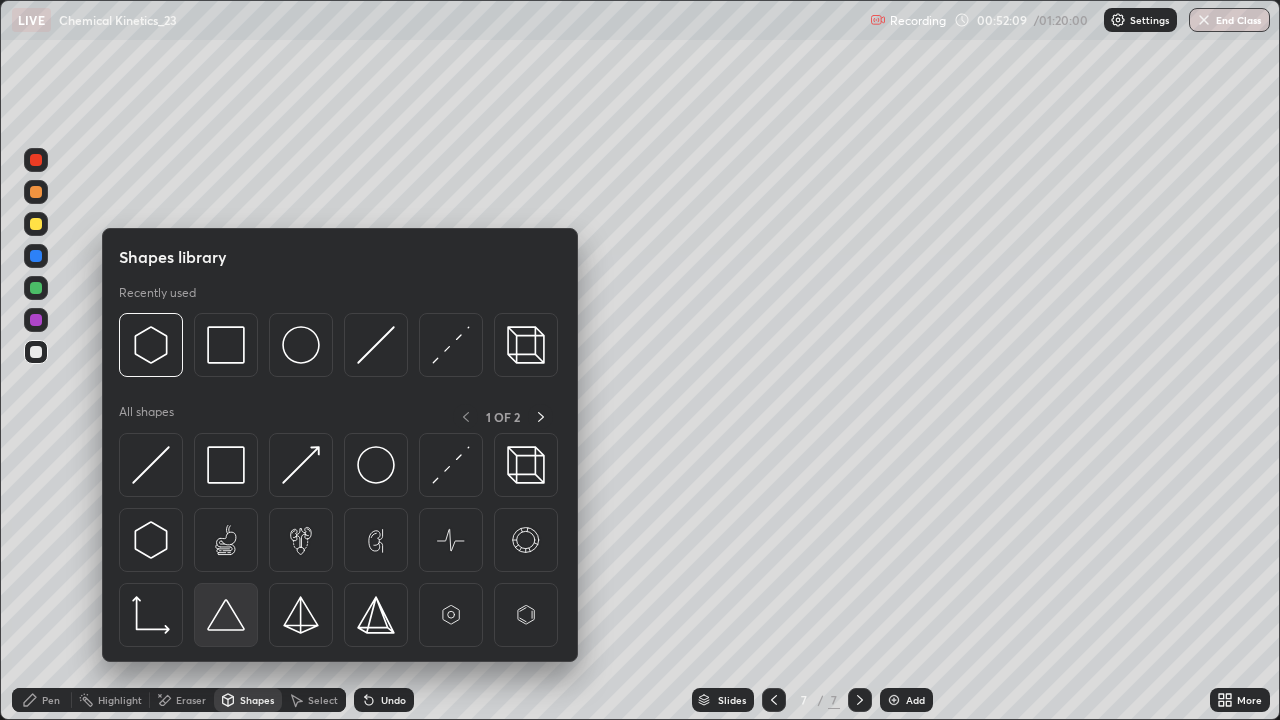 click at bounding box center (226, 615) 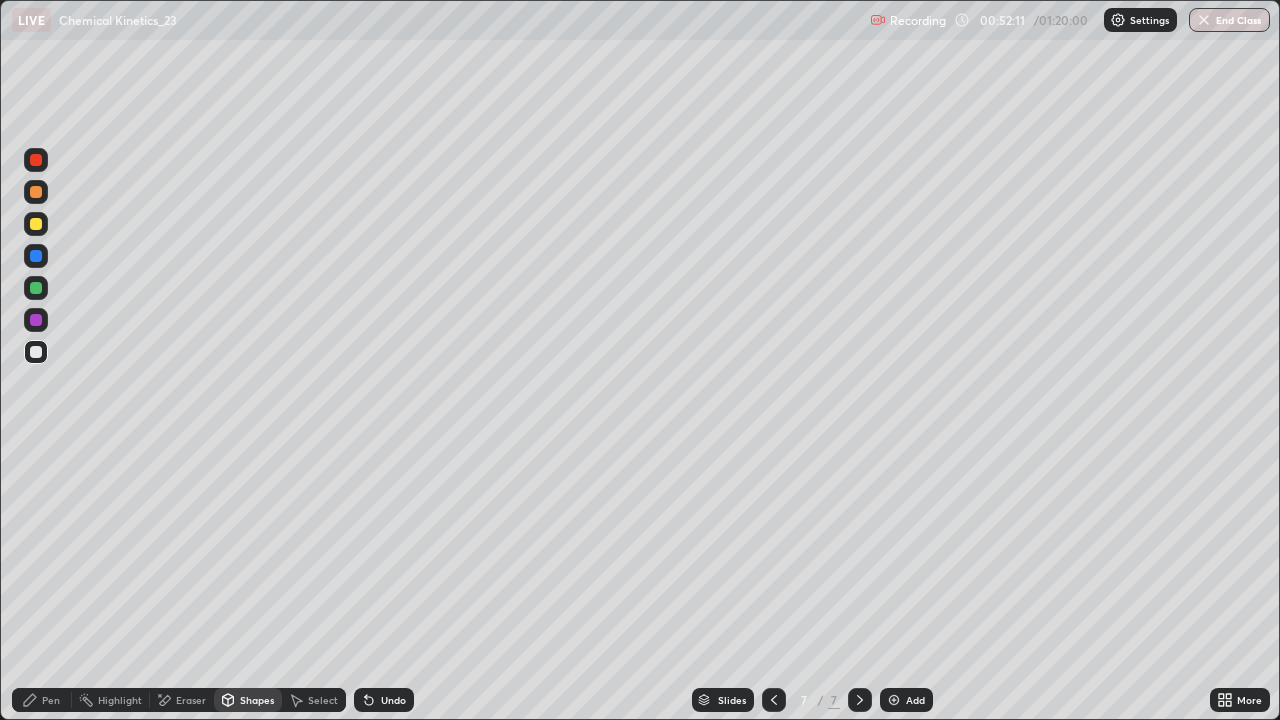 click on "Pen" at bounding box center (51, 700) 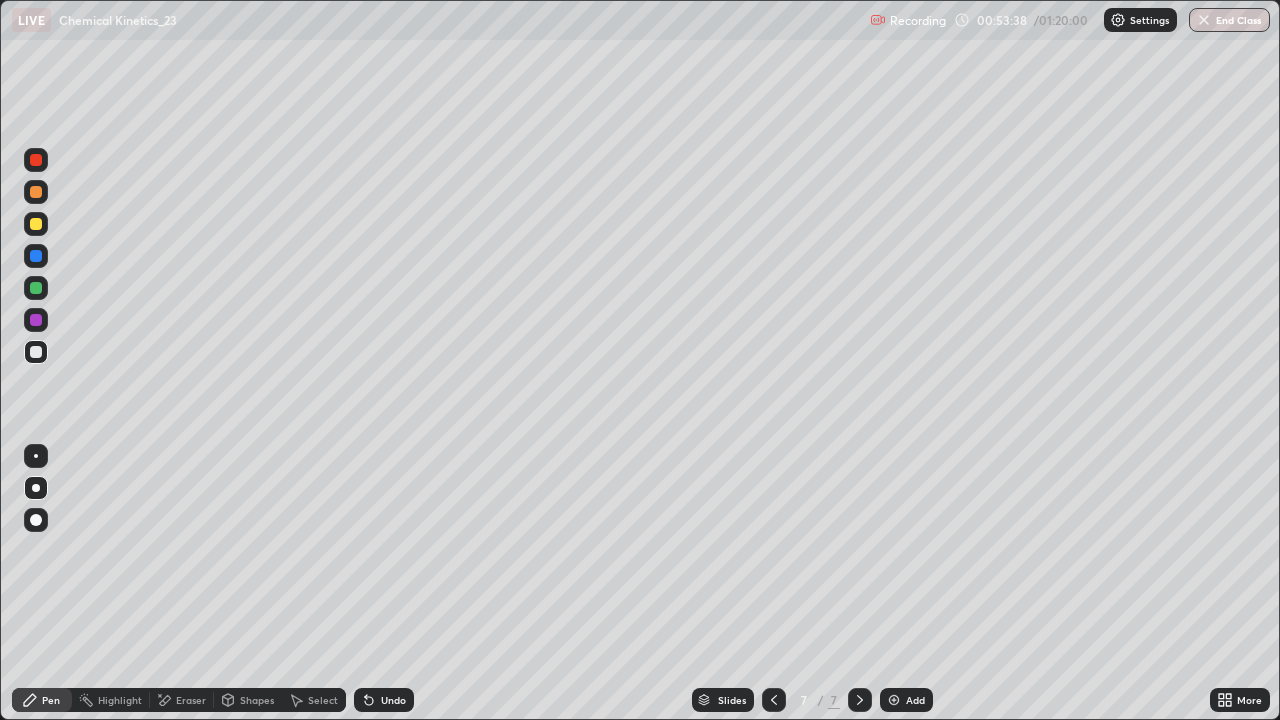 click on "Shapes" at bounding box center [257, 700] 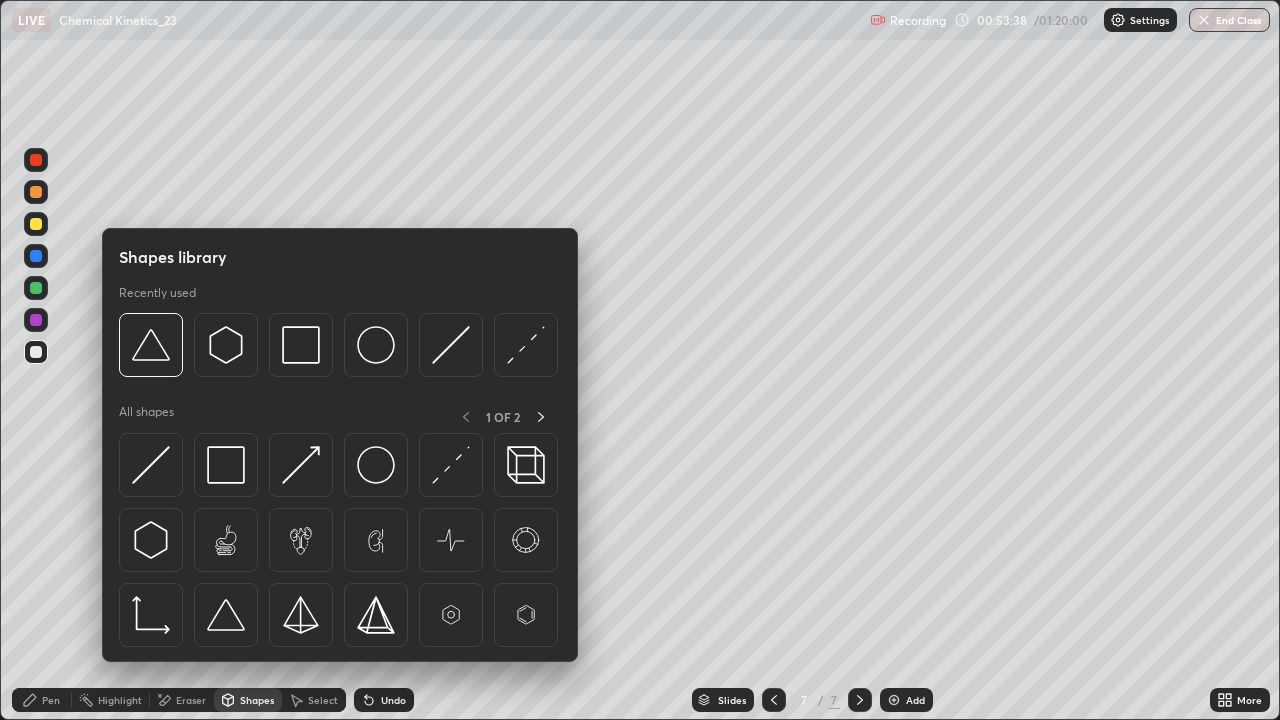 click on "Select" at bounding box center (323, 700) 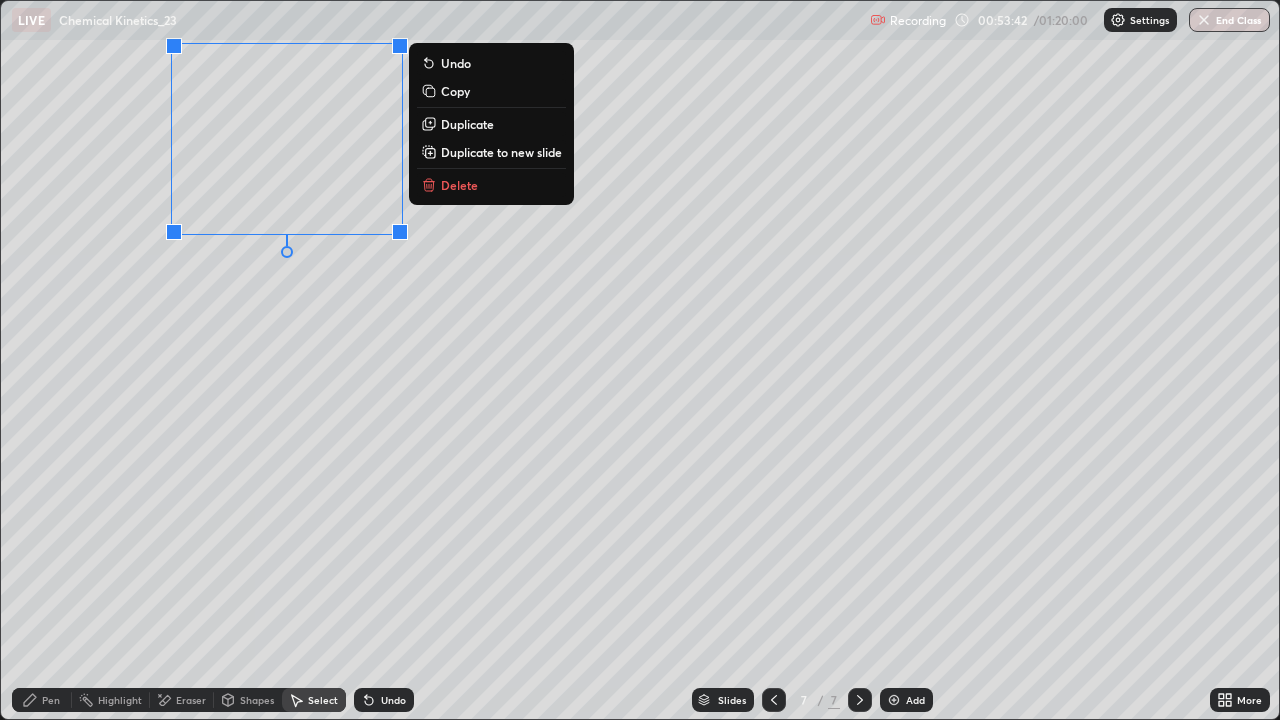 click on "0 ° Undo Copy Duplicate Duplicate to new slide Delete" at bounding box center [640, 360] 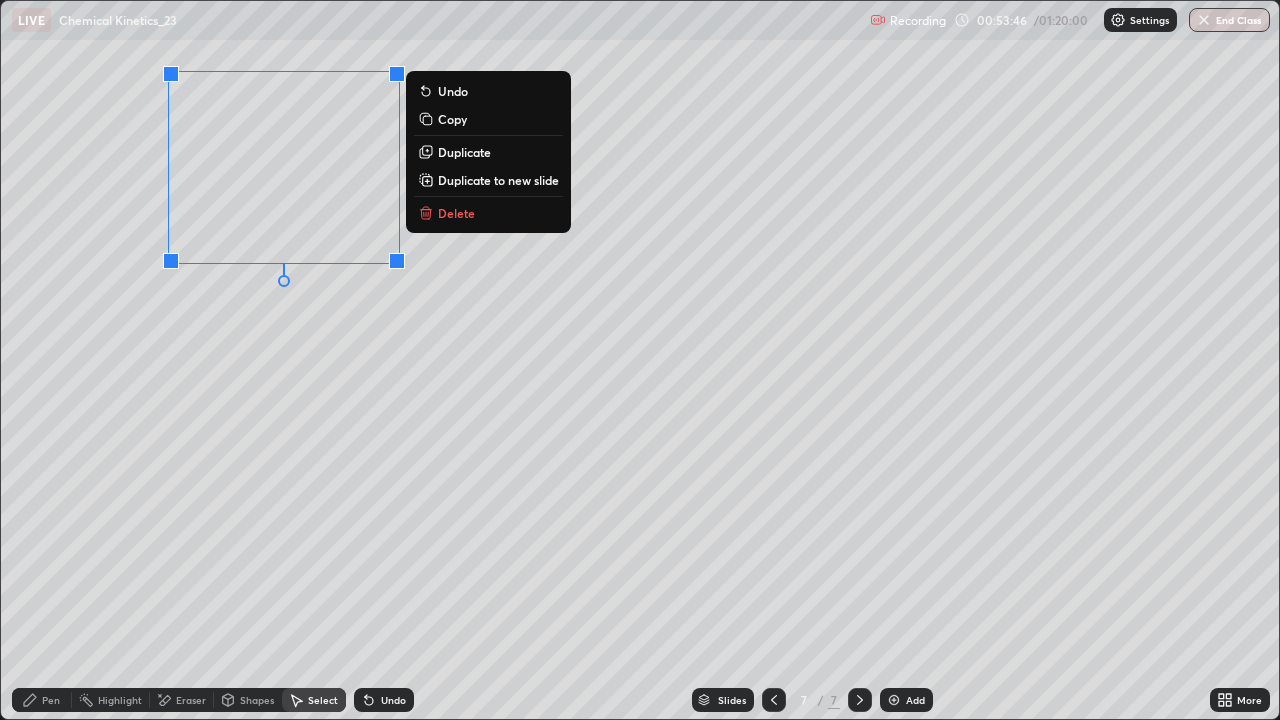 click on "0 ° Undo Copy Duplicate Duplicate to new slide Delete" at bounding box center (640, 360) 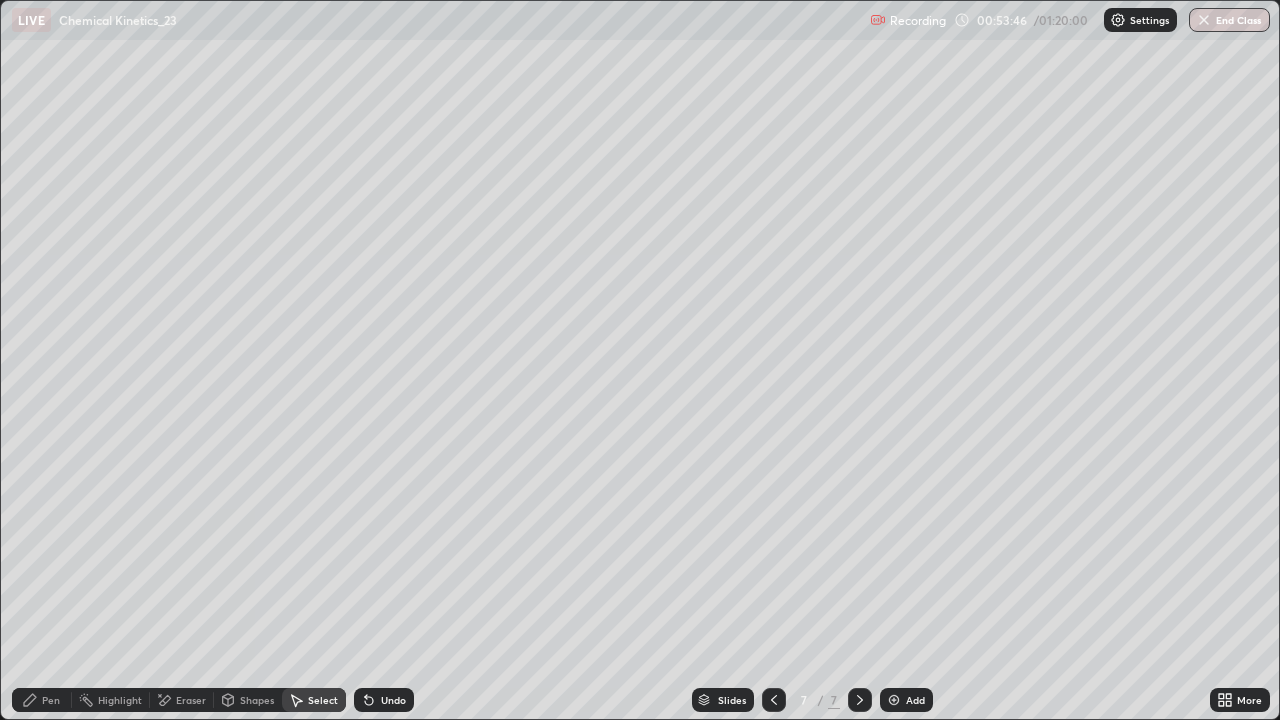 click on "Pen" at bounding box center [51, 700] 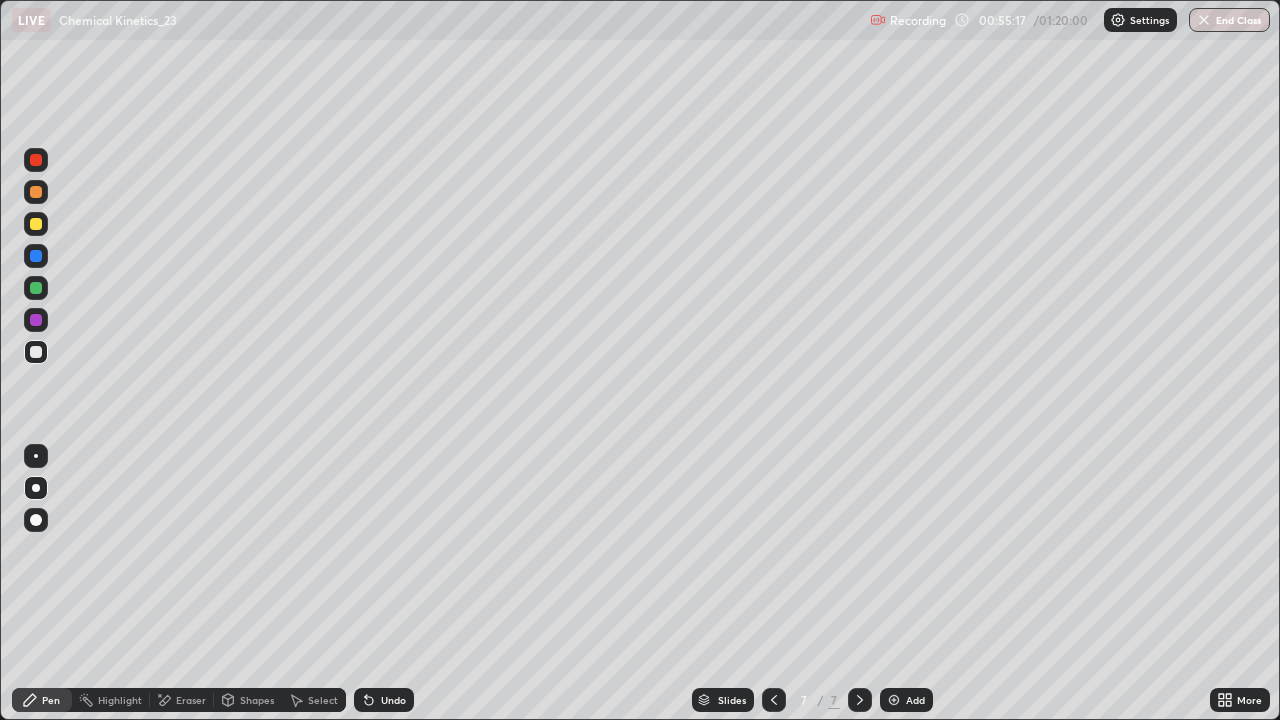 click on "Shapes" at bounding box center [248, 700] 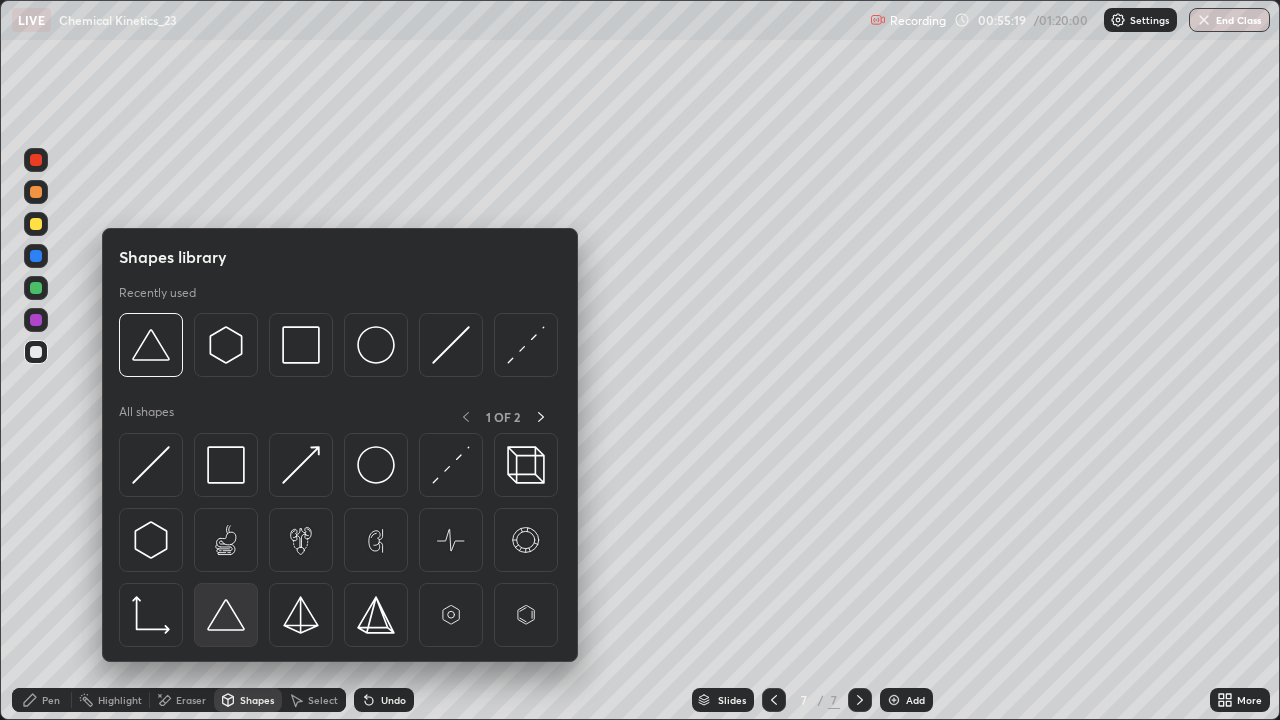 click at bounding box center (226, 615) 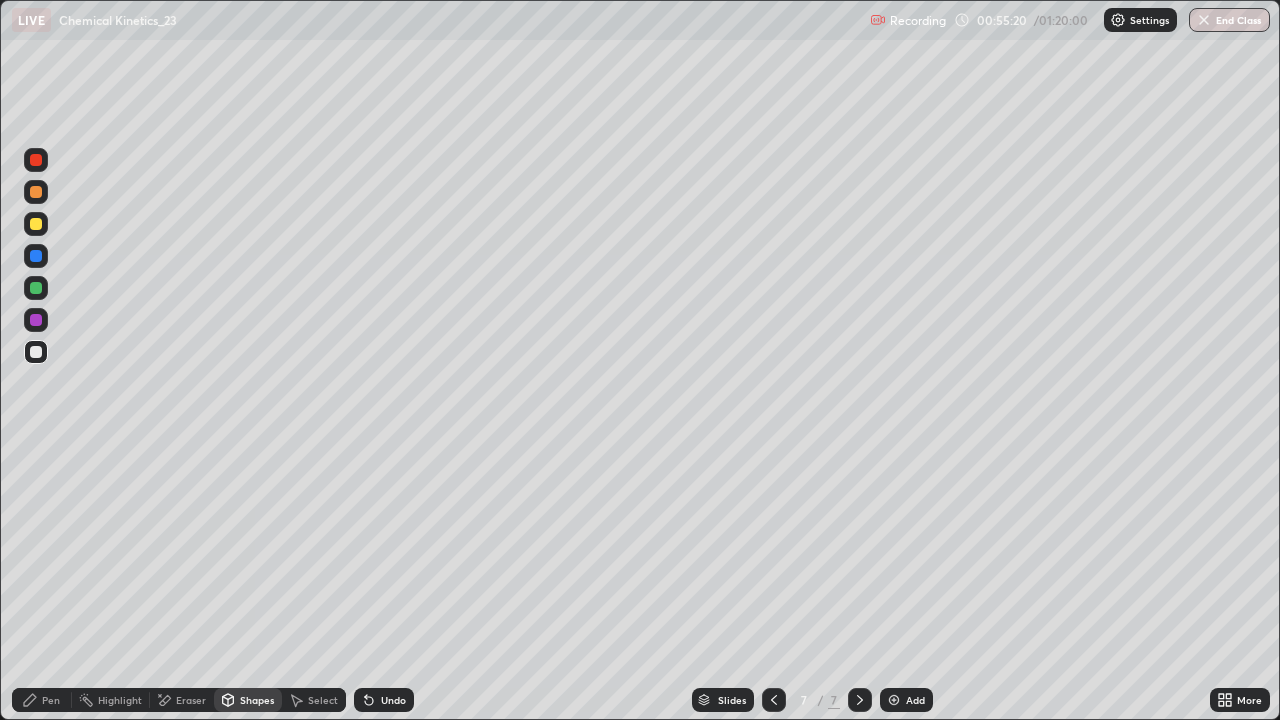 click at bounding box center [36, 224] 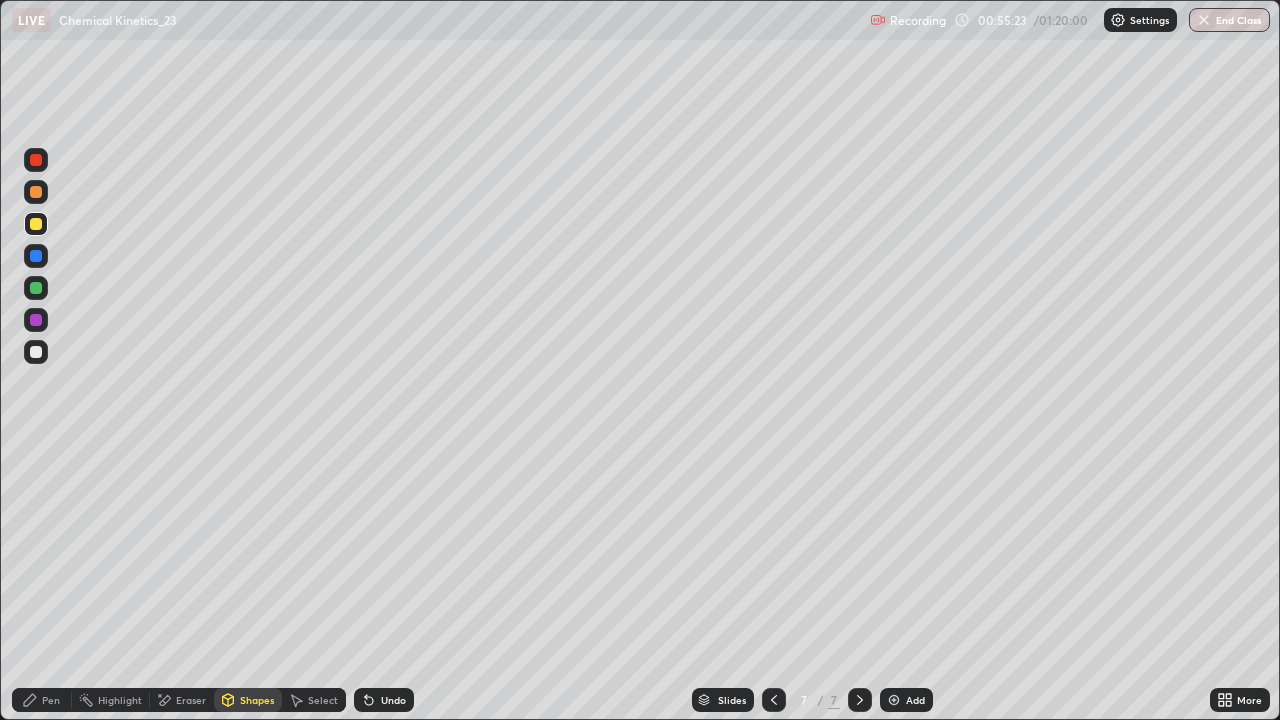 click on "Pen" at bounding box center (42, 700) 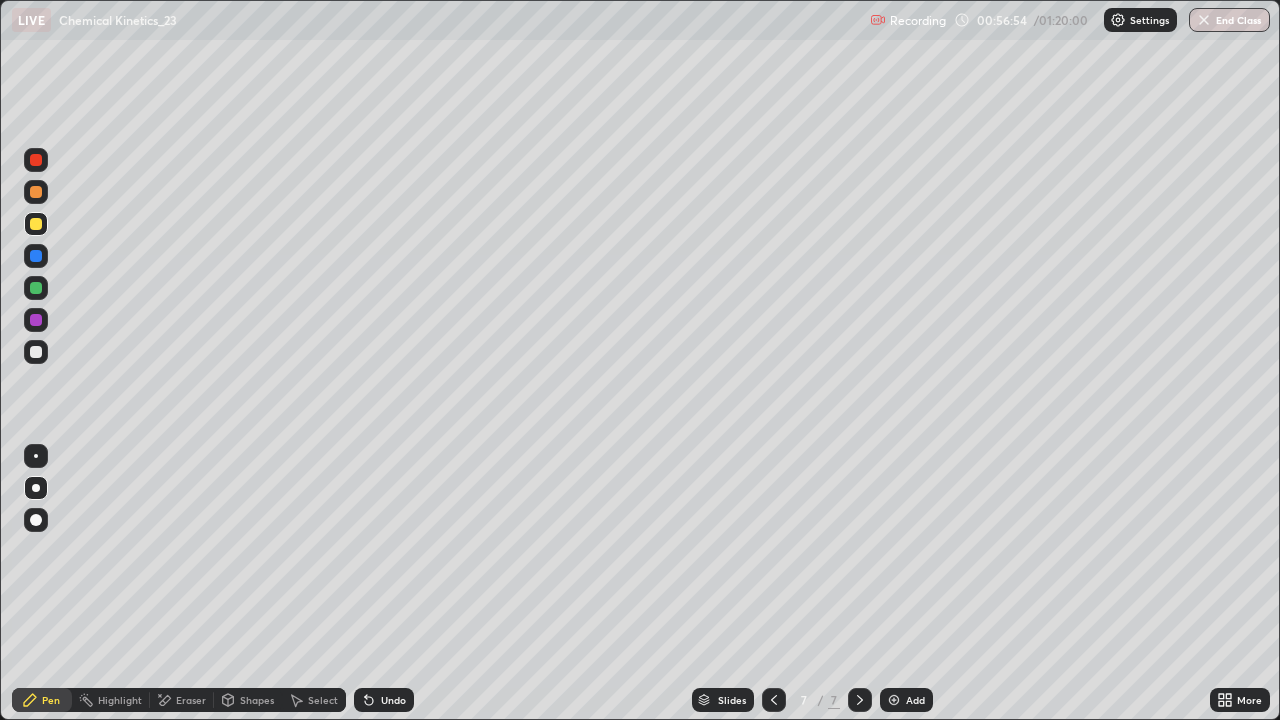 click at bounding box center [36, 320] 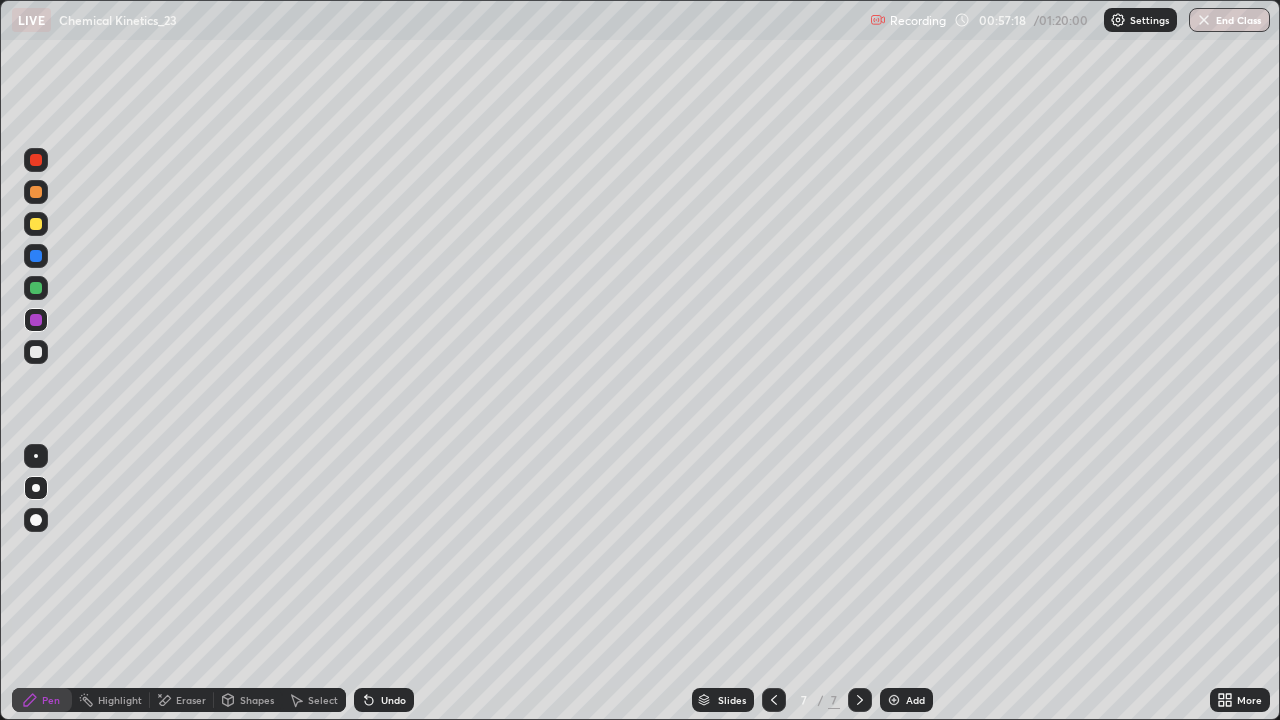 click on "Undo" at bounding box center [384, 700] 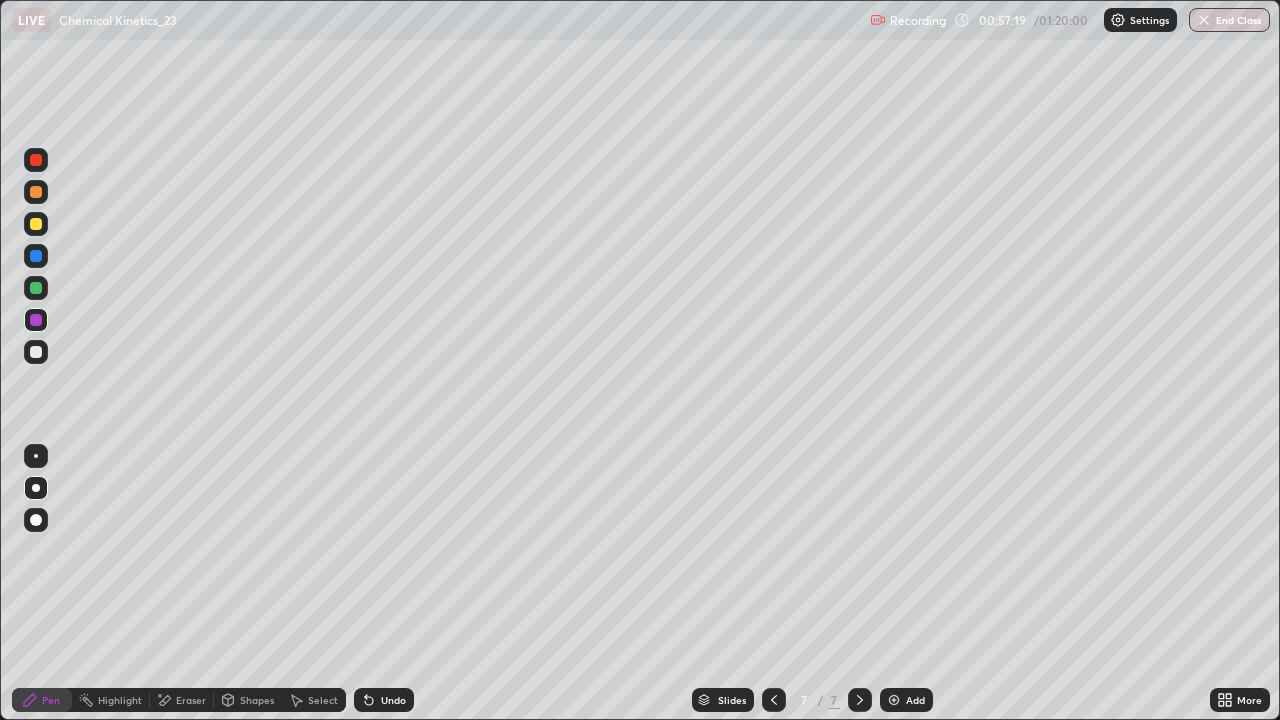 click on "Undo" at bounding box center (393, 700) 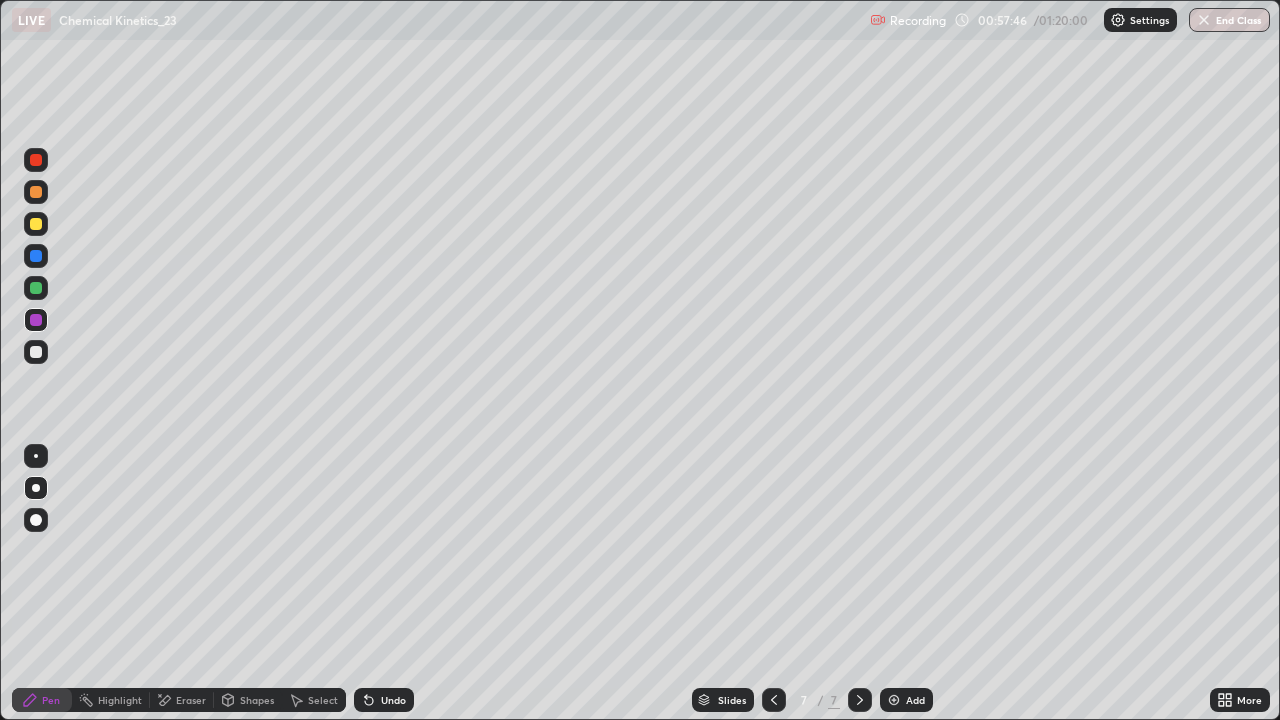 click on "Undo" at bounding box center (393, 700) 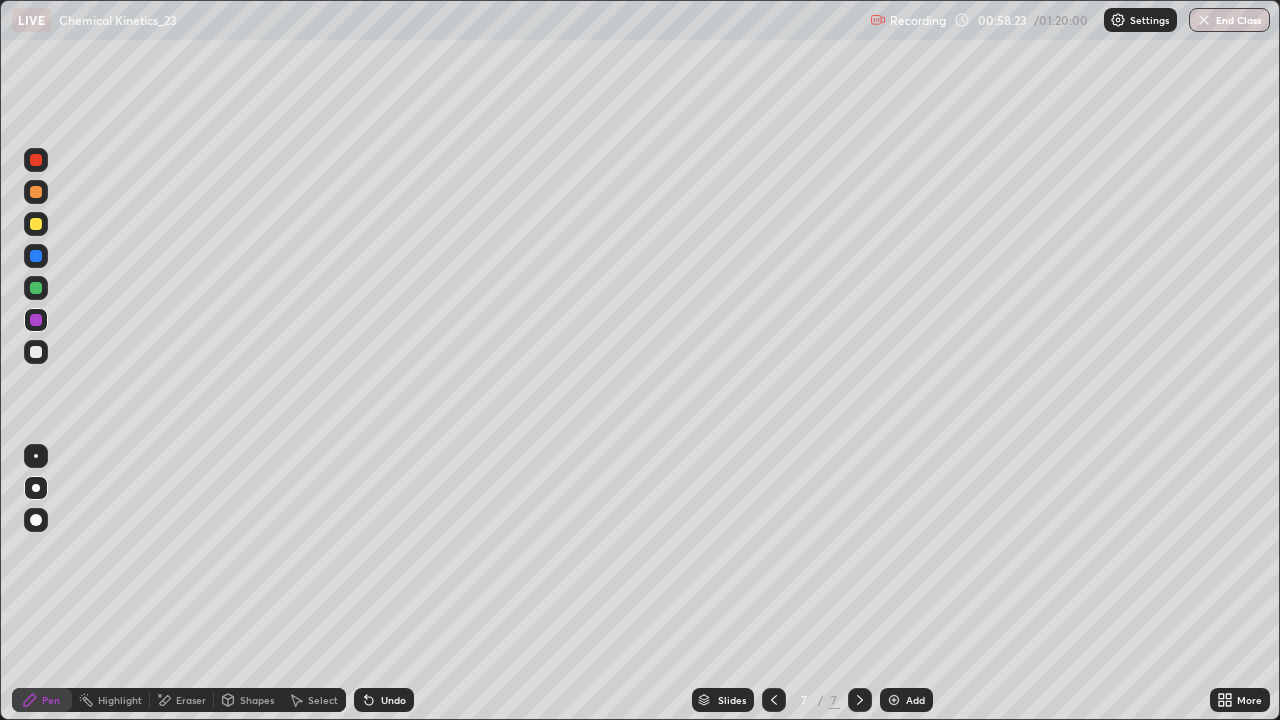 click at bounding box center [36, 256] 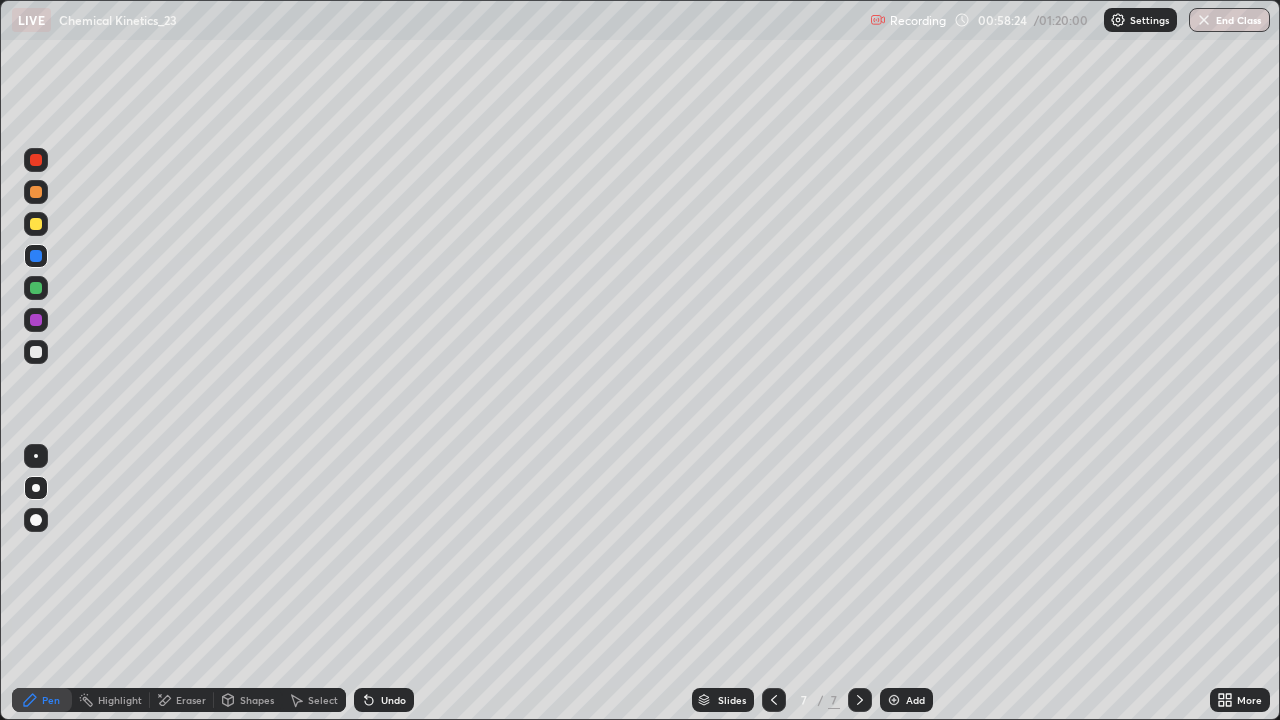 click at bounding box center (36, 224) 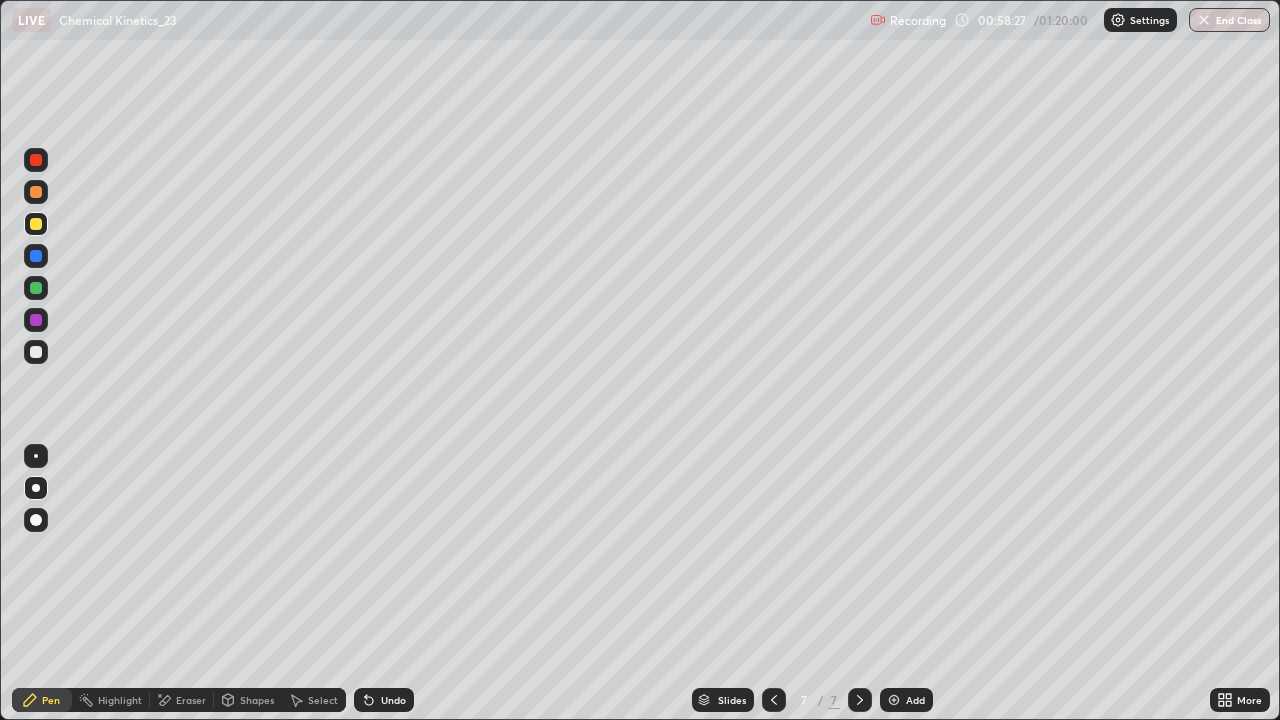 click at bounding box center [36, 256] 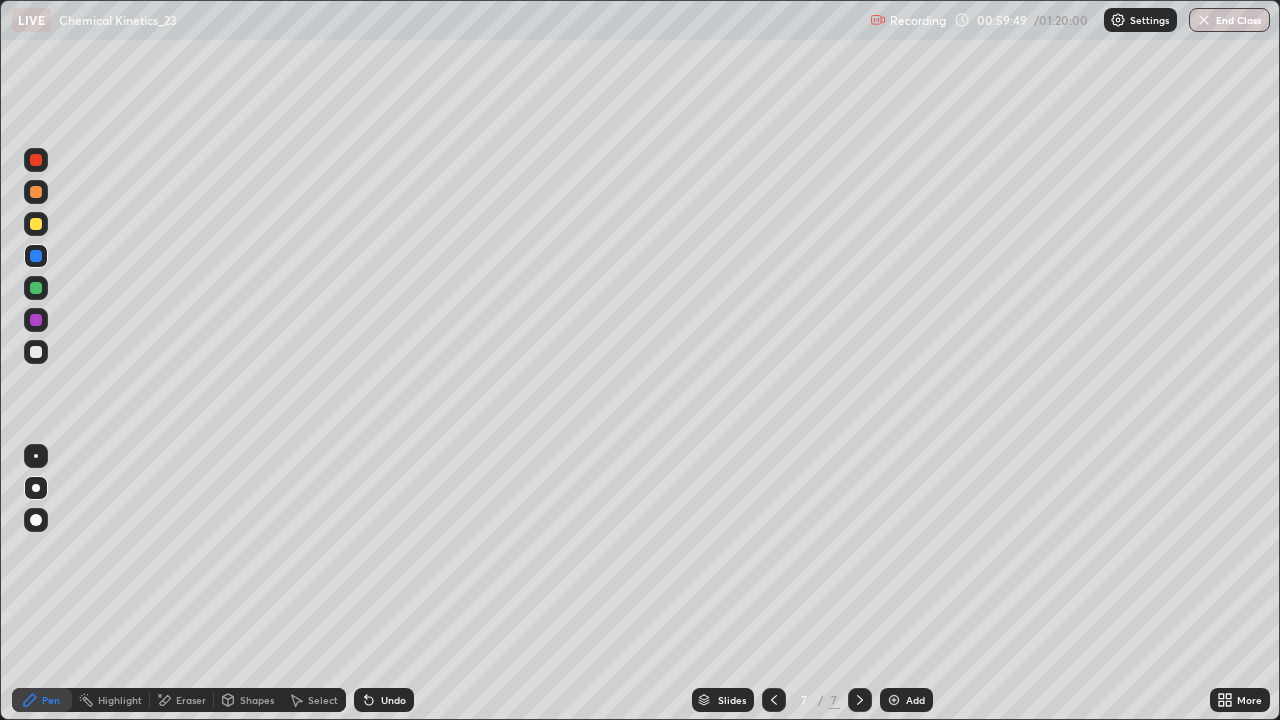 click 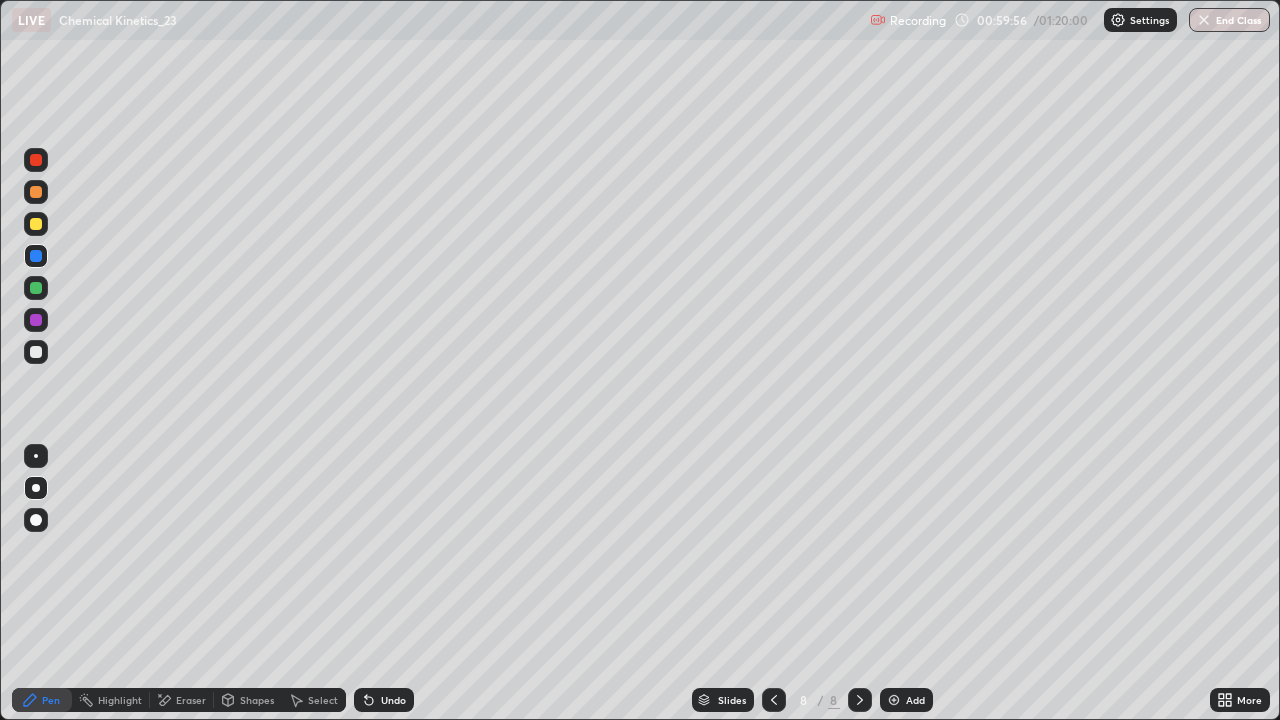 click on "Shapes" at bounding box center [257, 700] 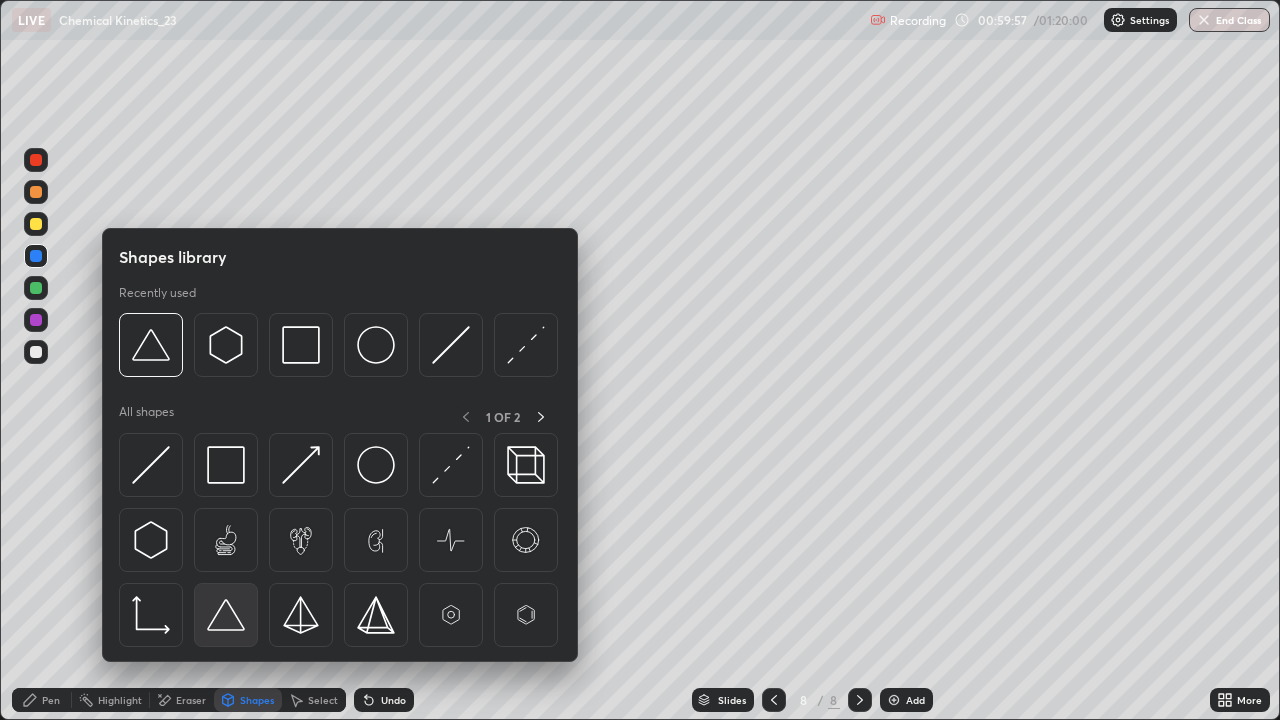 click at bounding box center (226, 615) 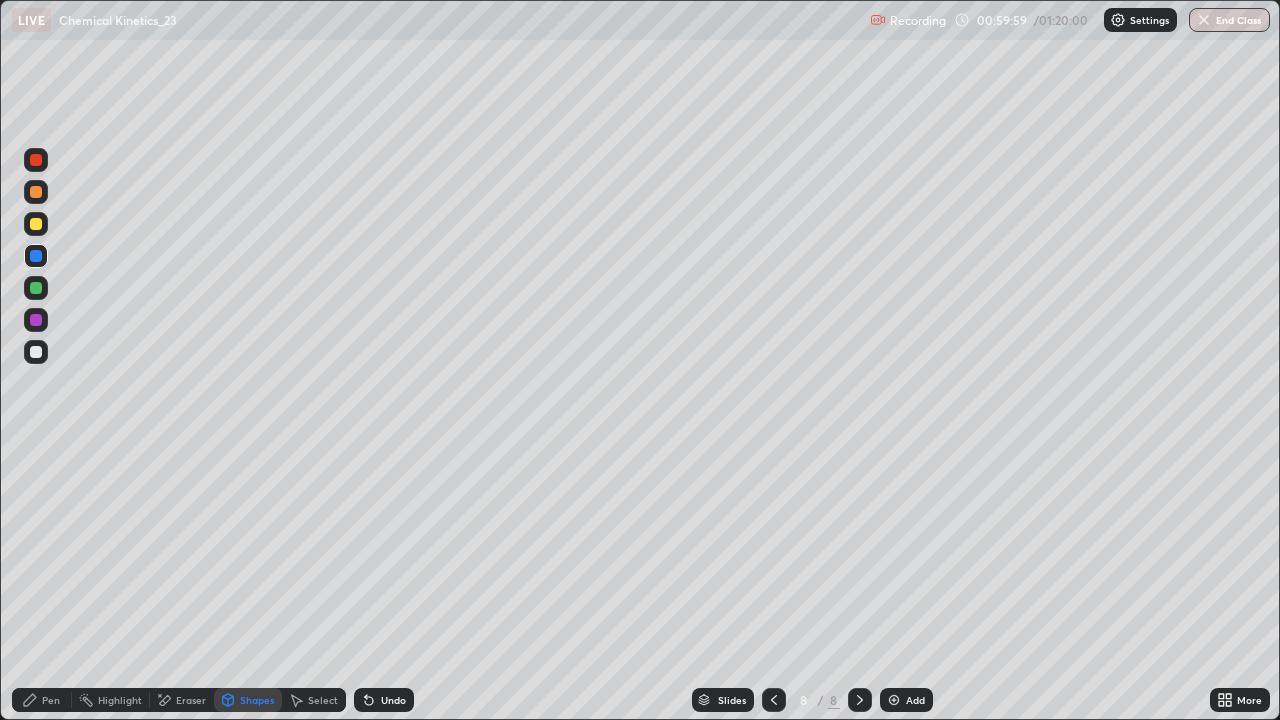 click on "Pen" at bounding box center [42, 700] 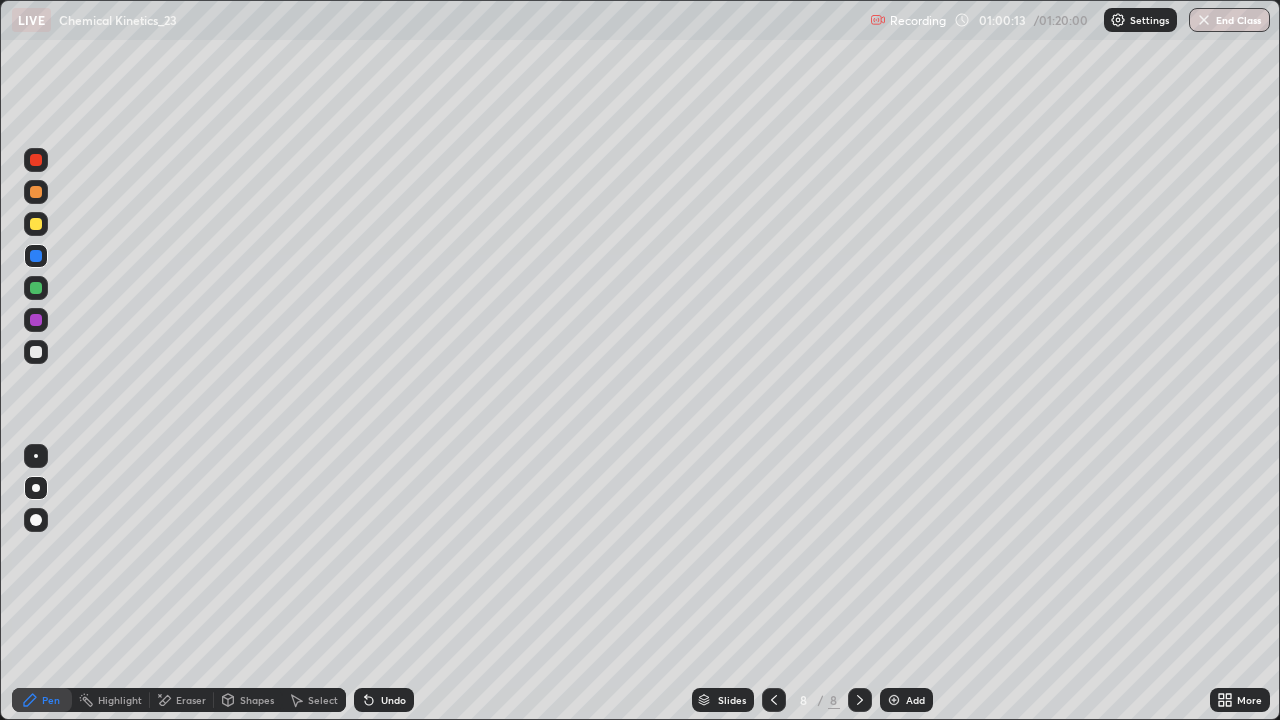 click on "Undo" at bounding box center (384, 700) 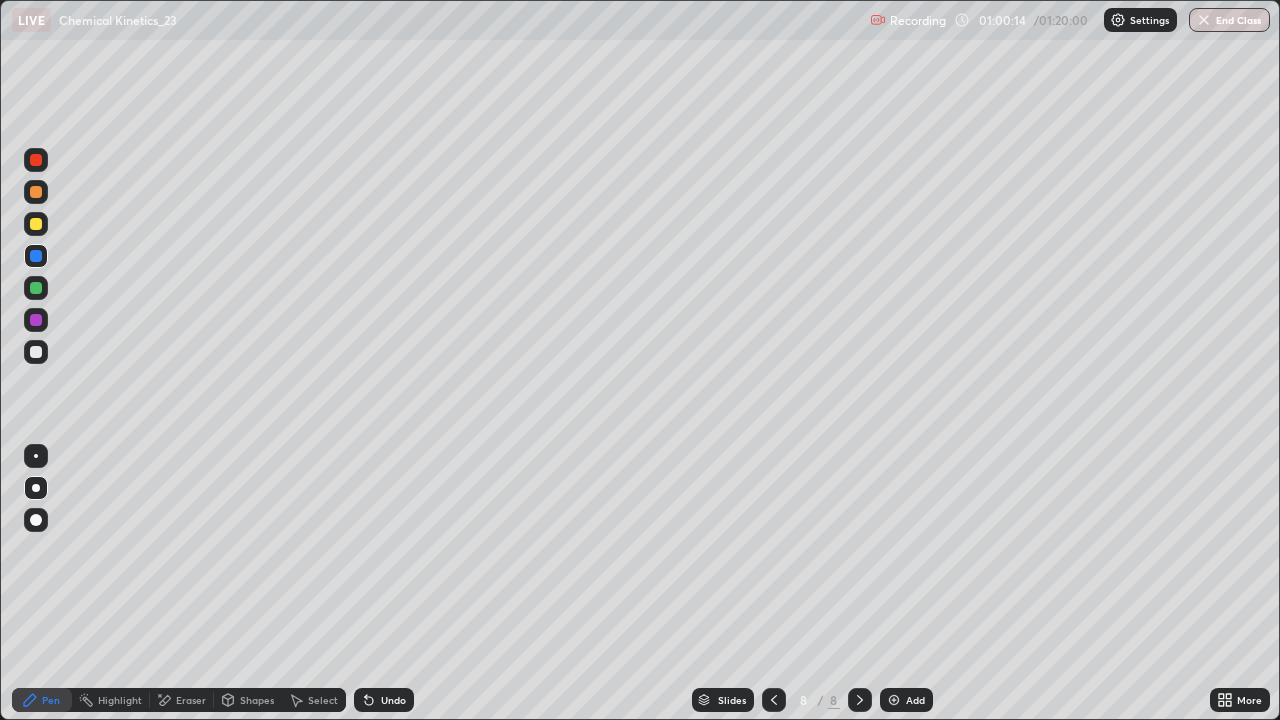 click on "Shapes" at bounding box center [257, 700] 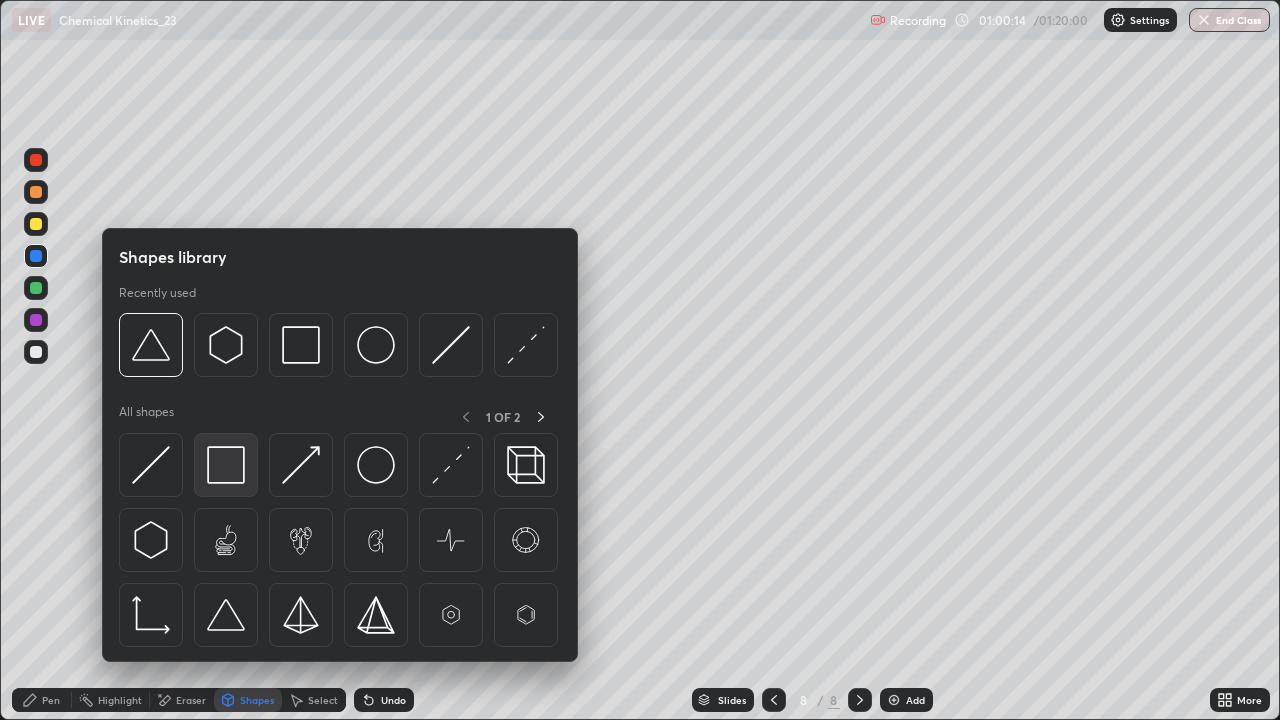 click at bounding box center (226, 465) 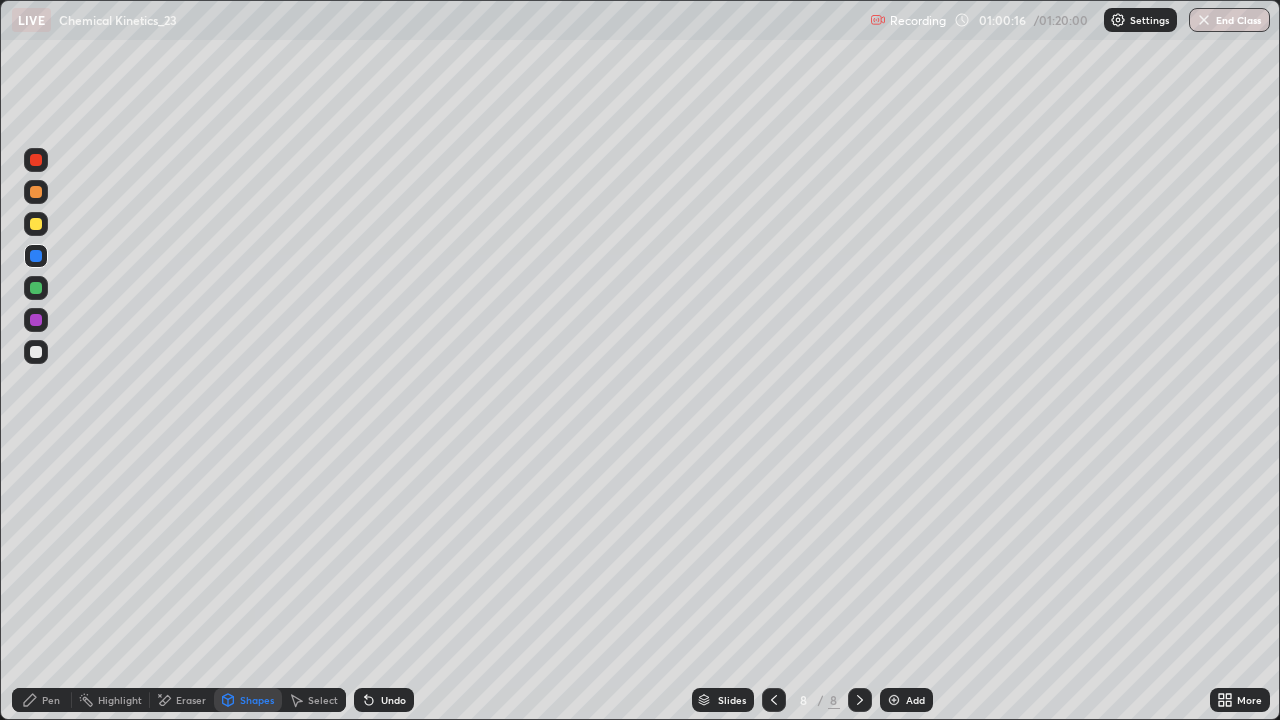 click on "Pen" at bounding box center (42, 700) 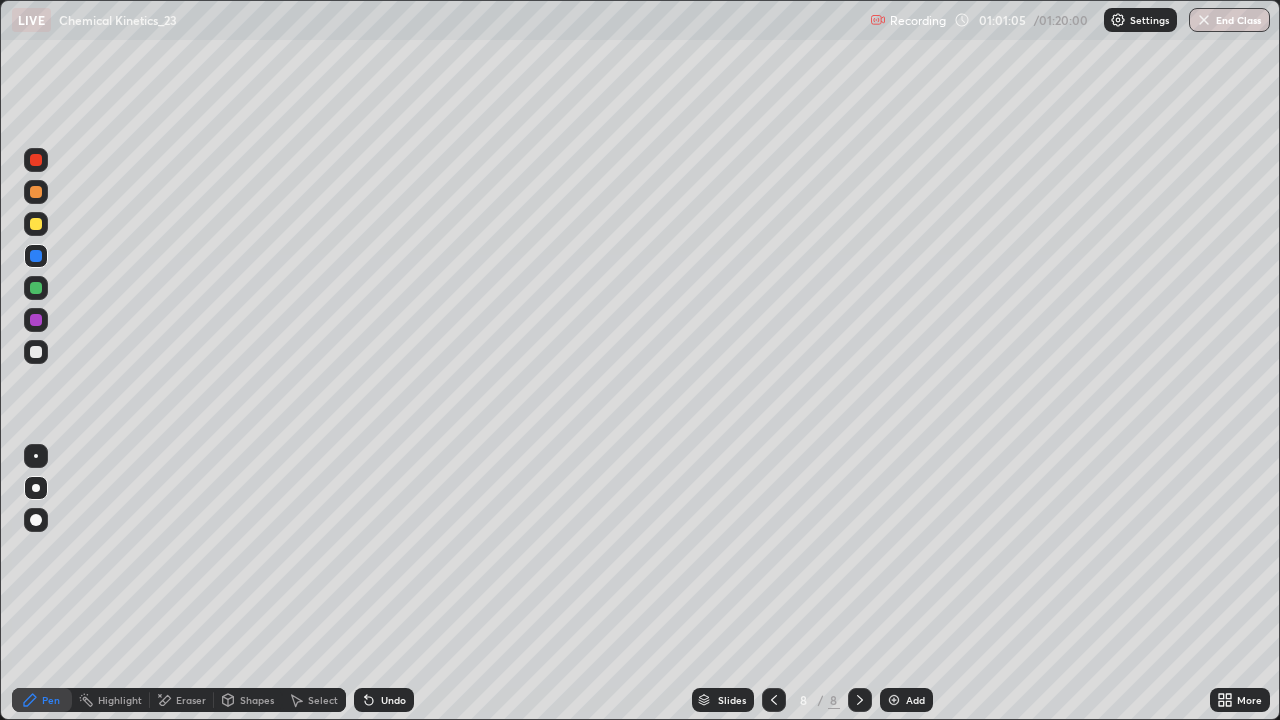 click at bounding box center [36, 352] 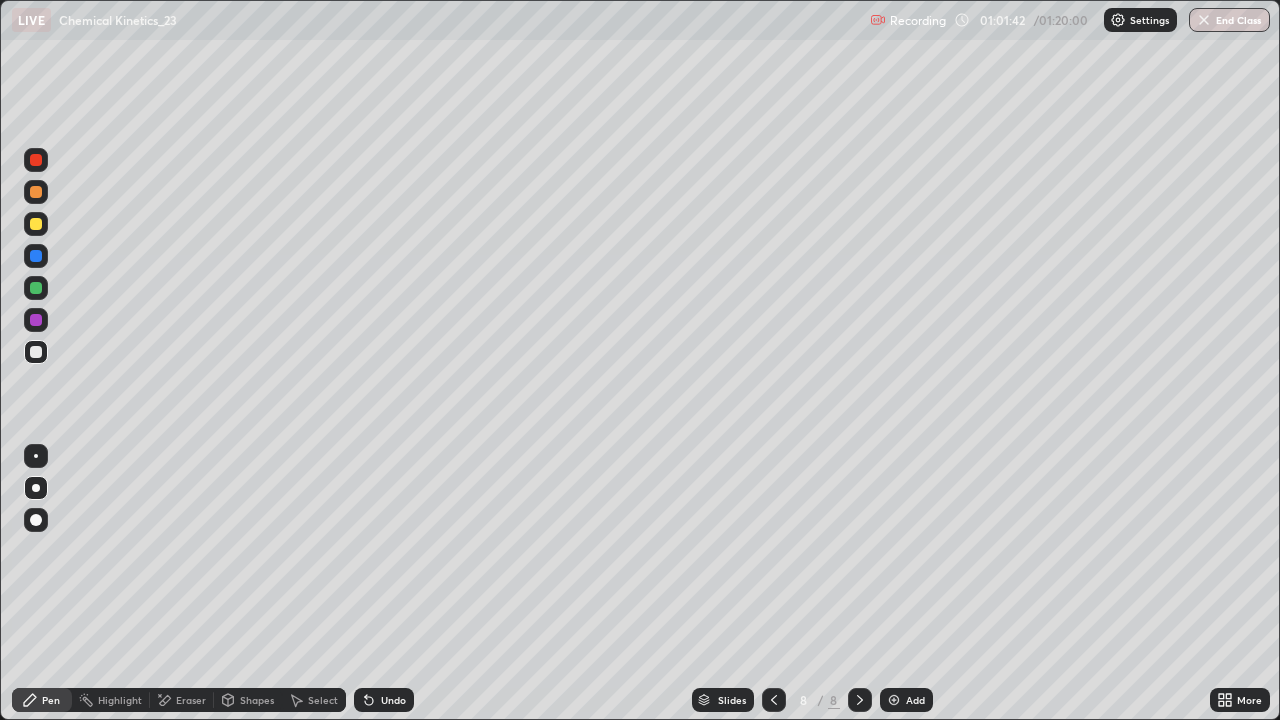 click on "Select" at bounding box center [323, 700] 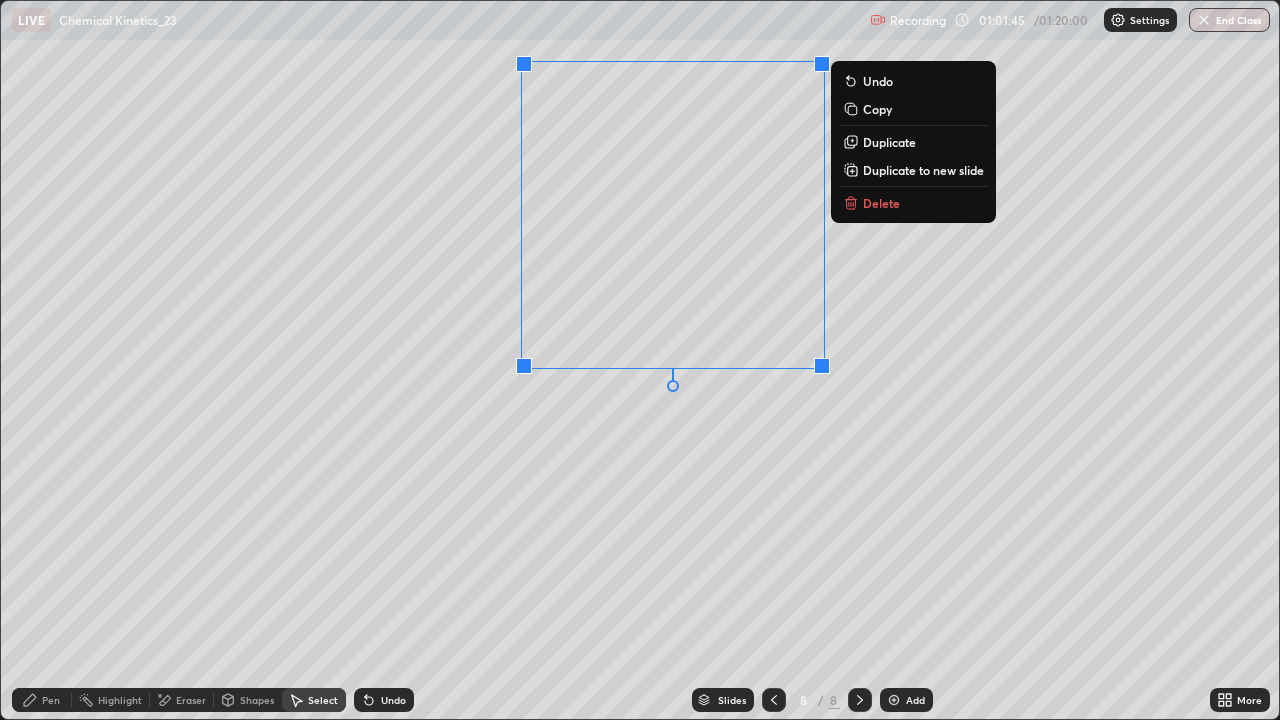 click on "Duplicate" at bounding box center (889, 142) 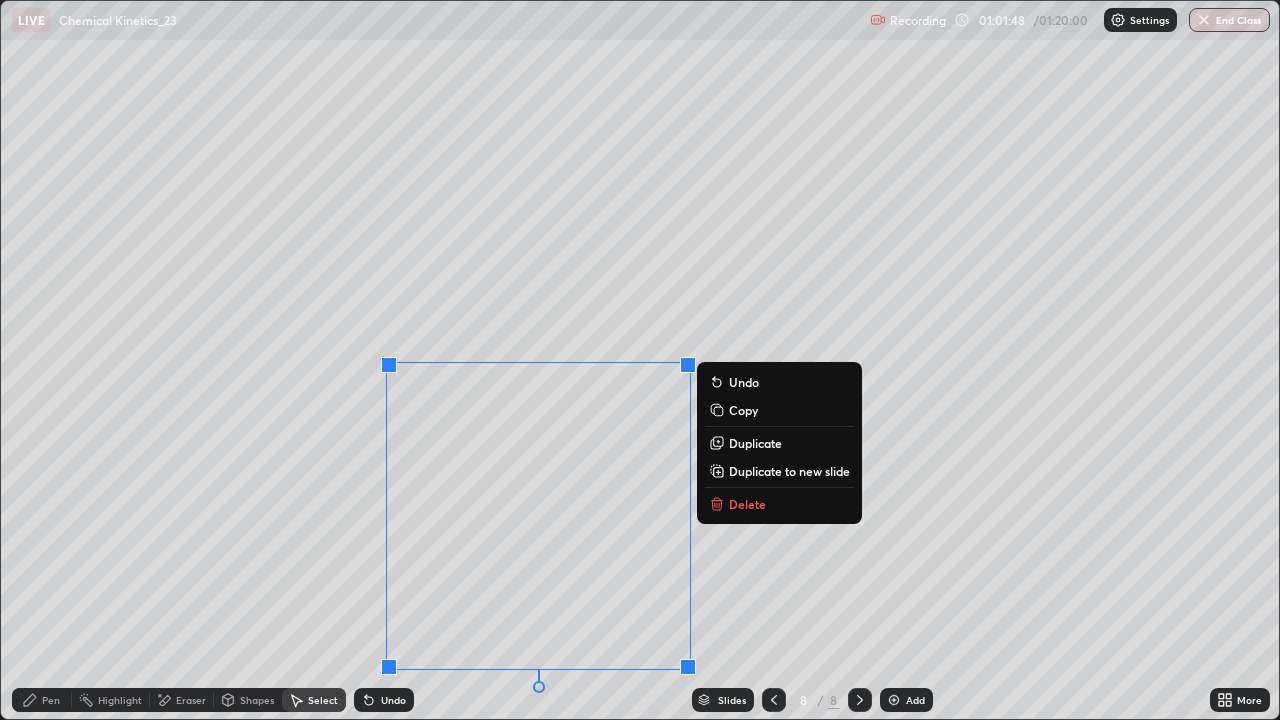 click on "0 ° Undo Copy Duplicate Duplicate to new slide Delete" at bounding box center [640, 360] 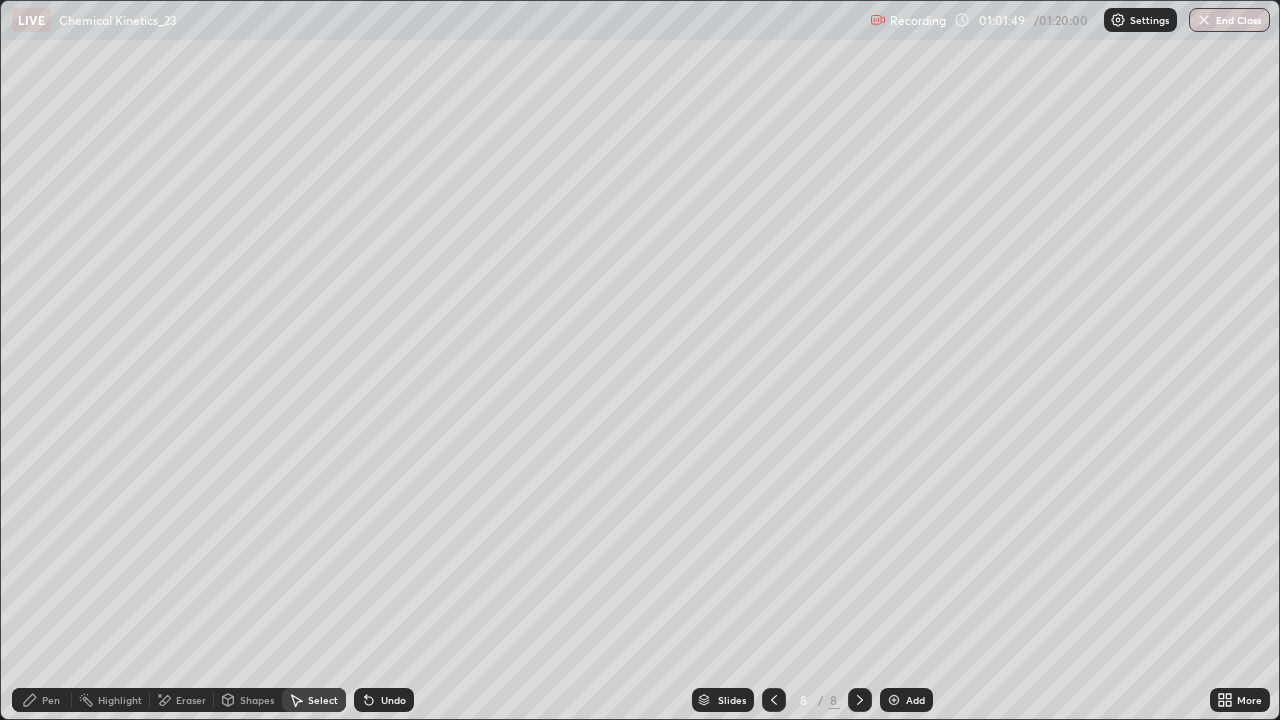 click on "Eraser" at bounding box center [182, 700] 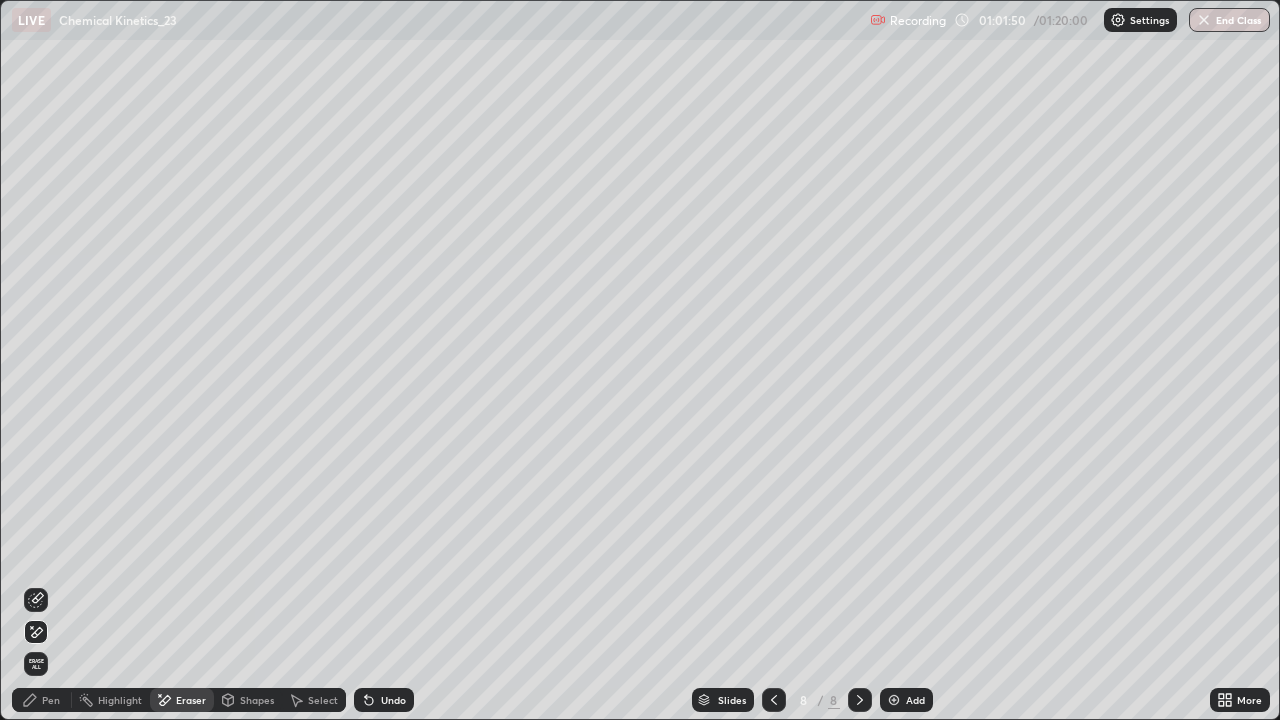 click 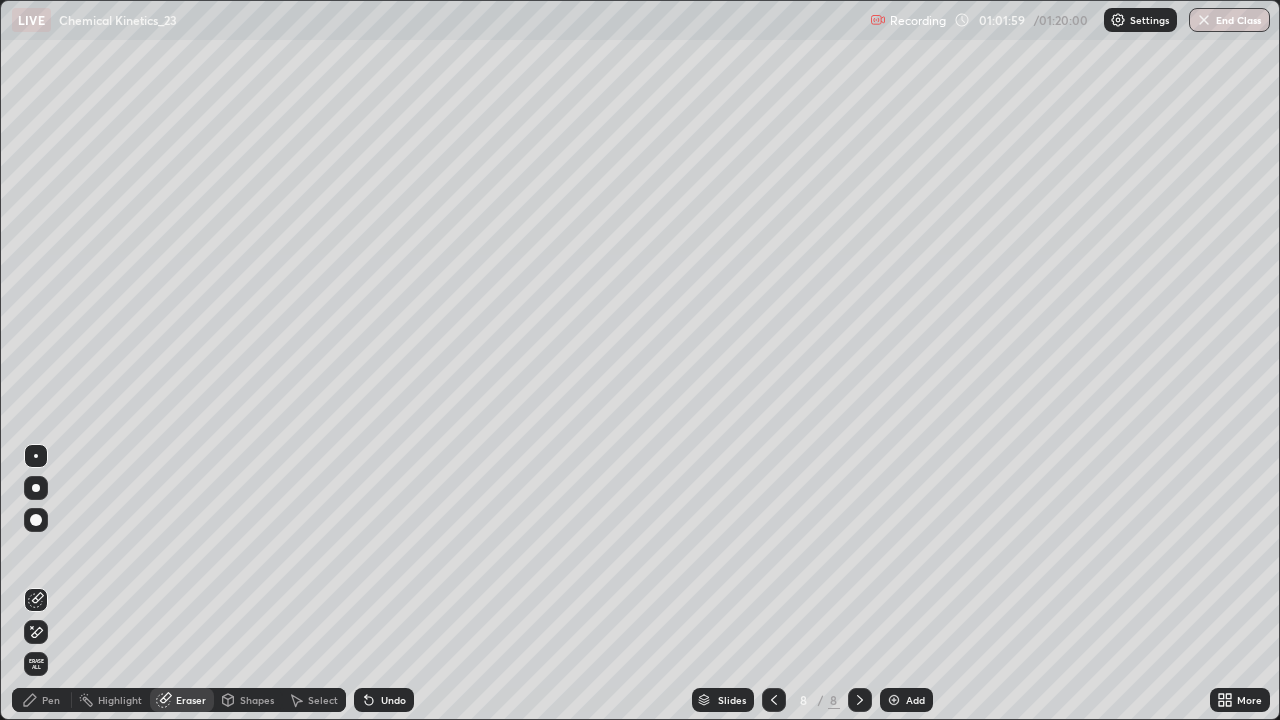 click on "Pen" at bounding box center [42, 700] 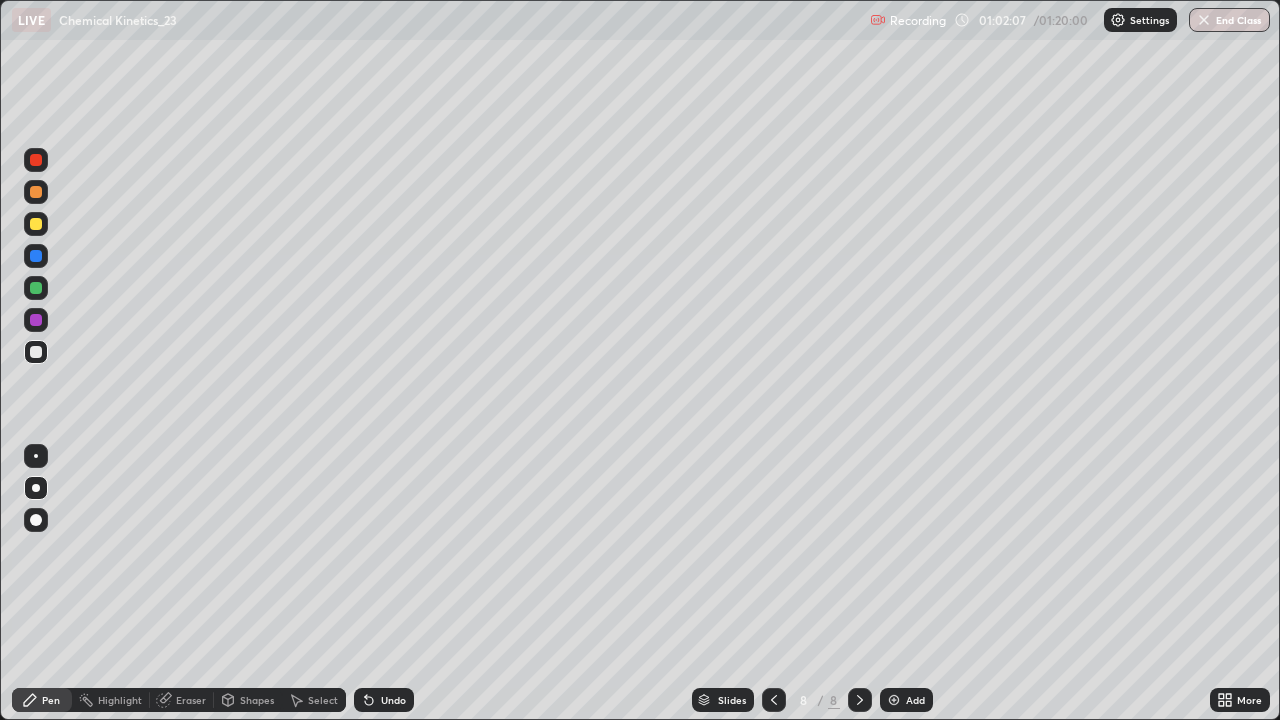 click at bounding box center (36, 224) 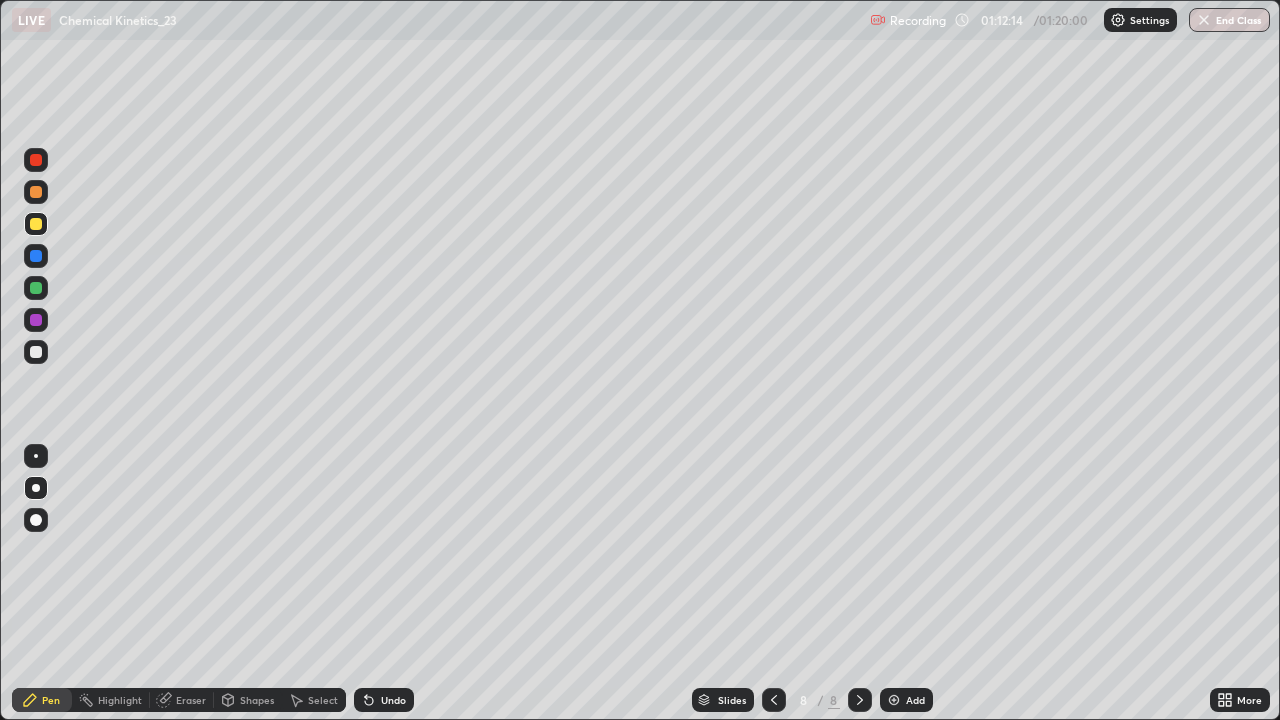 click on "Select" at bounding box center (314, 700) 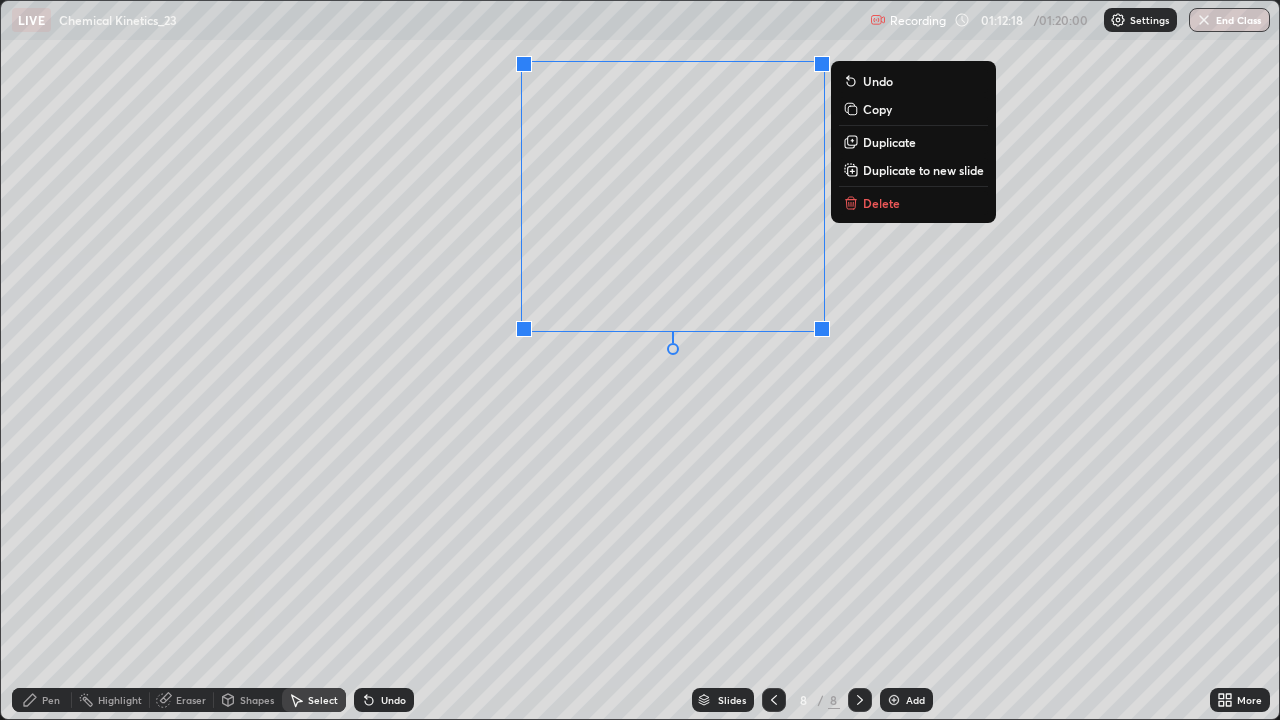 click on "0 ° Undo Copy Duplicate Duplicate to new slide Delete" at bounding box center (640, 360) 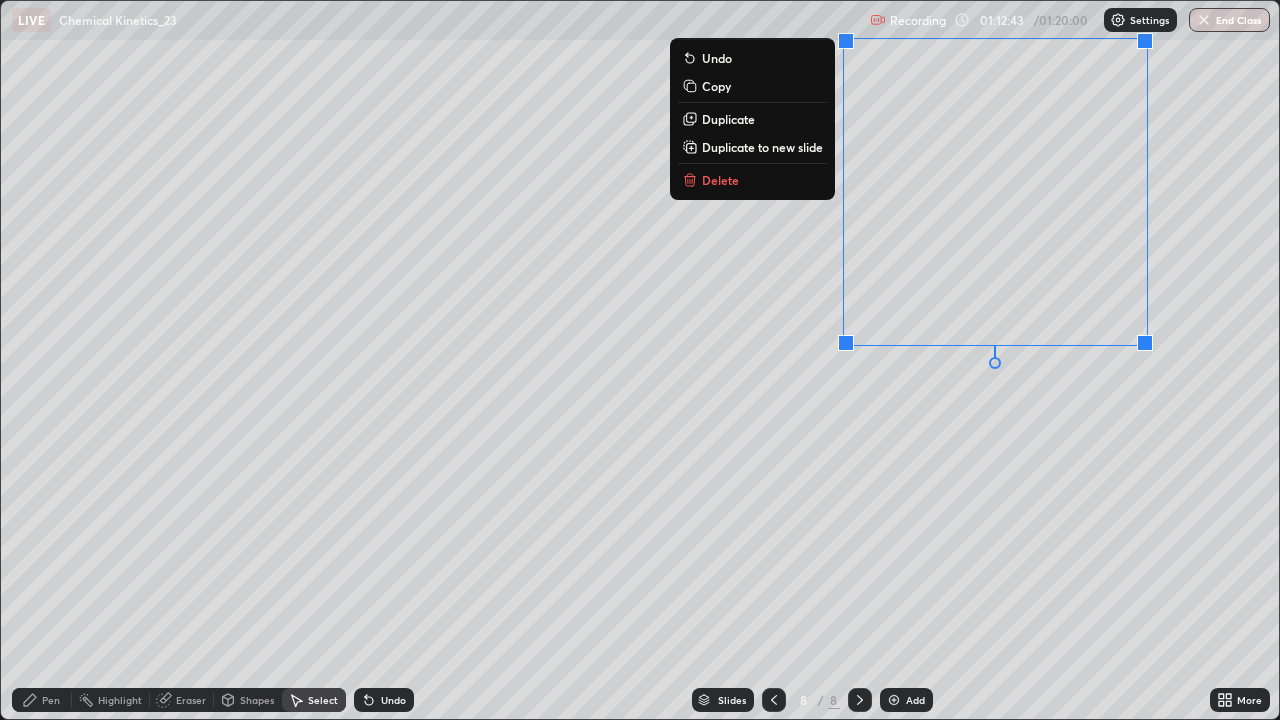 click on "0 ° Undo Copy Duplicate Duplicate to new slide Delete" at bounding box center [640, 360] 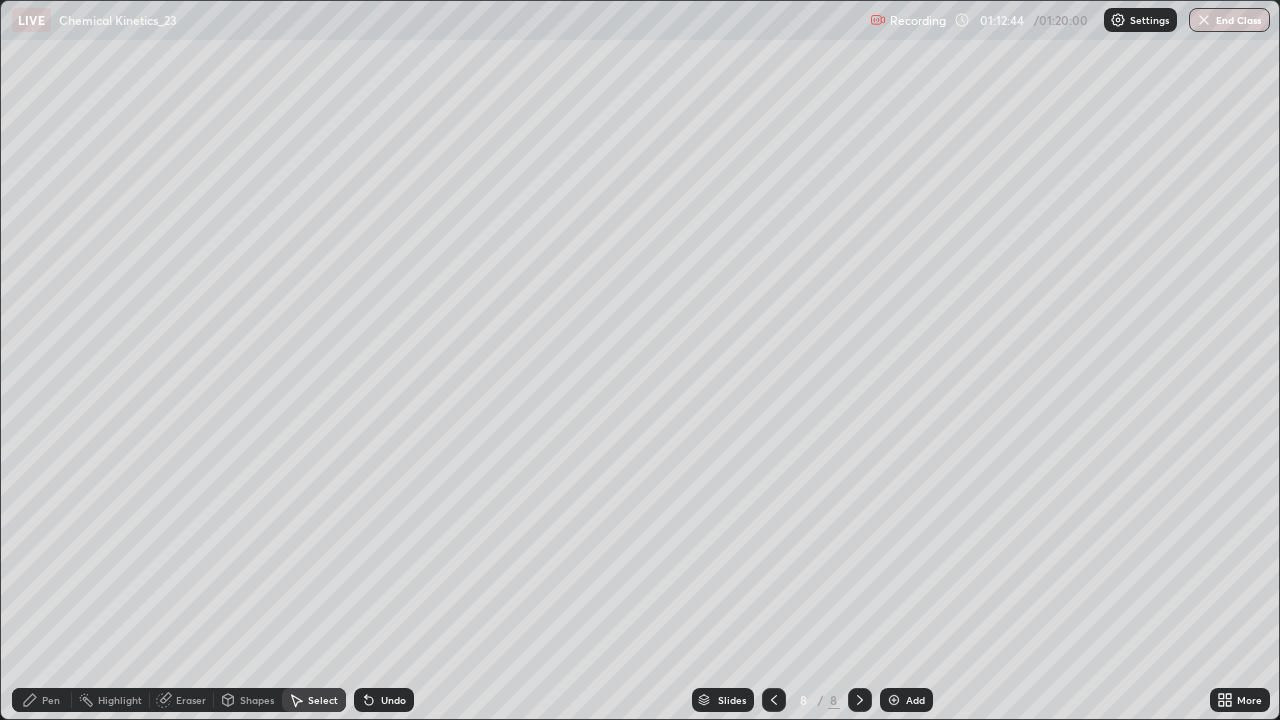 click on "Eraser" at bounding box center [191, 700] 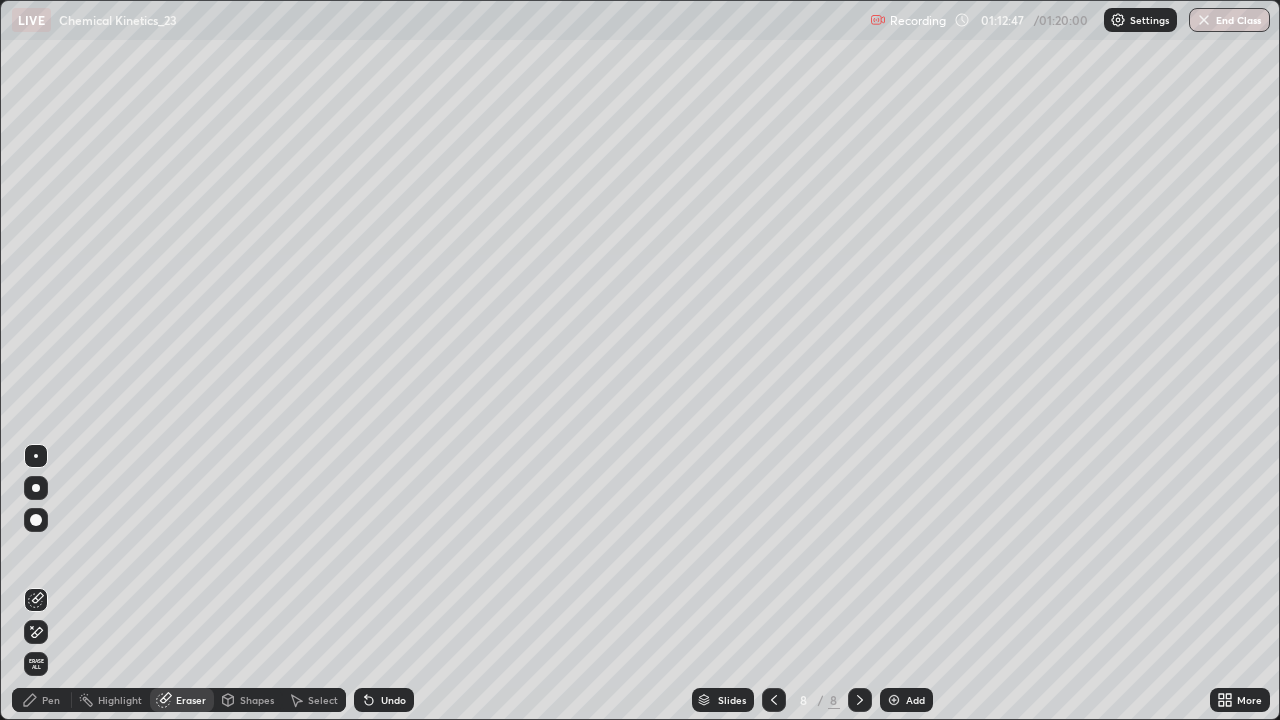 click on "Pen" at bounding box center (51, 700) 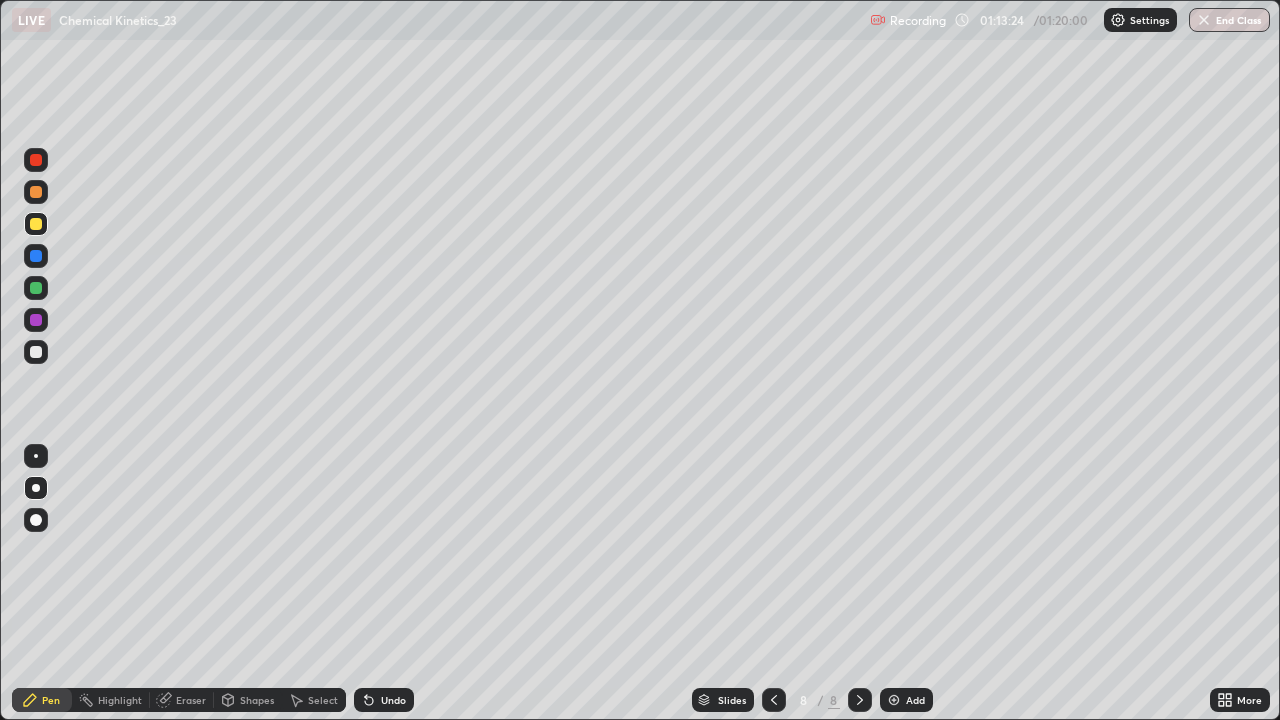 click on "Undo" at bounding box center [384, 700] 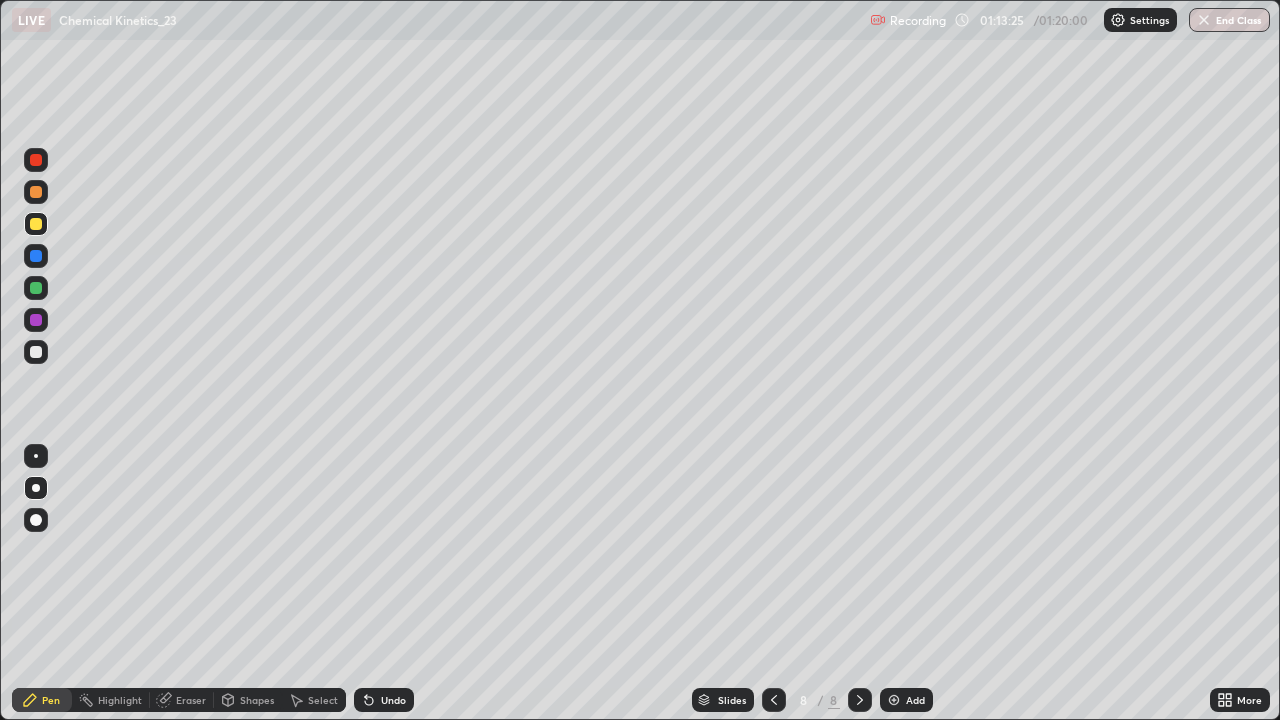 click on "Undo" at bounding box center [393, 700] 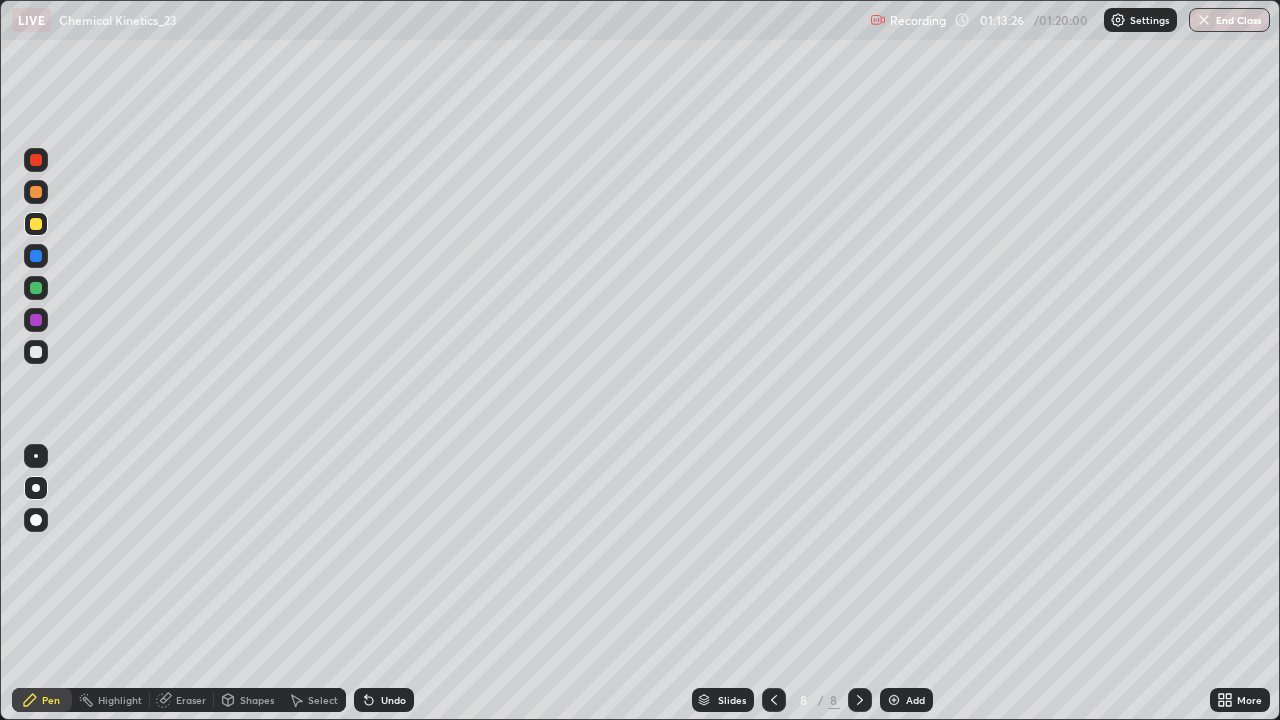 click on "Shapes" at bounding box center [257, 700] 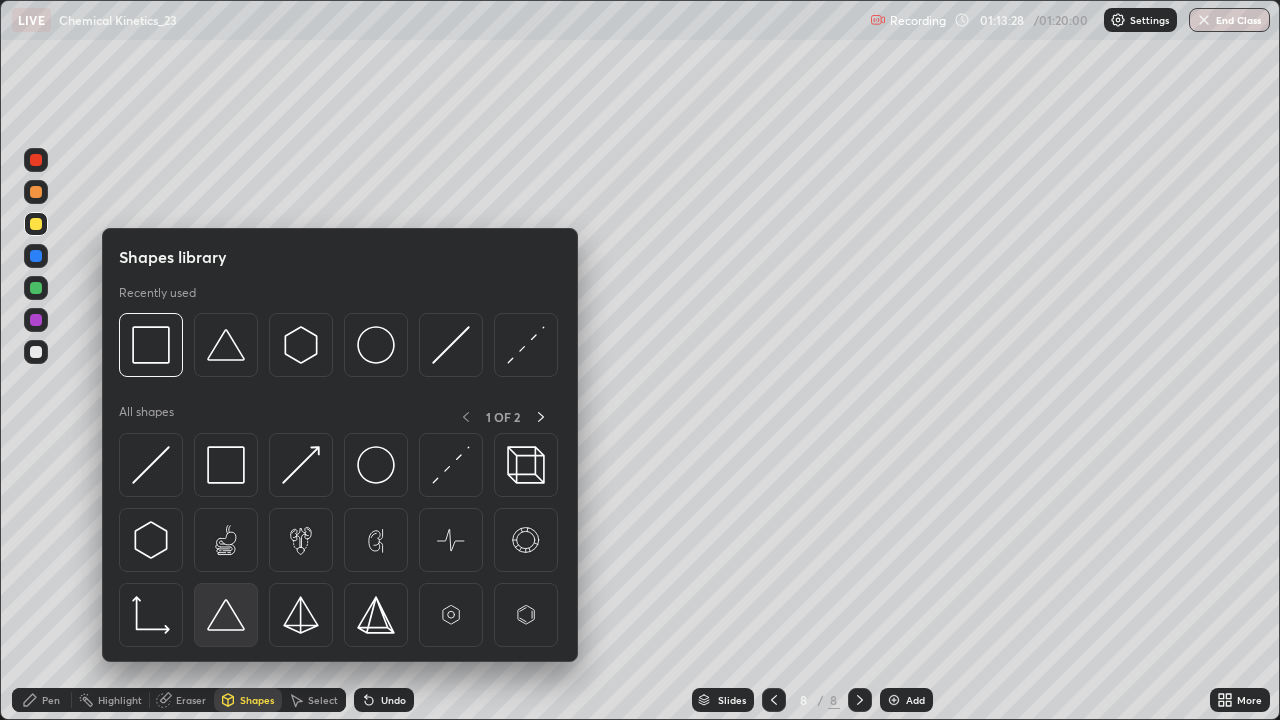 click at bounding box center [226, 615] 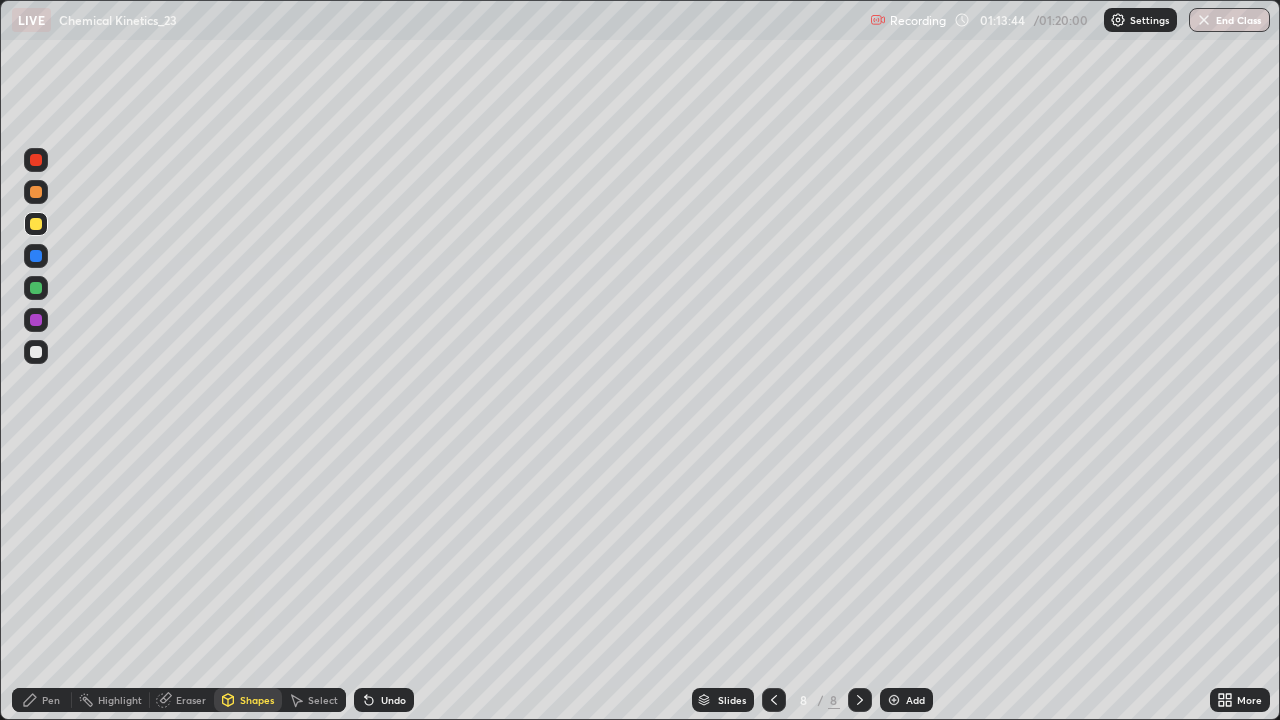 click on "Pen" at bounding box center [42, 700] 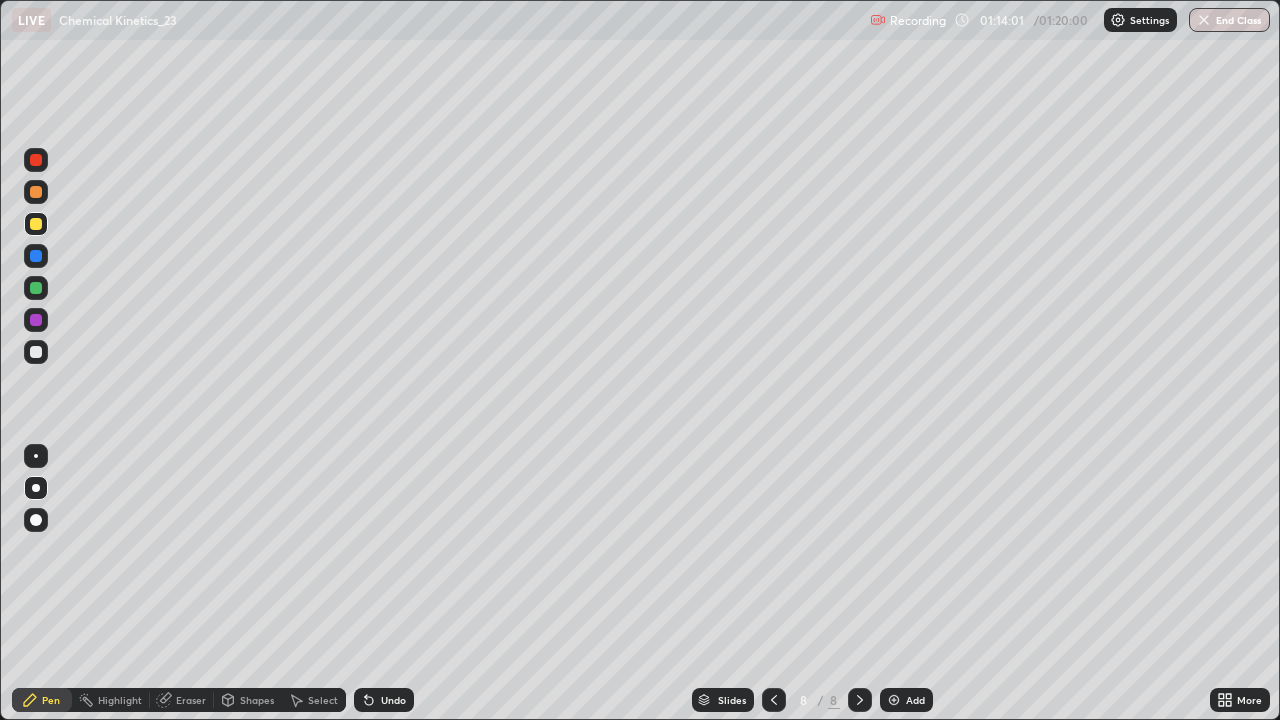 click at bounding box center [36, 352] 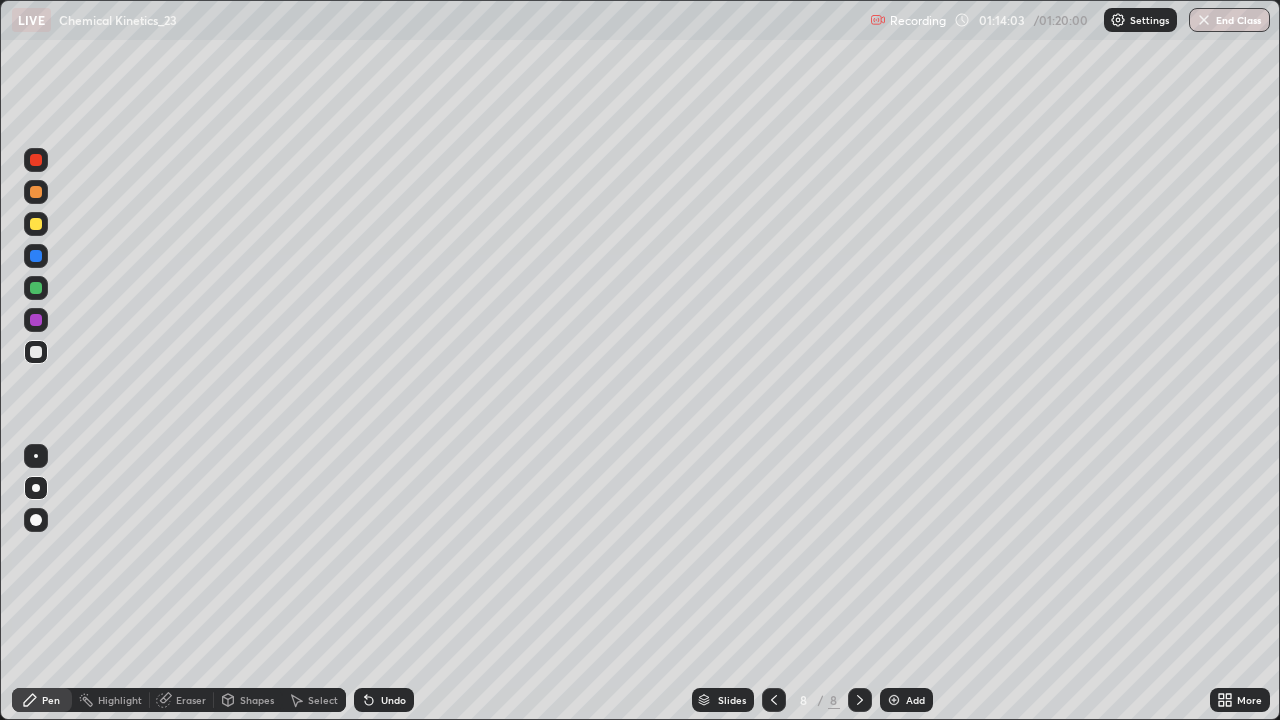 click on "LIVE Chemical Kinetics_23" at bounding box center [437, 20] 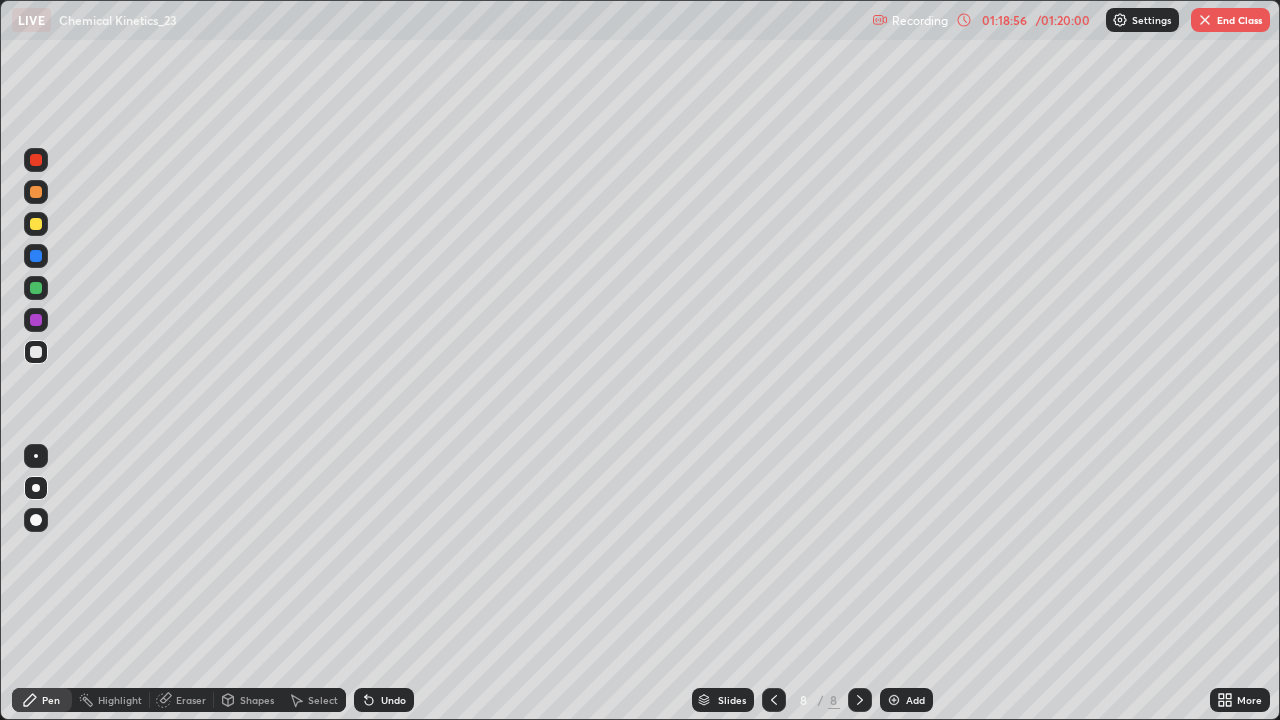 click on "End Class" at bounding box center [1230, 20] 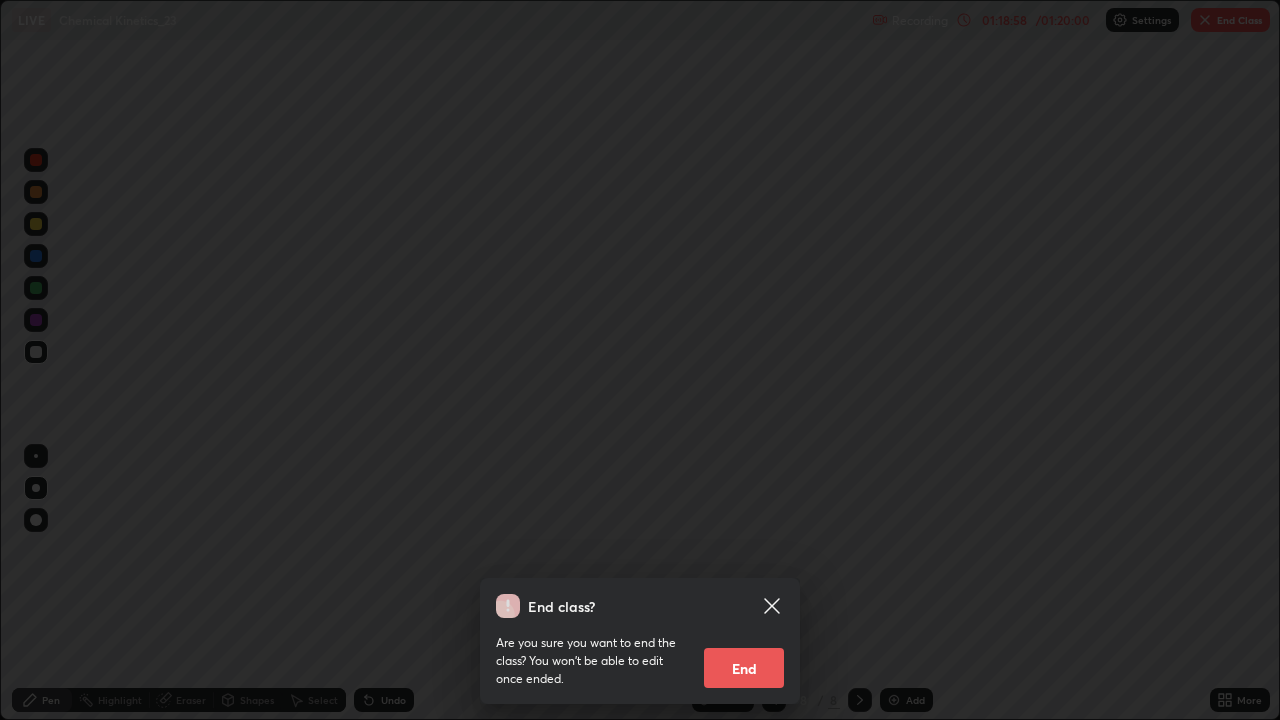click on "End" at bounding box center [744, 668] 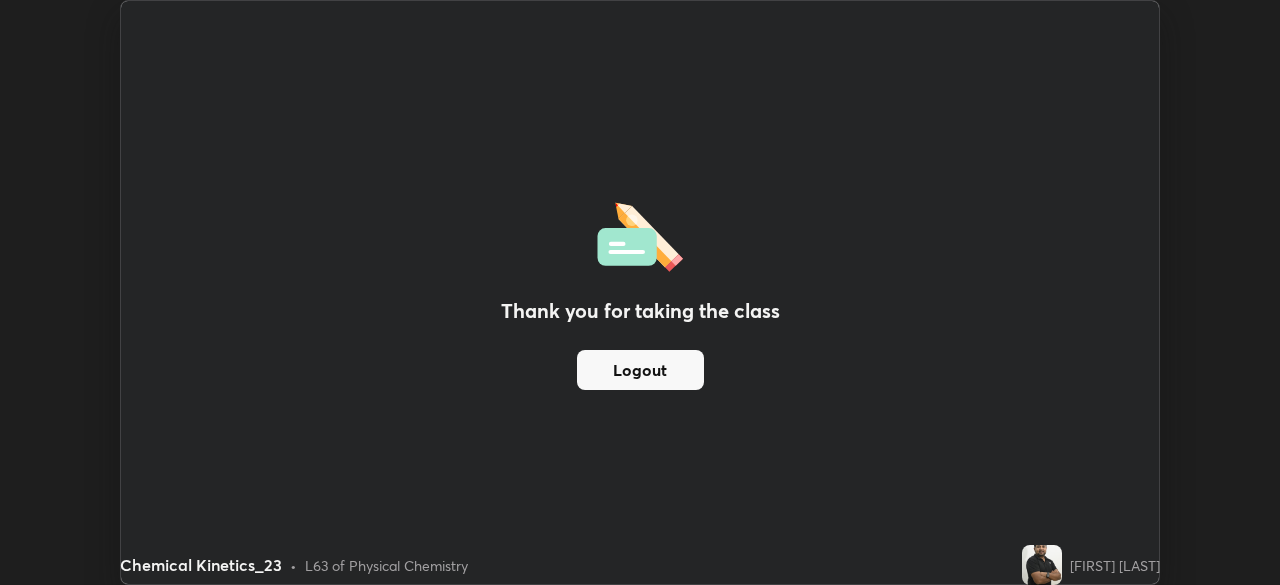 scroll, scrollTop: 585, scrollLeft: 1280, axis: both 